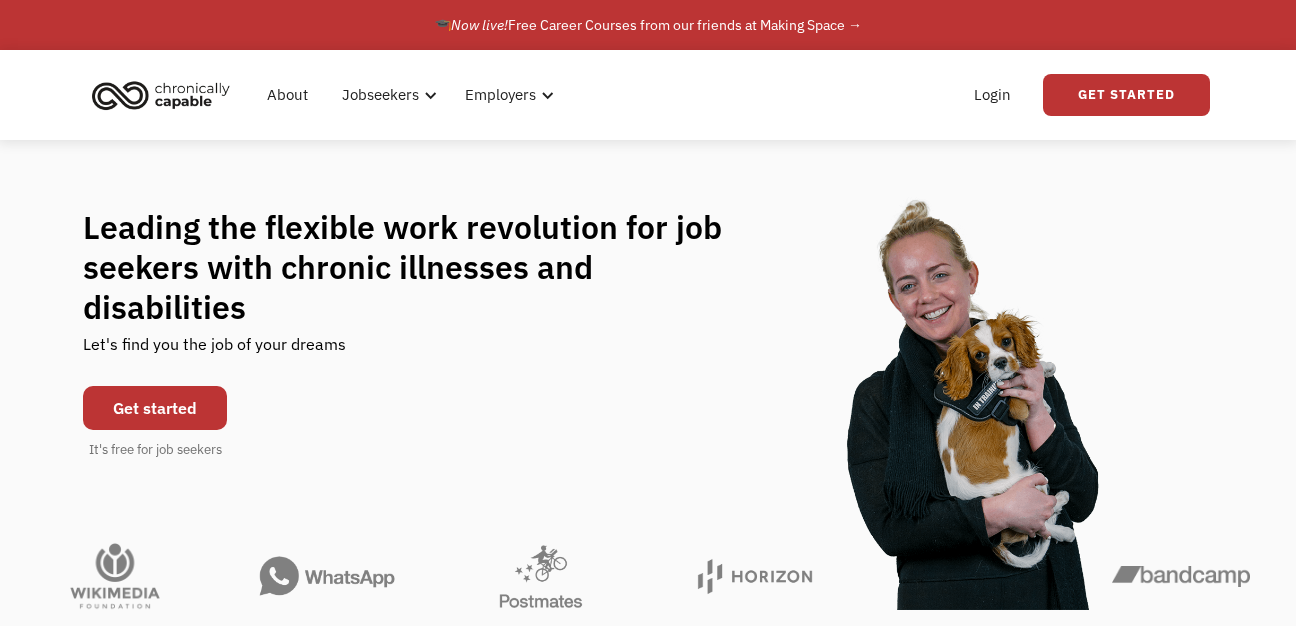 scroll, scrollTop: 0, scrollLeft: 0, axis: both 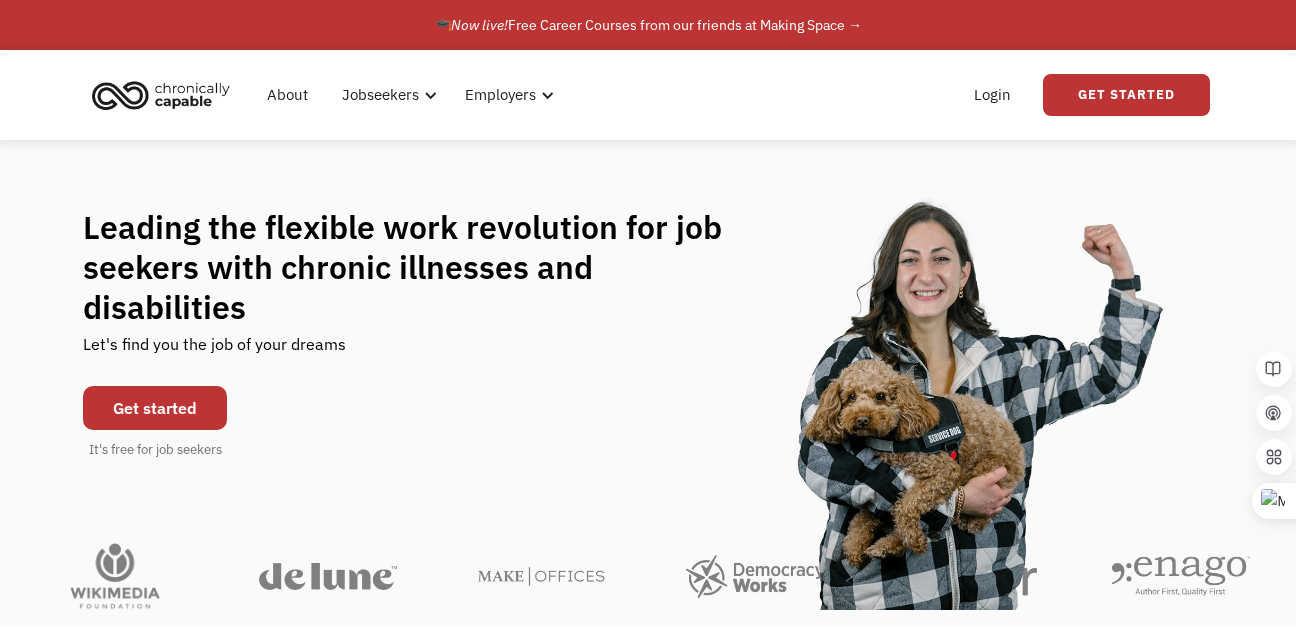 click on "Get started" at bounding box center (155, 408) 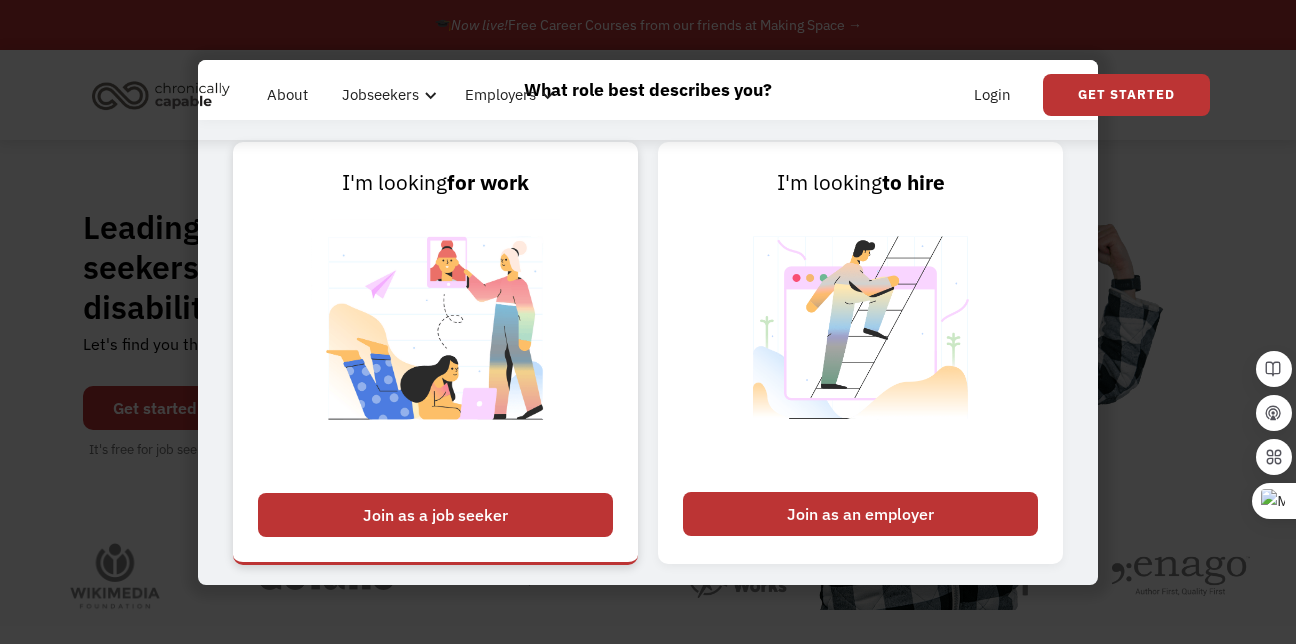 click on "Join as a job seeker" at bounding box center (435, 515) 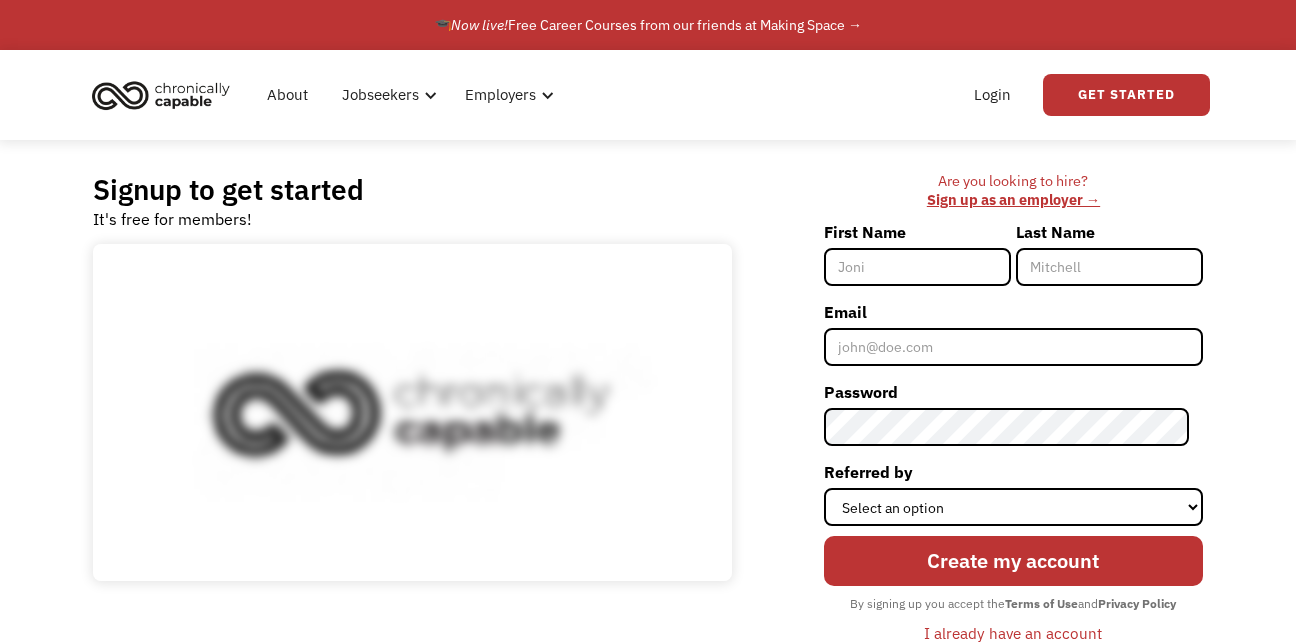 scroll, scrollTop: 0, scrollLeft: 0, axis: both 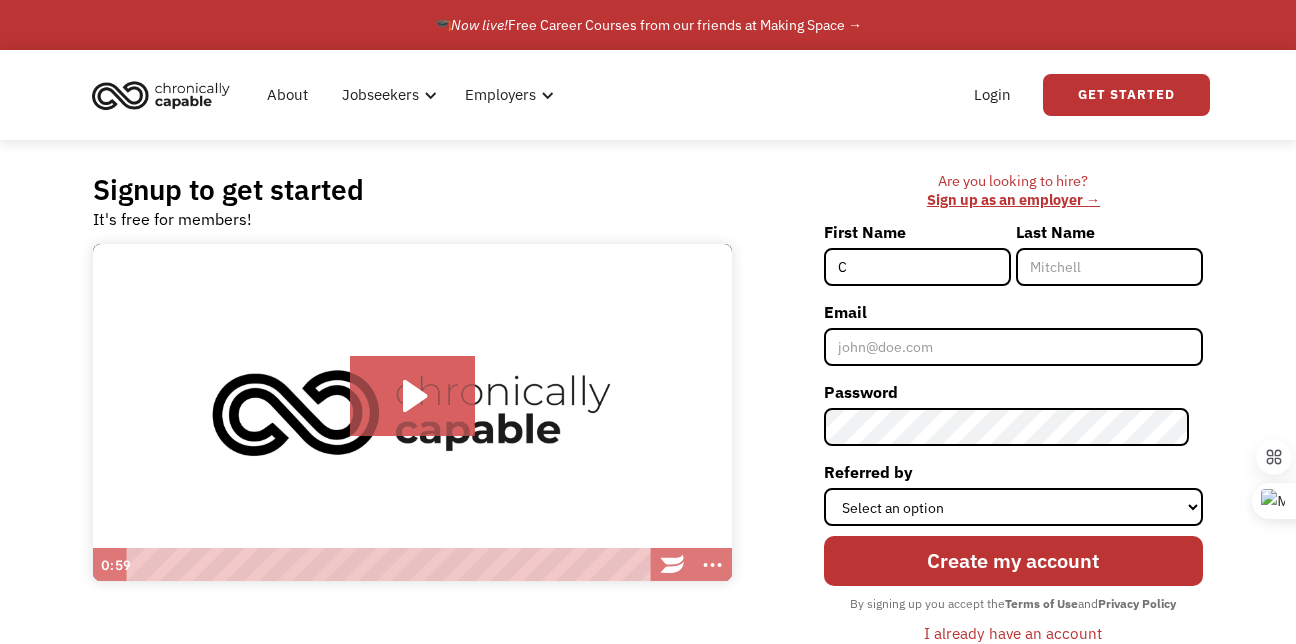 type on "[FIRST]" 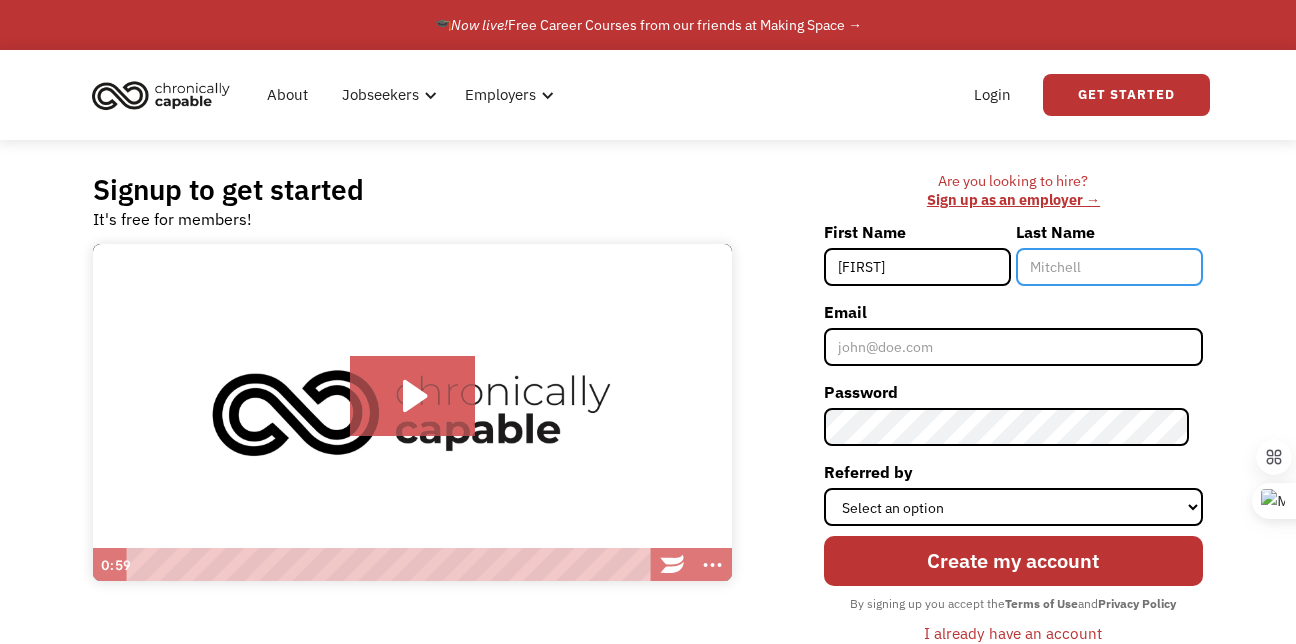 type on "[LAST]" 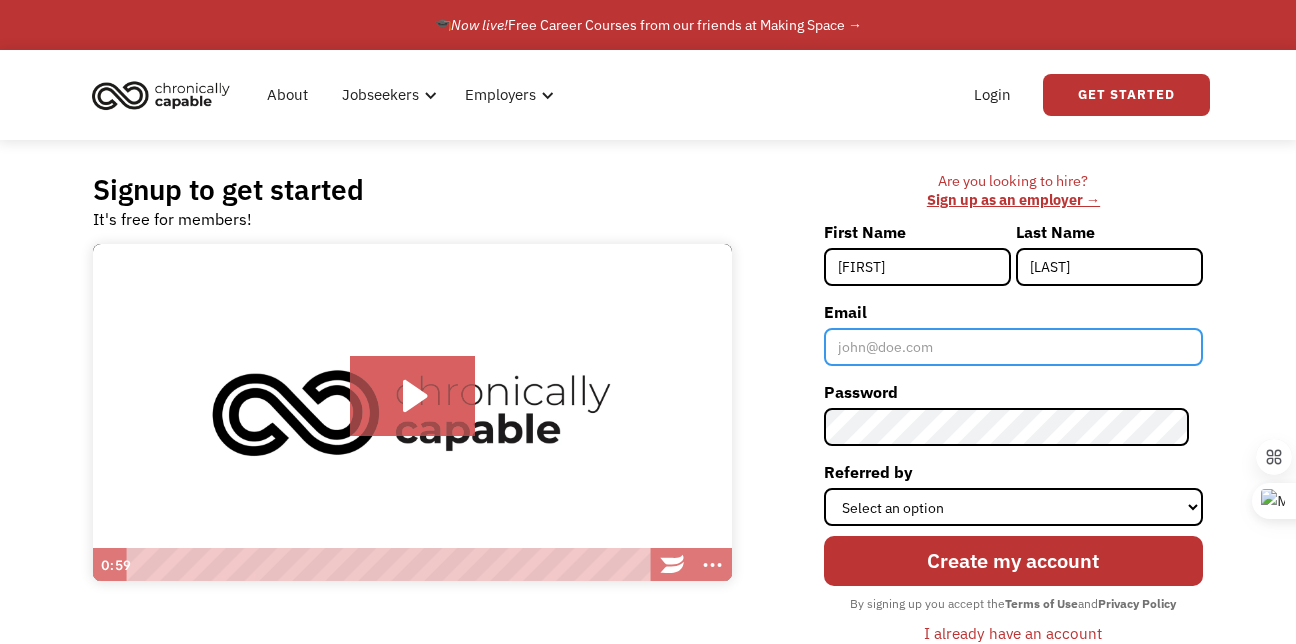 type on "[EMAIL]" 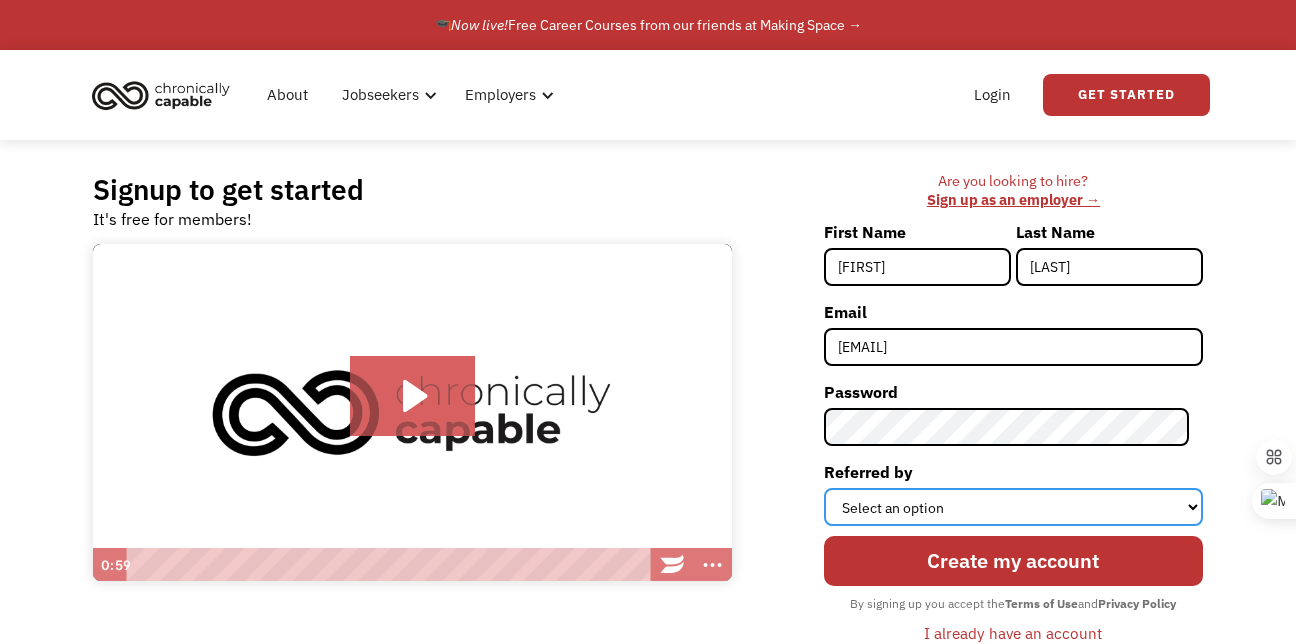 click on "Select an option Instagram Facebook Twitter Search Engine News Article Word of Mouth Employer Other" at bounding box center (1013, 507) 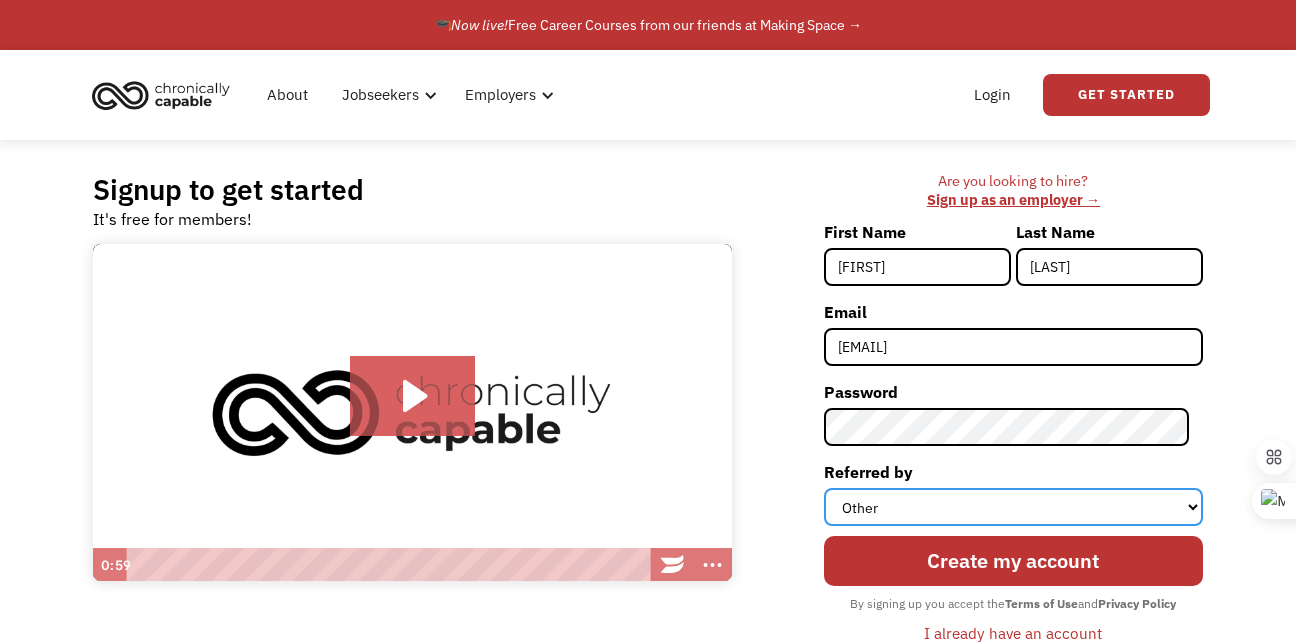 click on "Select an option Instagram Facebook Twitter Search Engine News Article Word of Mouth Employer Other" at bounding box center (1013, 507) 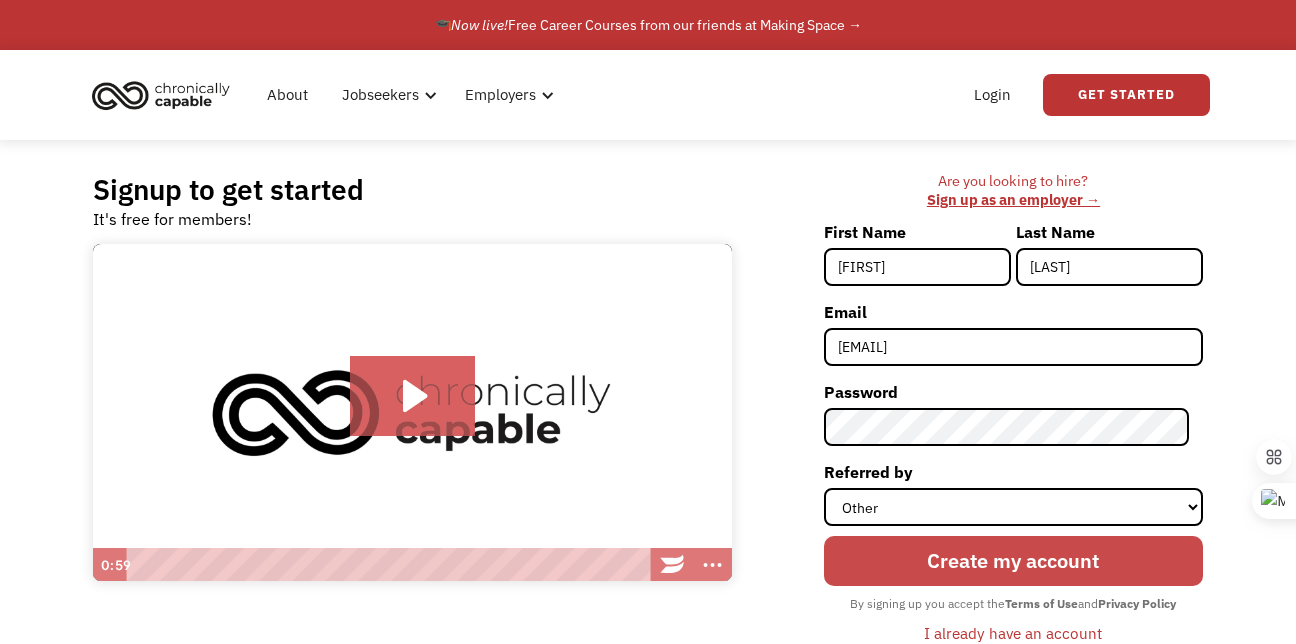click on "Create my account" at bounding box center [1013, 561] 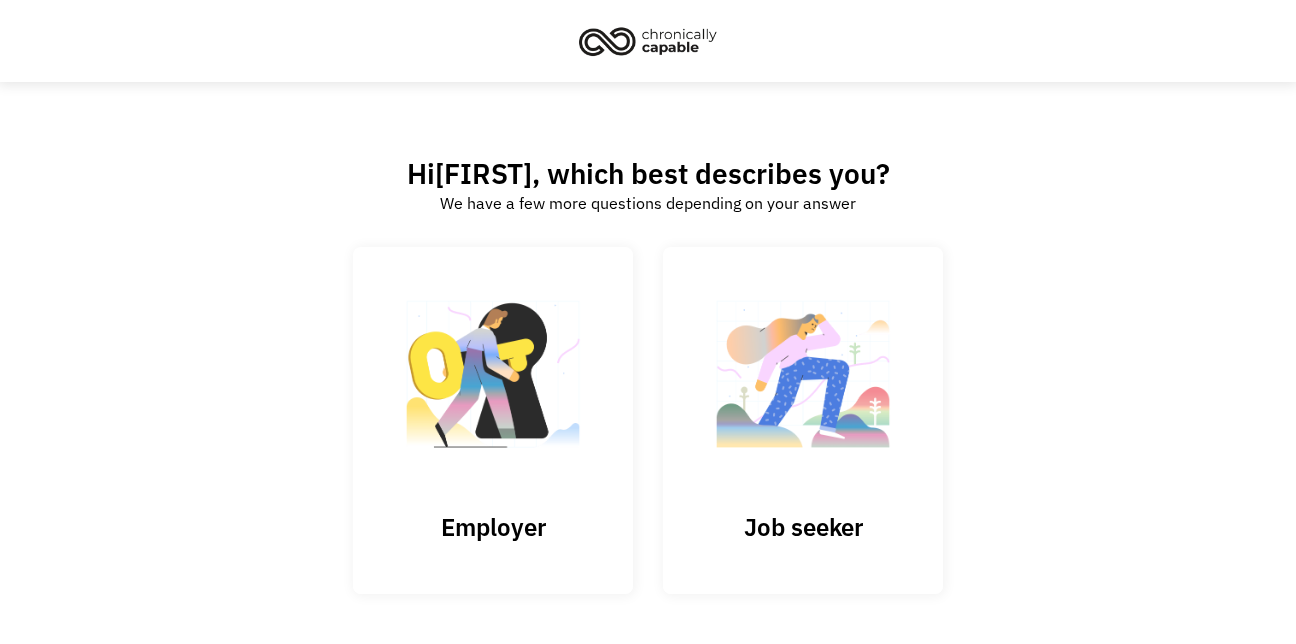 scroll, scrollTop: 0, scrollLeft: 0, axis: both 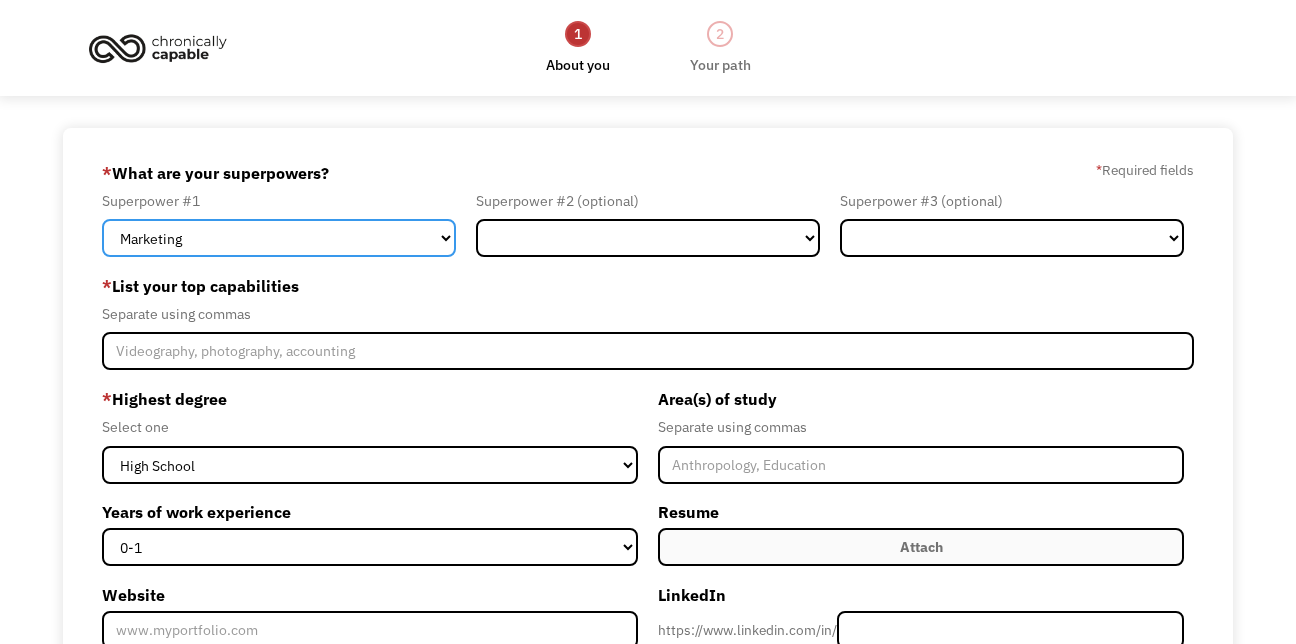 click on "Marketing Human Resources Finance Technology Operations Sales Industrial & Manufacturing Administration Legal Communications & Public Relations Customer Service Design Healthcare Science & Education Engineering & Construction Other" at bounding box center (279, 238) 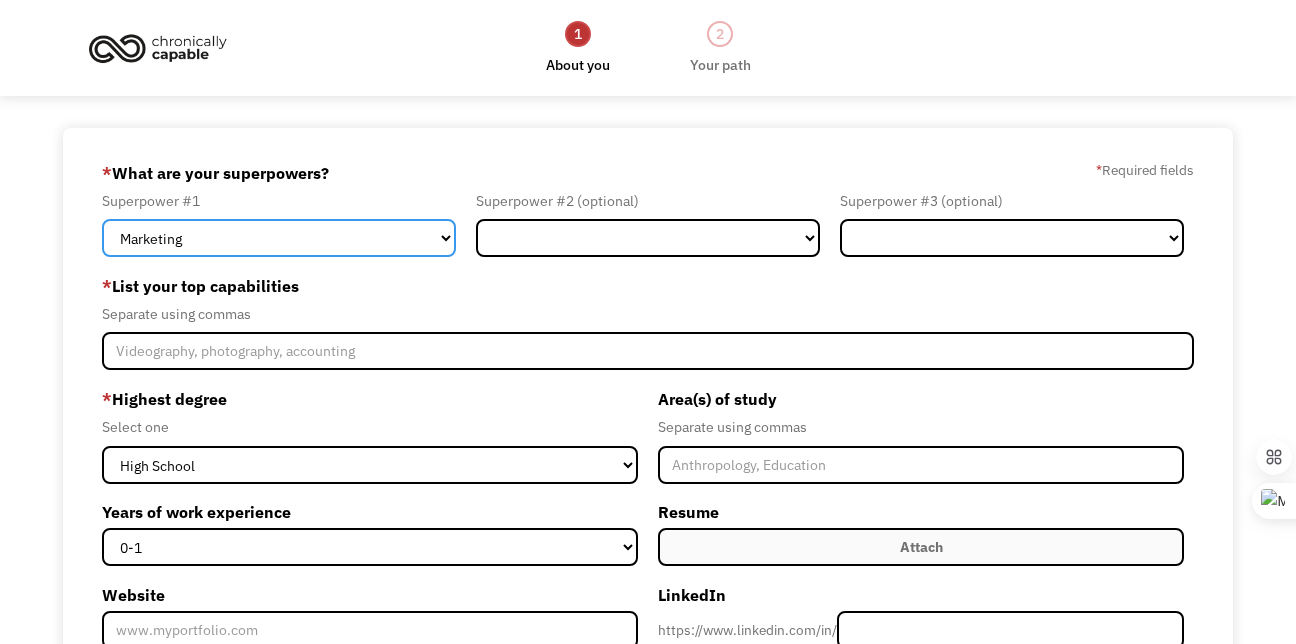 select on "Customer Service" 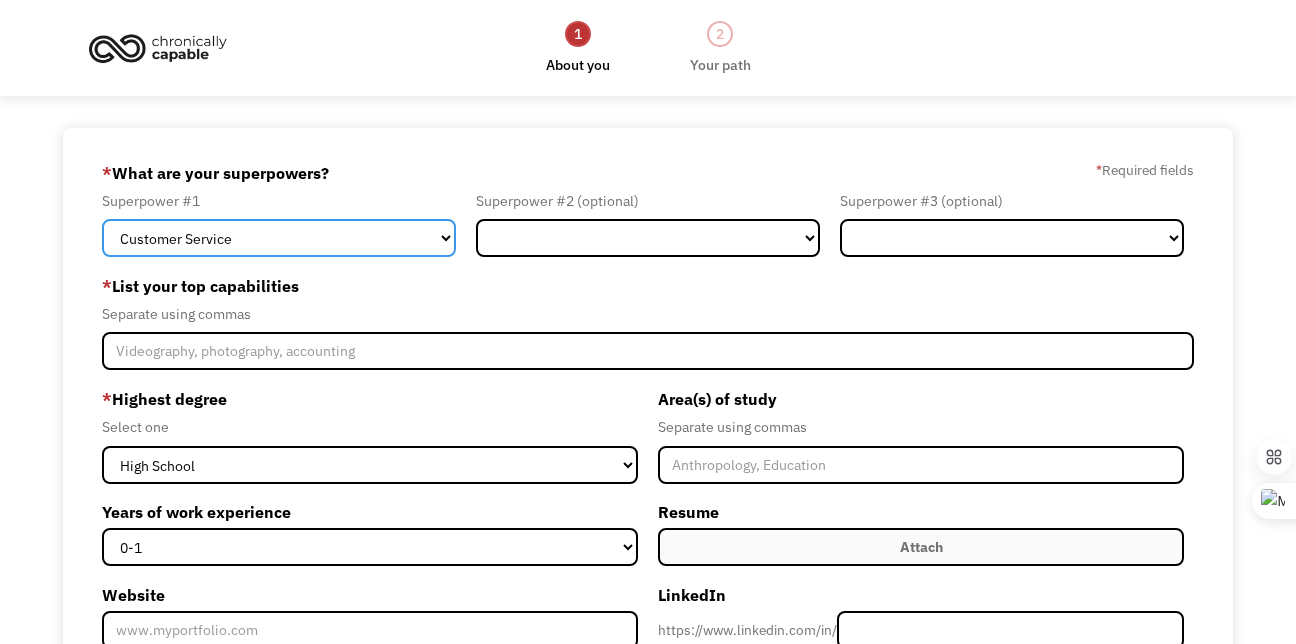 click on "Marketing Human Resources Finance Technology Operations Sales Industrial & Manufacturing Administration Legal Communications & Public Relations Customer Service Design Healthcare Science & Education Engineering & Construction Other" at bounding box center [279, 238] 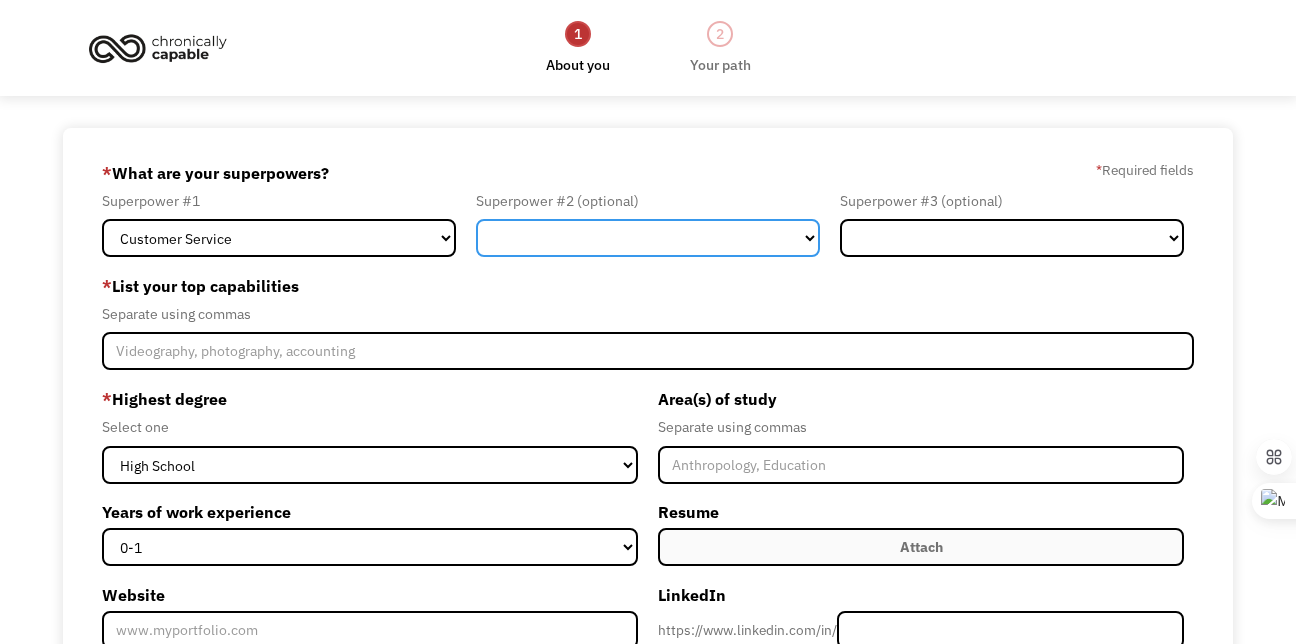 click on "Marketing Human Resources Finance Technology Operations Sales Industrial & Manufacturing Administration Legal Communications & Public Relations Customer Service Design Healthcare Science & Education Engineering & Construction Other" at bounding box center (648, 238) 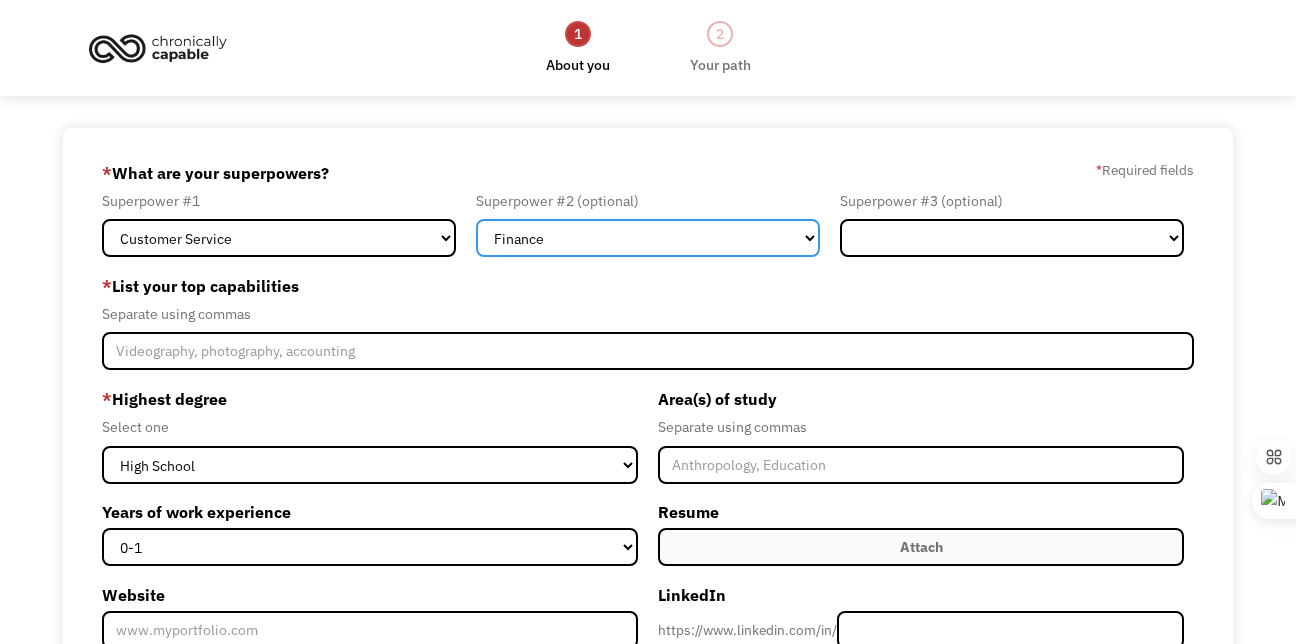 click on "Marketing Human Resources Finance Technology Operations Sales Industrial & Manufacturing Administration Legal Communications & Public Relations Customer Service Design Healthcare Science & Education Engineering & Construction Other" at bounding box center (648, 238) 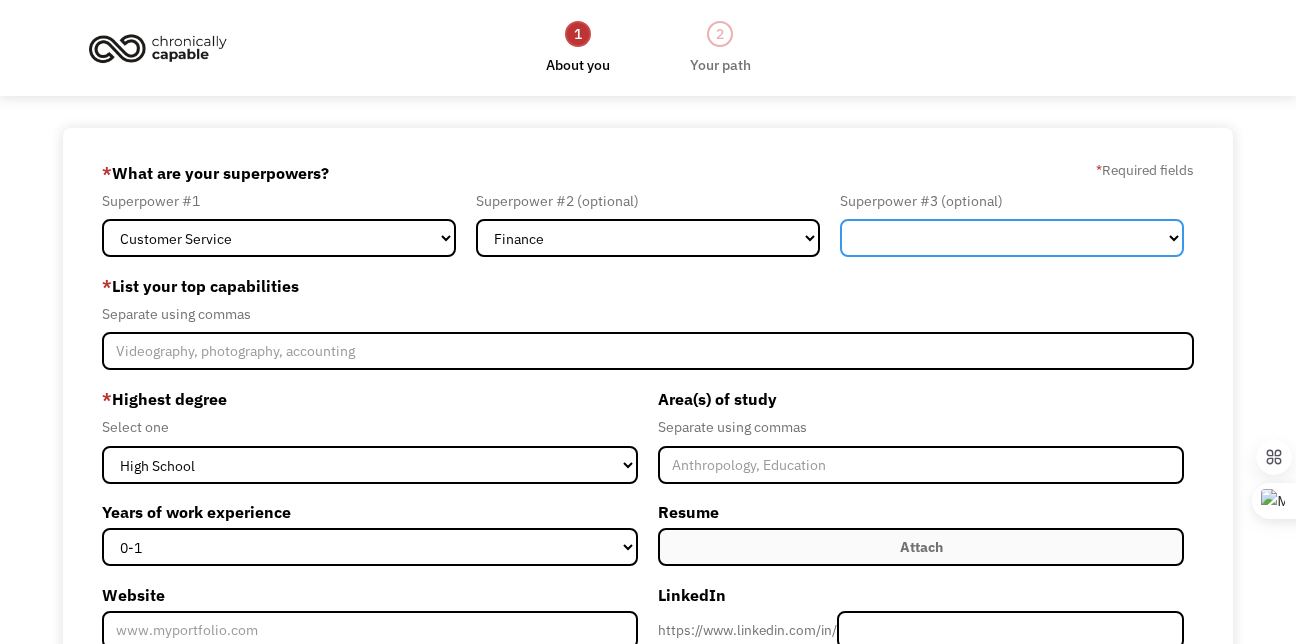 click on "Marketing Human Resources Finance Technology Operations Sales Industrial & Manufacturing Administration Legal Communications & Public Relations Customer Service Design Healthcare Science & Education Engineering & Construction Other" at bounding box center (1012, 238) 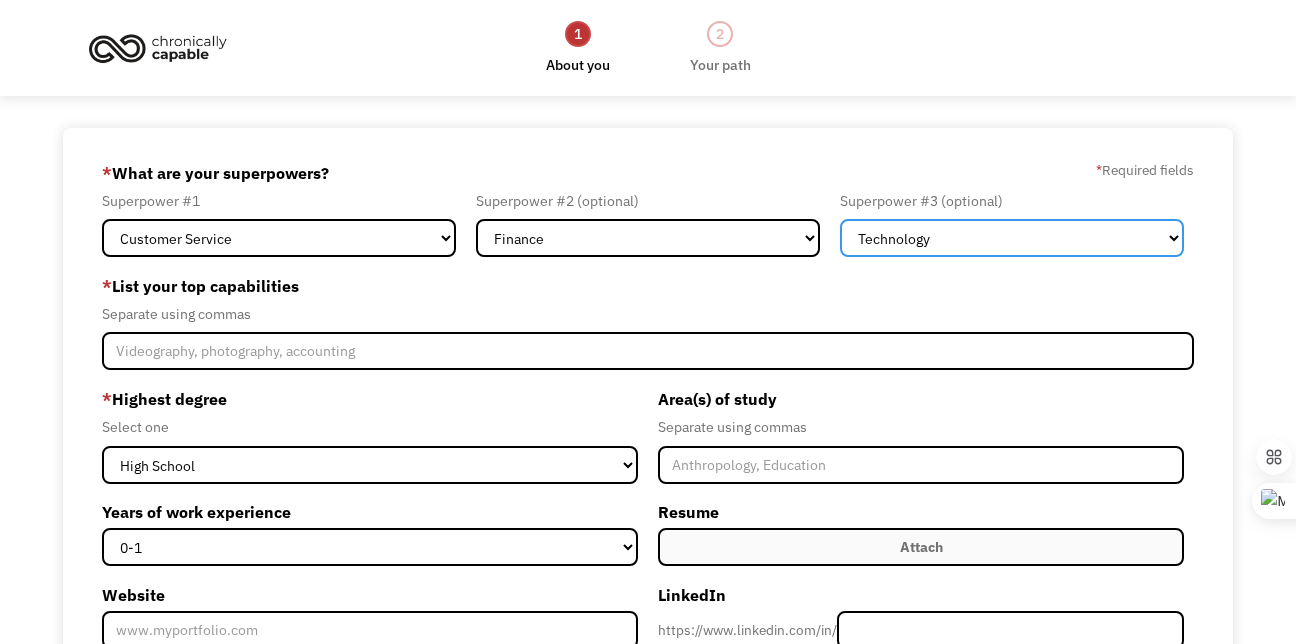 click on "Marketing Human Resources Finance Technology Operations Sales Industrial & Manufacturing Administration Legal Communications & Public Relations Customer Service Design Healthcare Science & Education Engineering & Construction Other" at bounding box center [1012, 238] 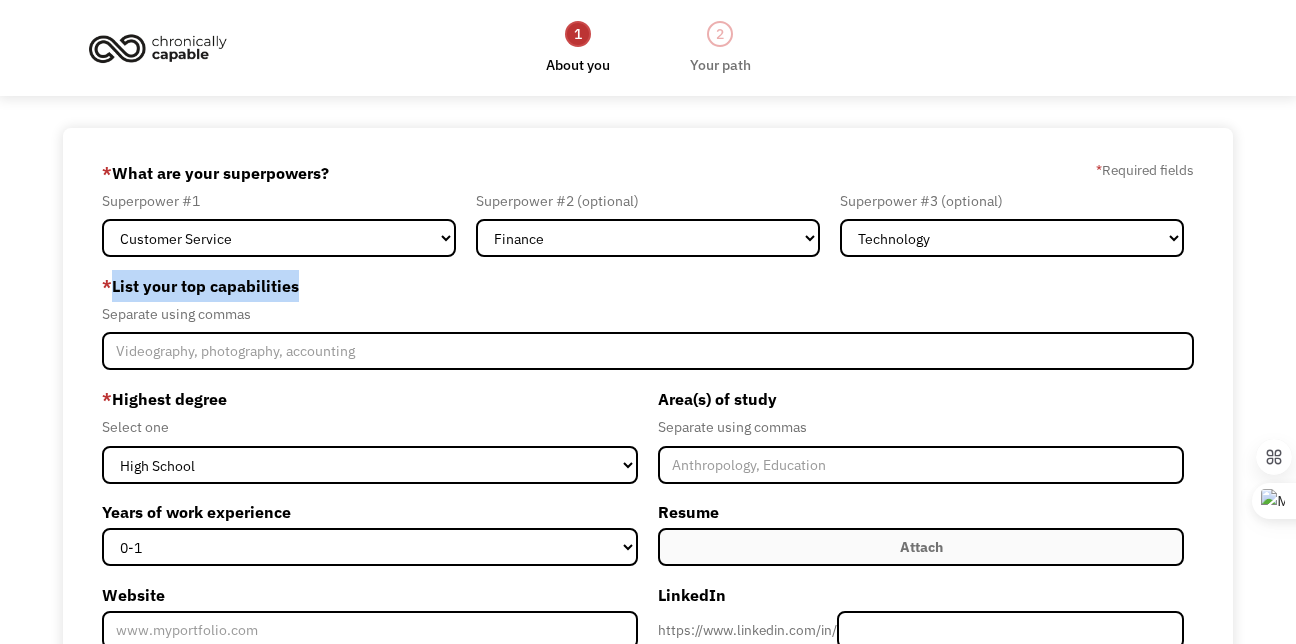 drag, startPoint x: 114, startPoint y: 284, endPoint x: 296, endPoint y: 291, distance: 182.13457 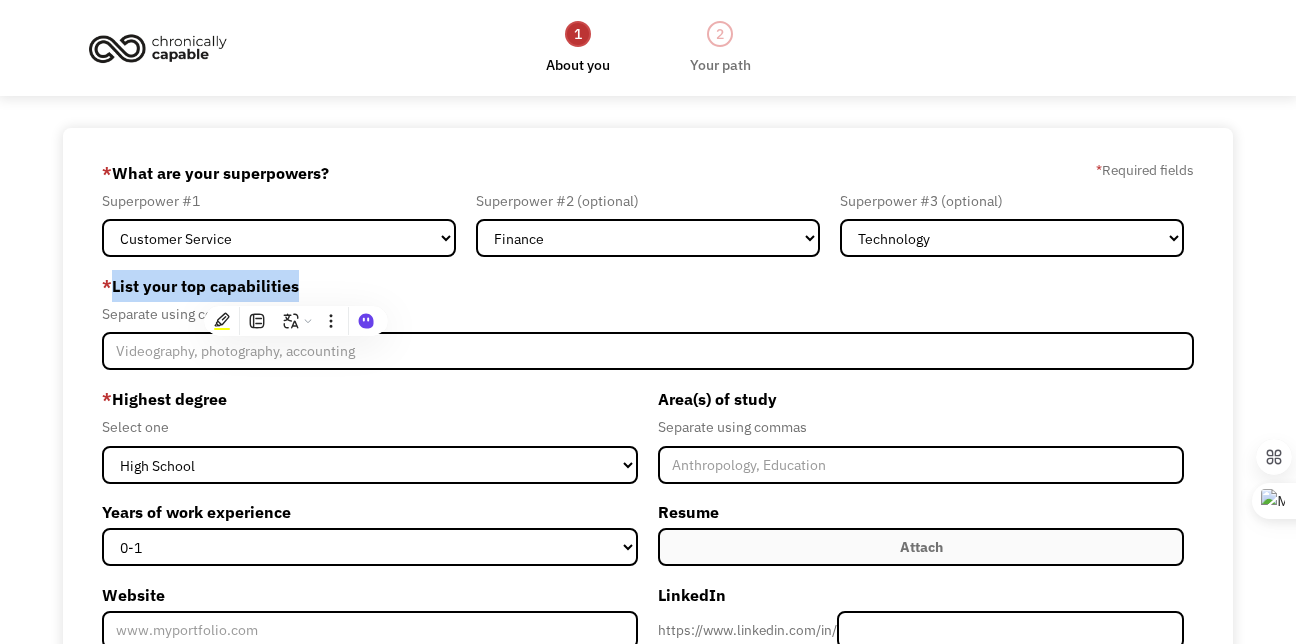 copy on "List your top capabilities" 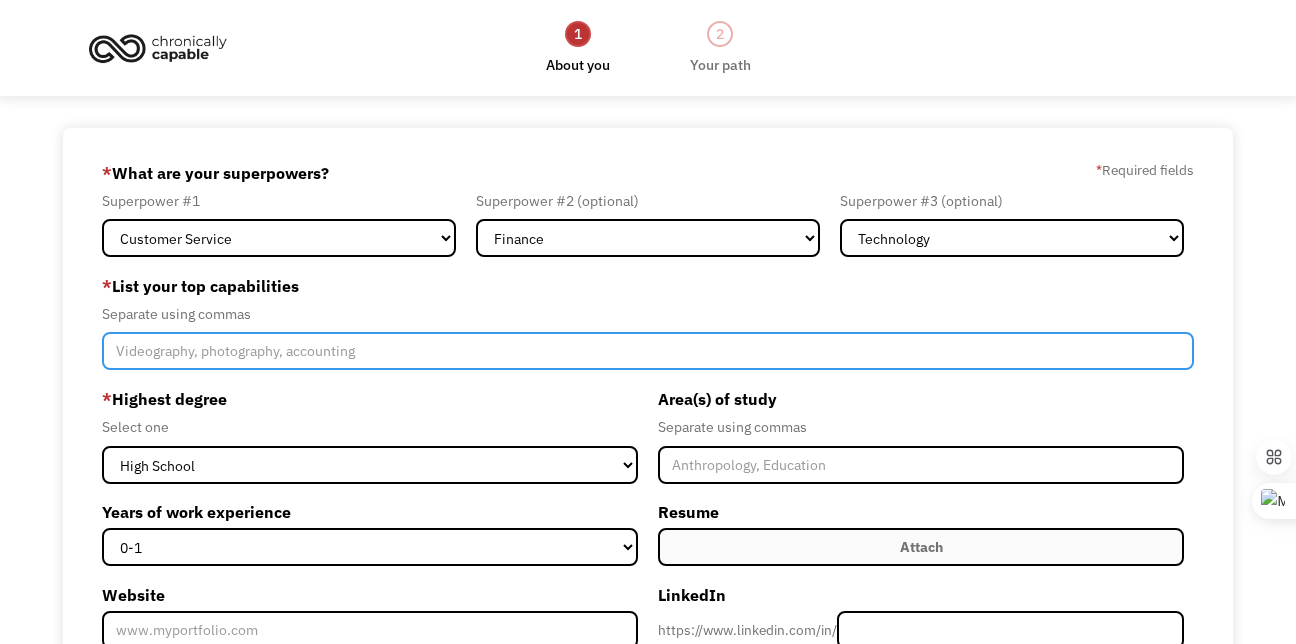 click at bounding box center (648, 351) 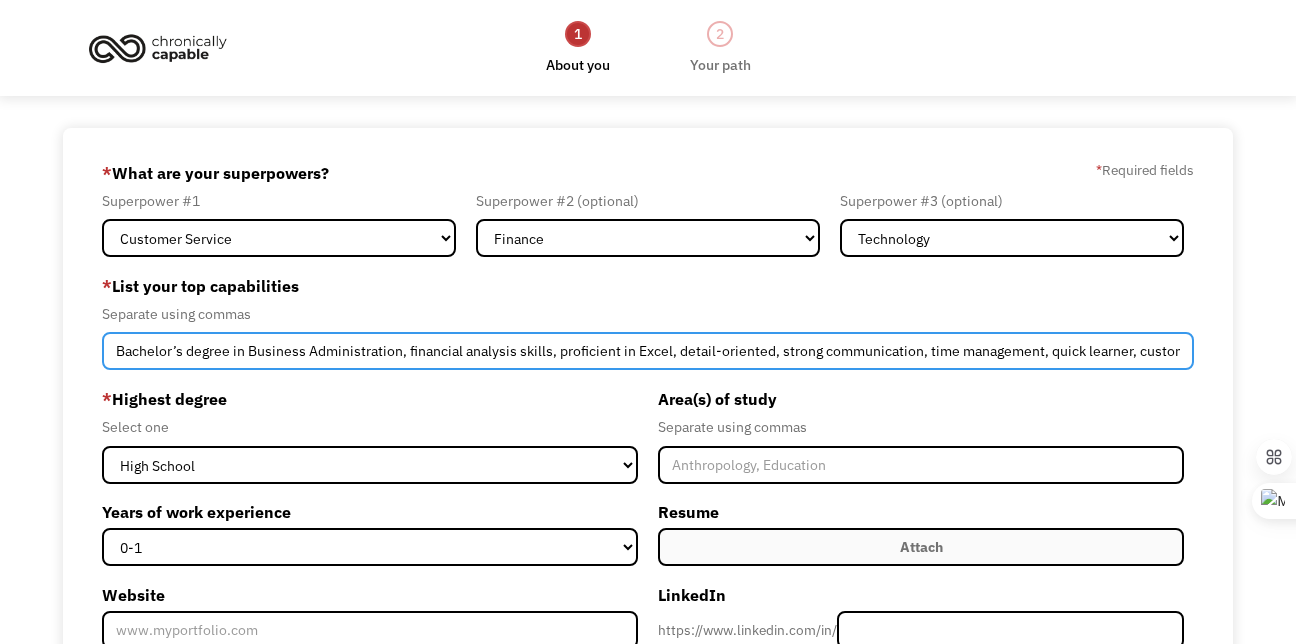 scroll, scrollTop: 0, scrollLeft: 390, axis: horizontal 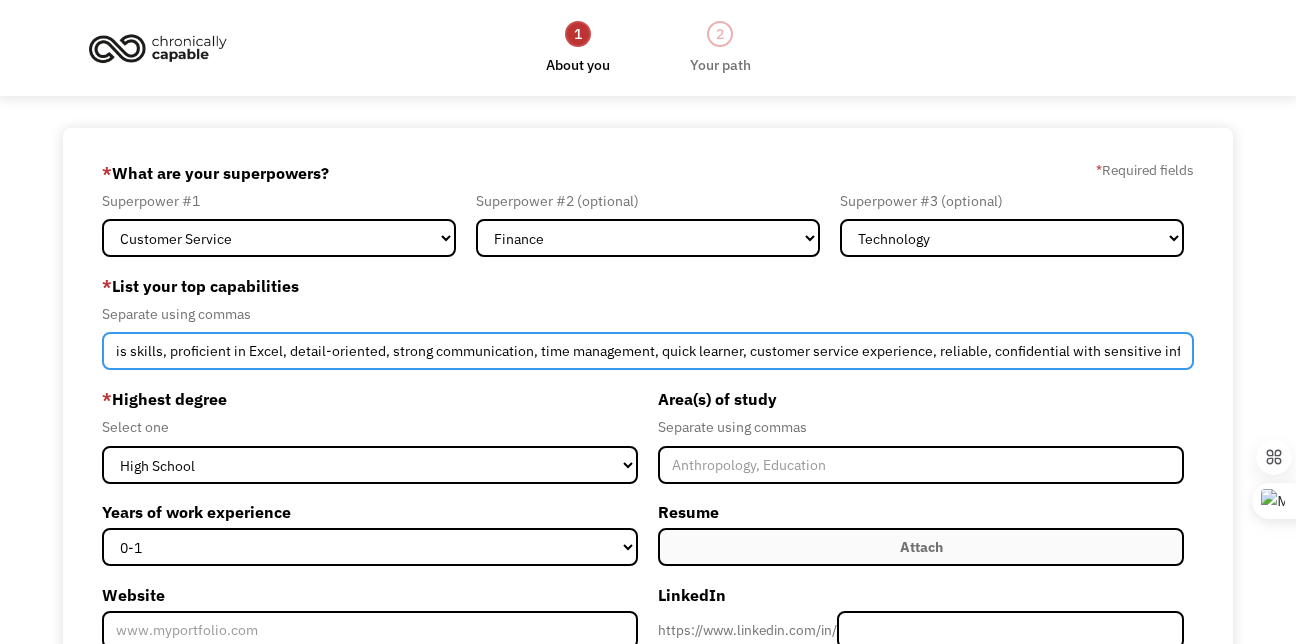 type on "Bachelor’s degree in Business Administration, financial analysis skills, proficient in Excel, detail-oriented, strong communication, time management, quick learner, customer service experience, reliable, confidential with sensitive info." 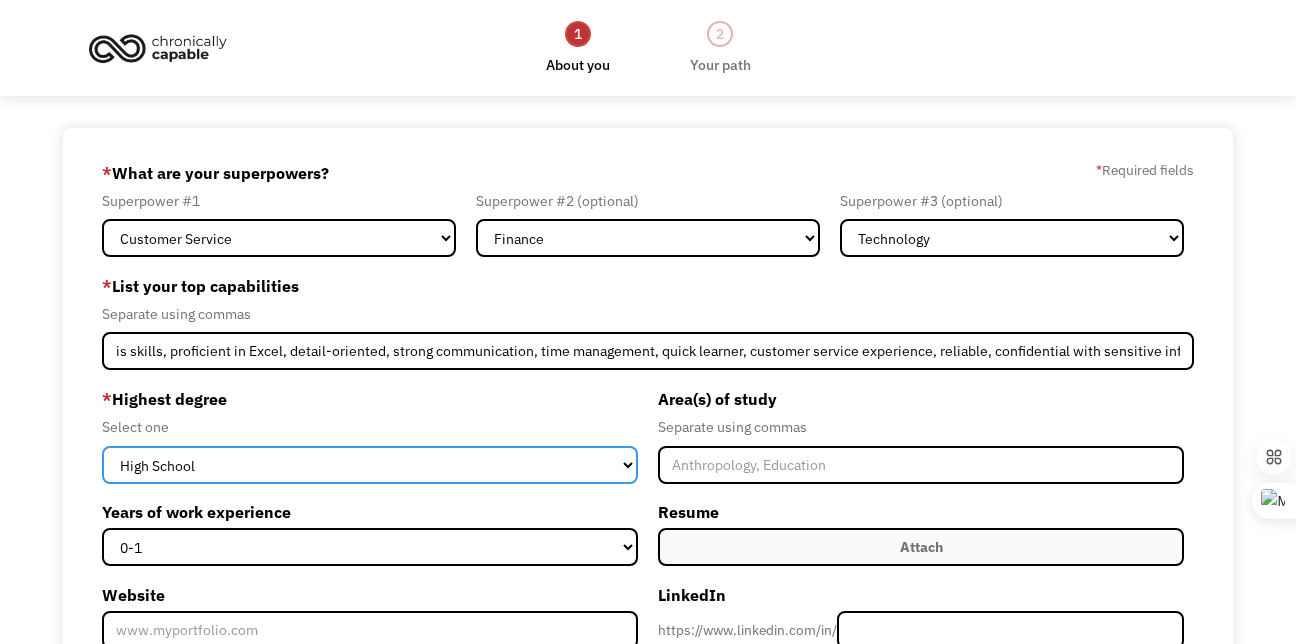 scroll, scrollTop: 0, scrollLeft: 0, axis: both 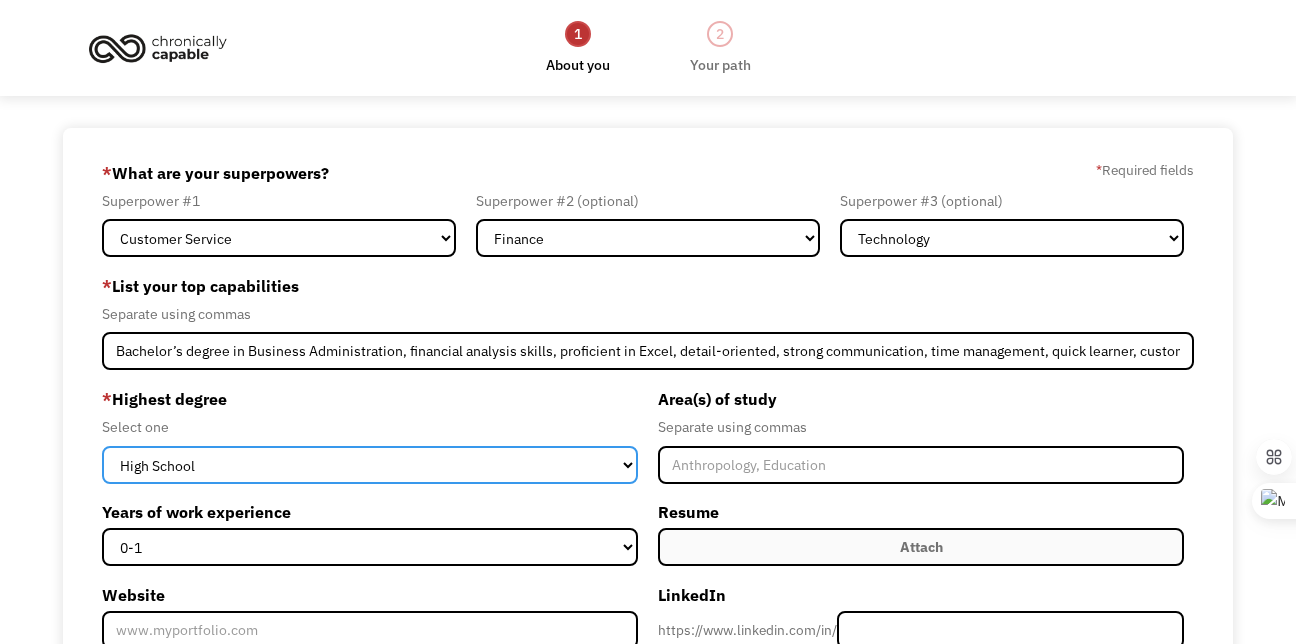 click on "High School Associates Bachelors Master's PhD" at bounding box center (370, 465) 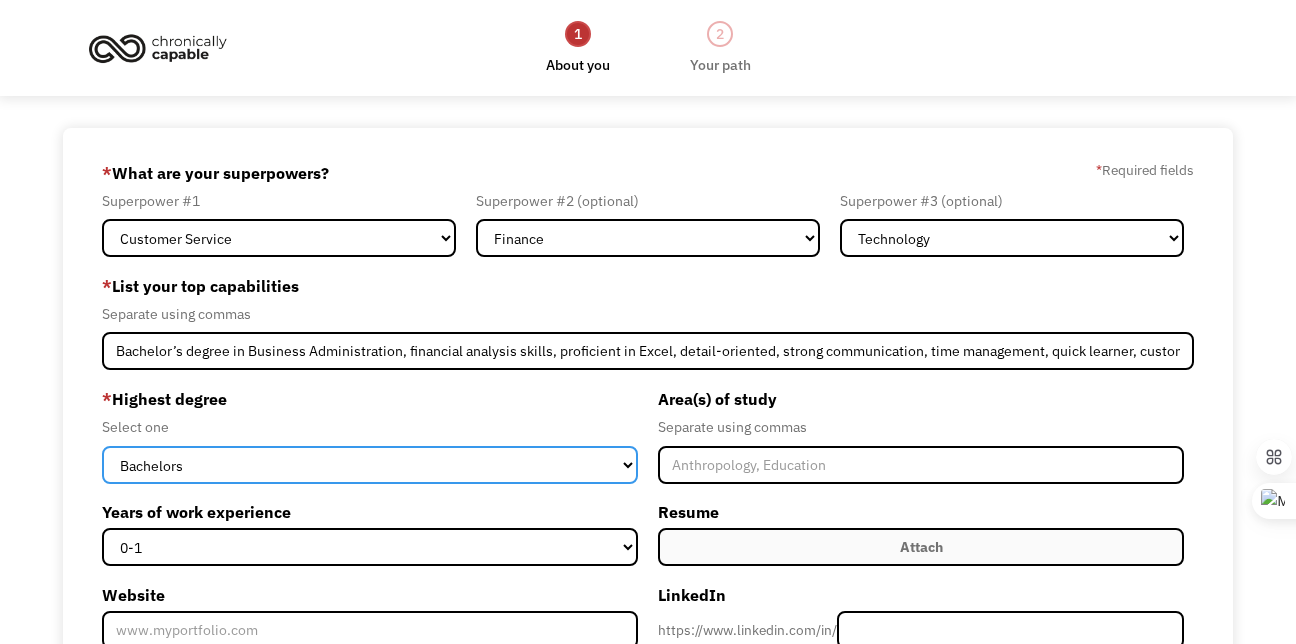 click on "High School Associates Bachelors Master's PhD" at bounding box center (370, 465) 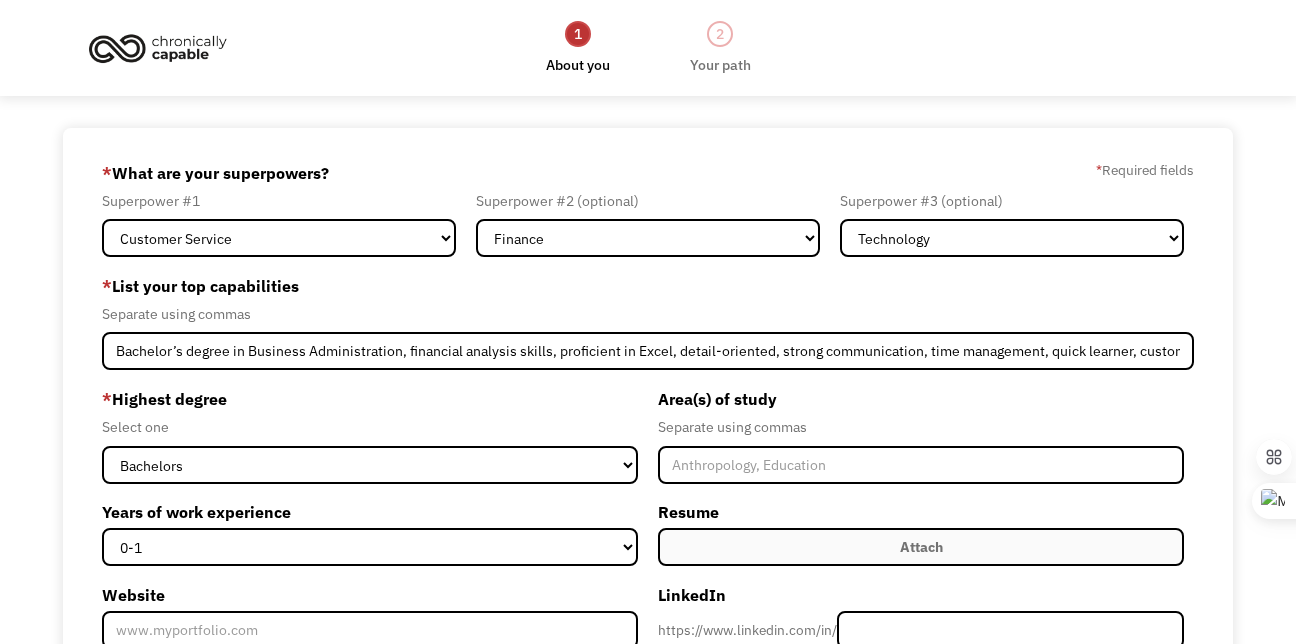 click on "Years of work experience" at bounding box center (370, 512) 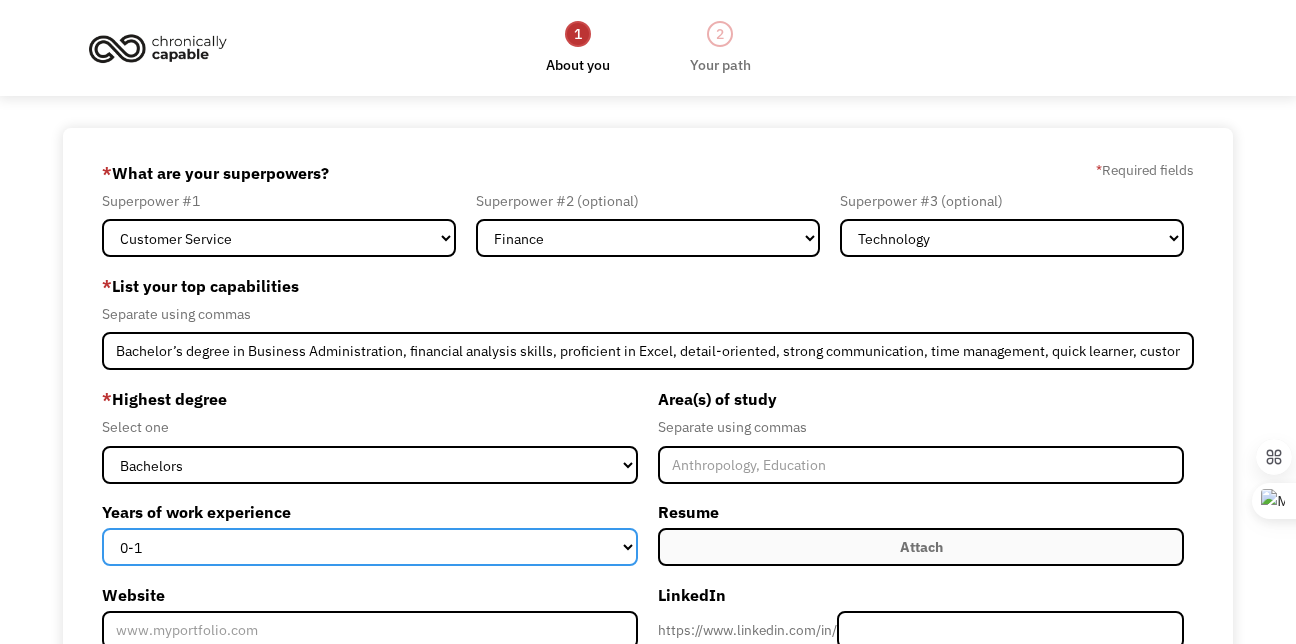 click on "0-1 2-4 5-10 11-15 15+" at bounding box center [370, 547] 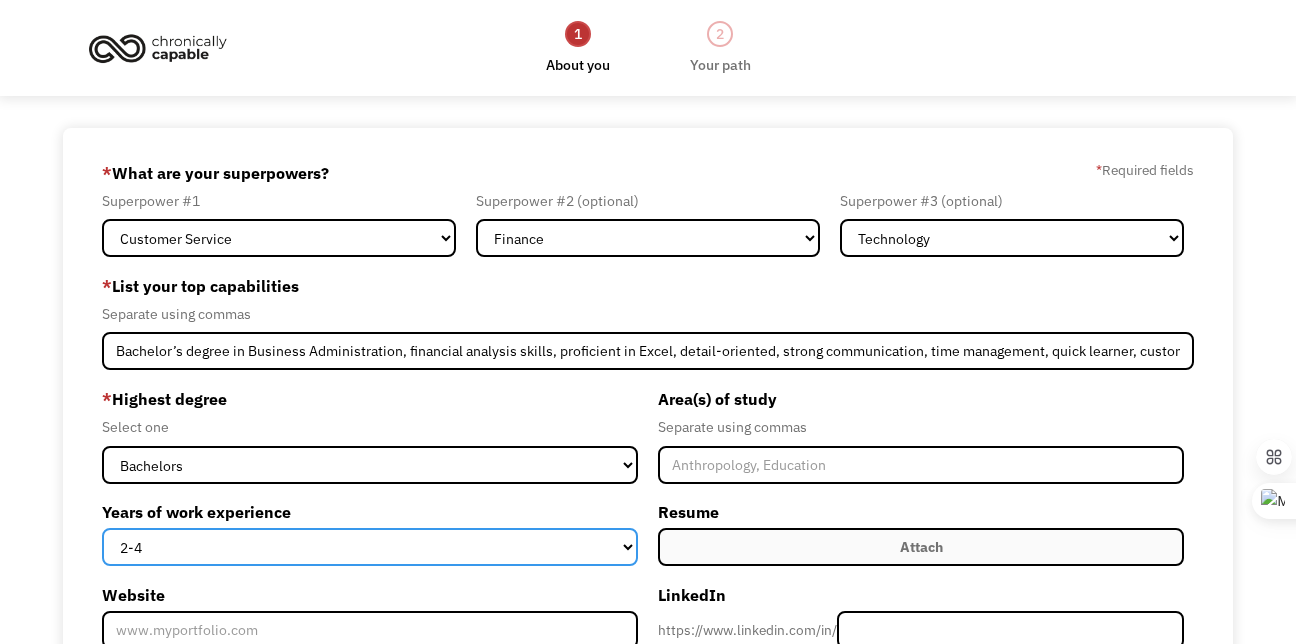 select on "0-1" 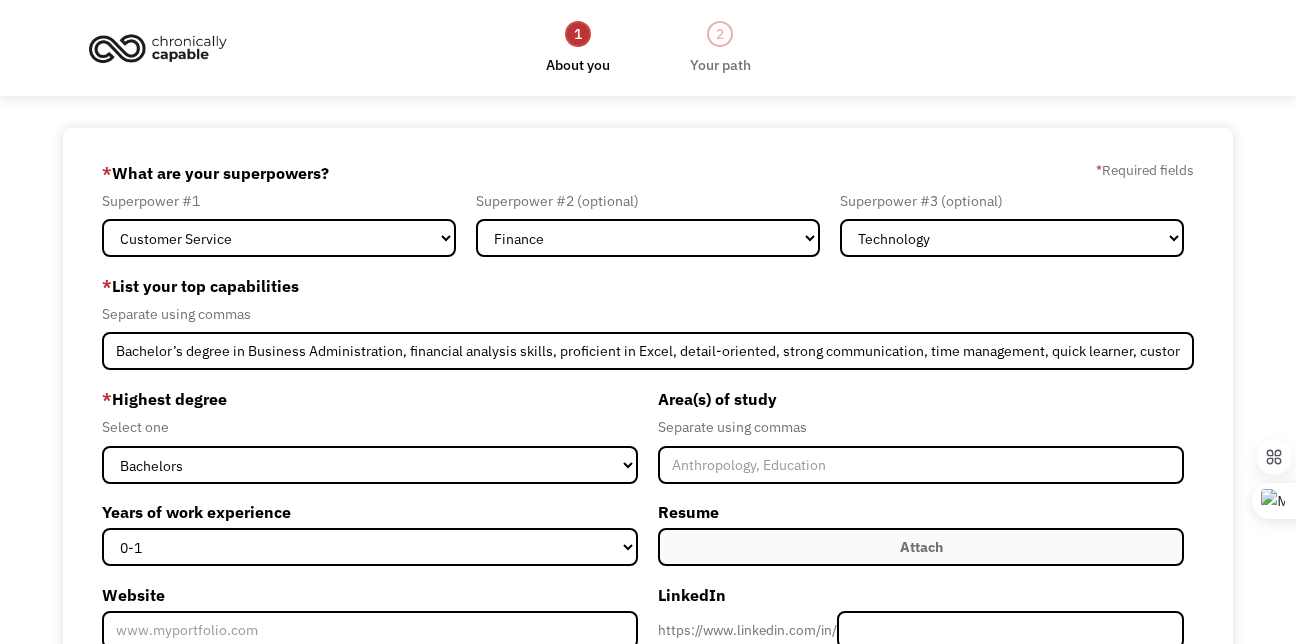 click on "689375e14f9fee5000d9101b countrydragonfly4@yahoo.com Cynthia Walker Other * What are your superpowers? * Required fields Superpower #1 Marketing Human Resources Finance Technology Operations Sales Industrial & Manufacturing Administration Legal Communications & Public Relations Customer Service Design Healthcare Science & Education Engineering & Construction Other Superpower #2 (optional) Marketing Human Resources Finance Technology Operations Sales Industrial & Manufacturing Administration Legal Communications & Public Relations Customer Service Design Healthcare Science & Education Engineering & Construction Other Superpower #3 (optional) Marketing Human Resources Finance Technology Operations Sales Industrial & Manufacturing Administration Legal Communications & Public Relations Customer Service Design Healthcare Science & Education Engineering & Construction Other * List your top capabilities Separate using commas * Highest degree Select one High School Associates Bachelors Master's PhD 0-1 2-4 5-10 11-15" at bounding box center (648, 538) 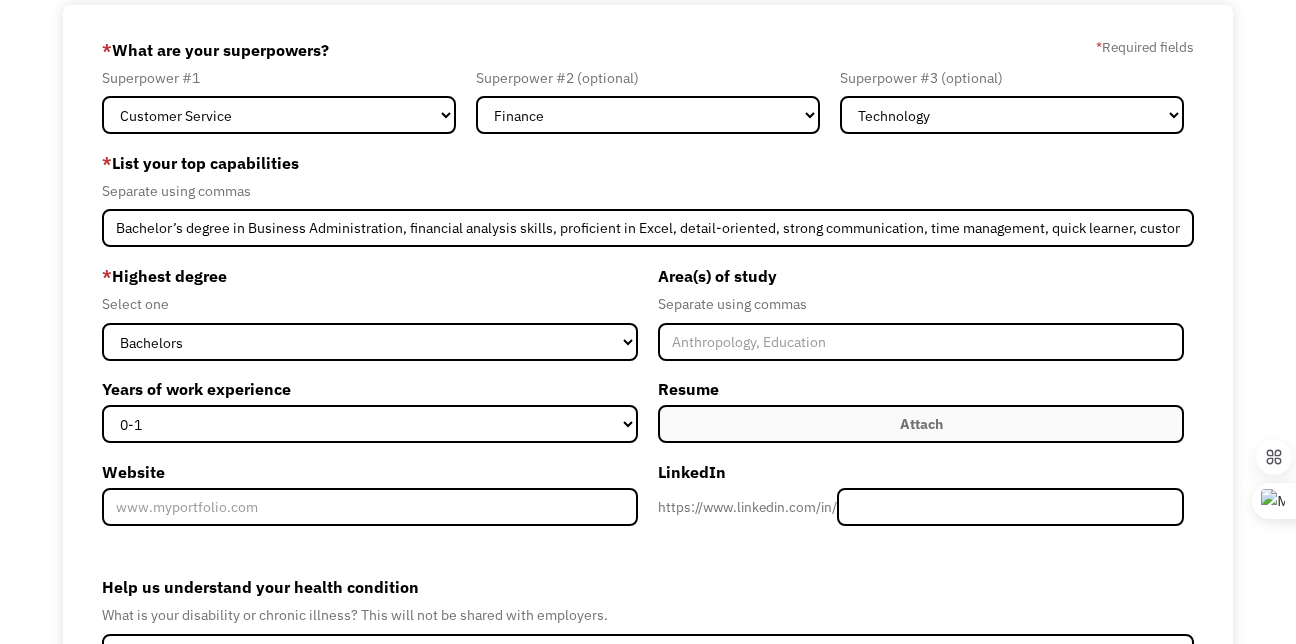 scroll, scrollTop: 160, scrollLeft: 0, axis: vertical 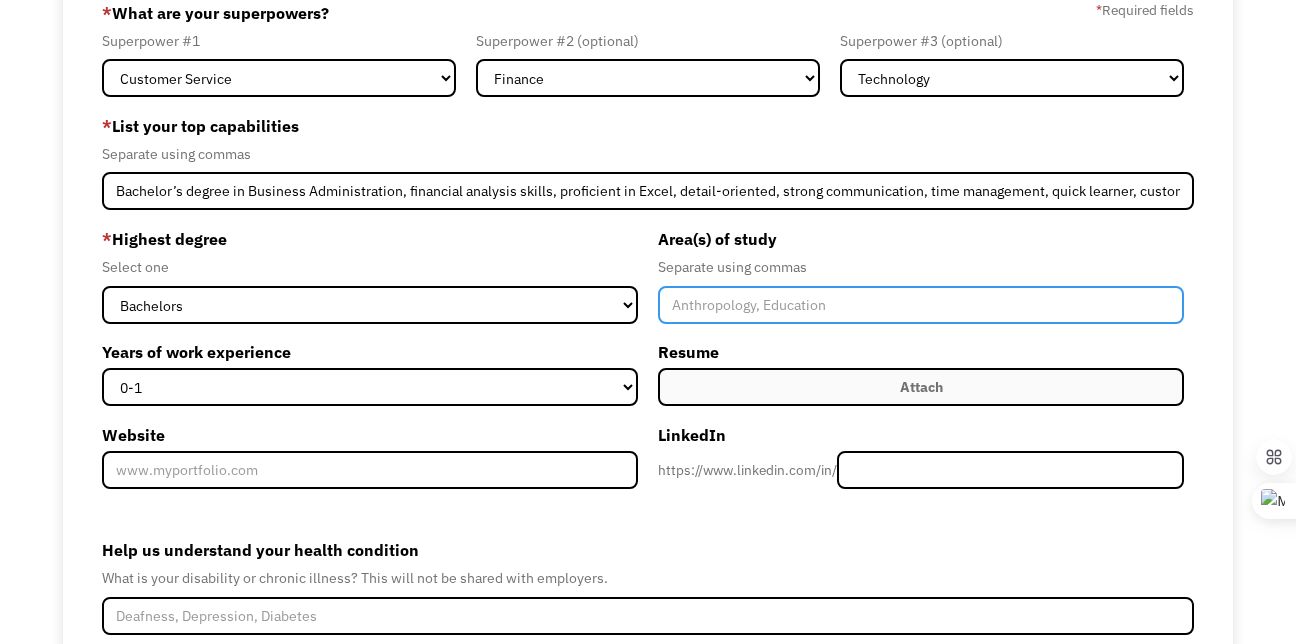 click at bounding box center [921, 305] 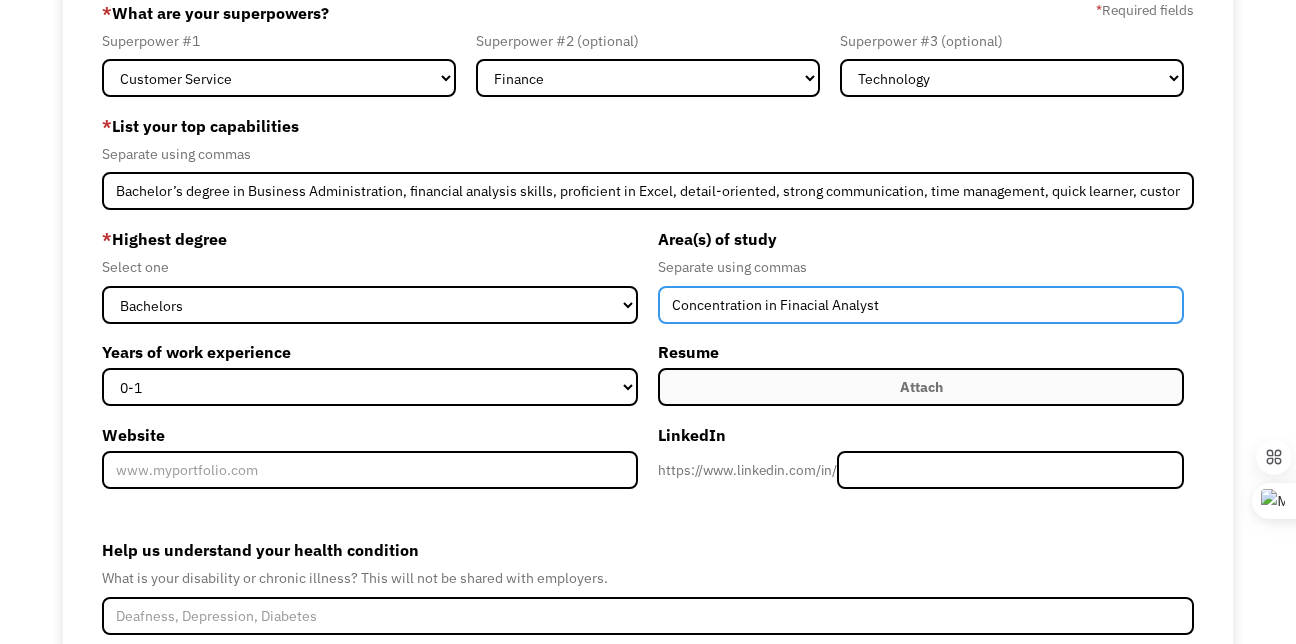 type on "Concentration in Finacial Analyst" 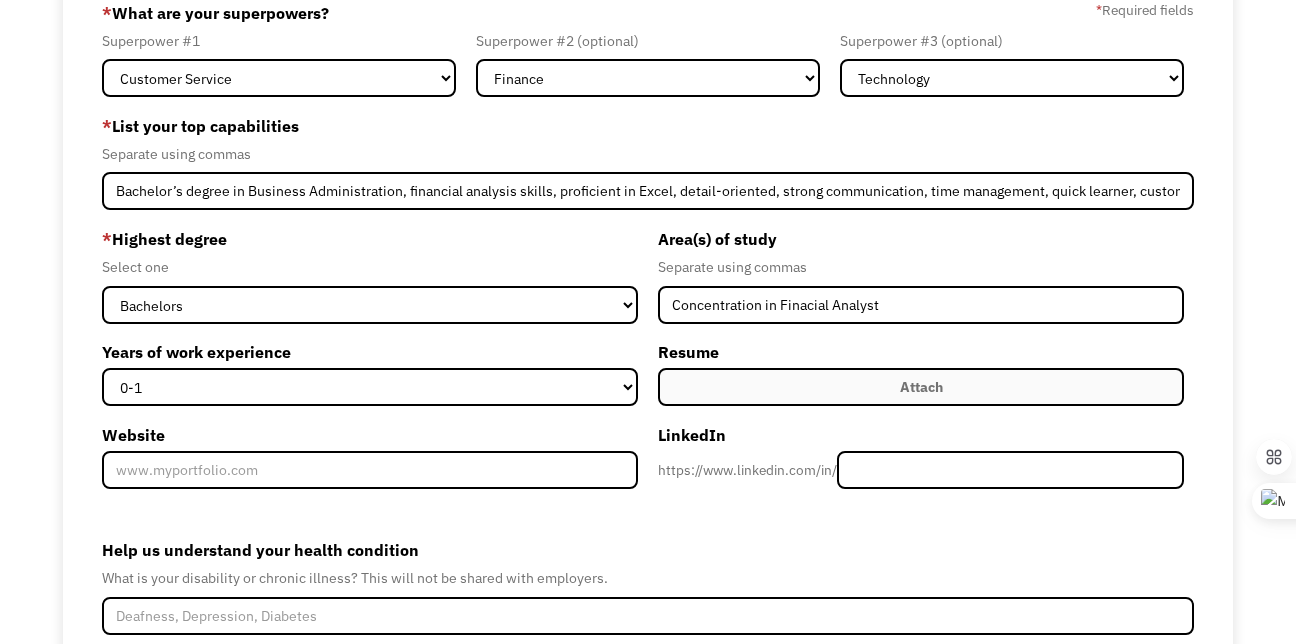 click on "Attach" at bounding box center (921, 387) 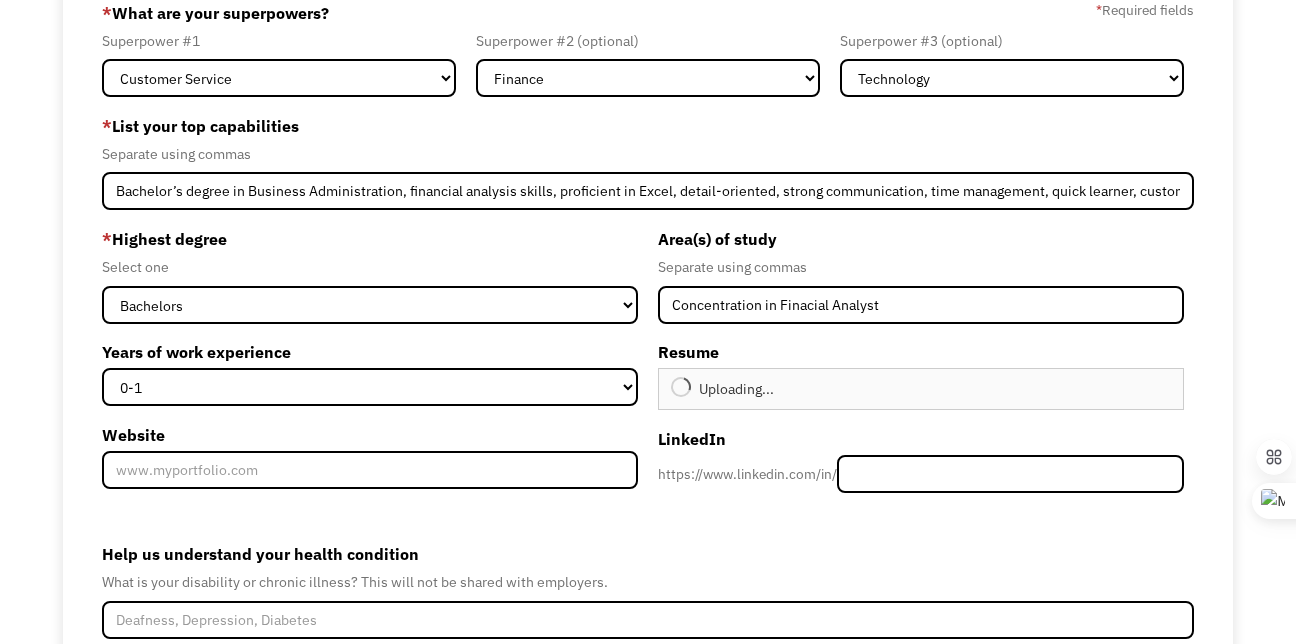 type on "Continue" 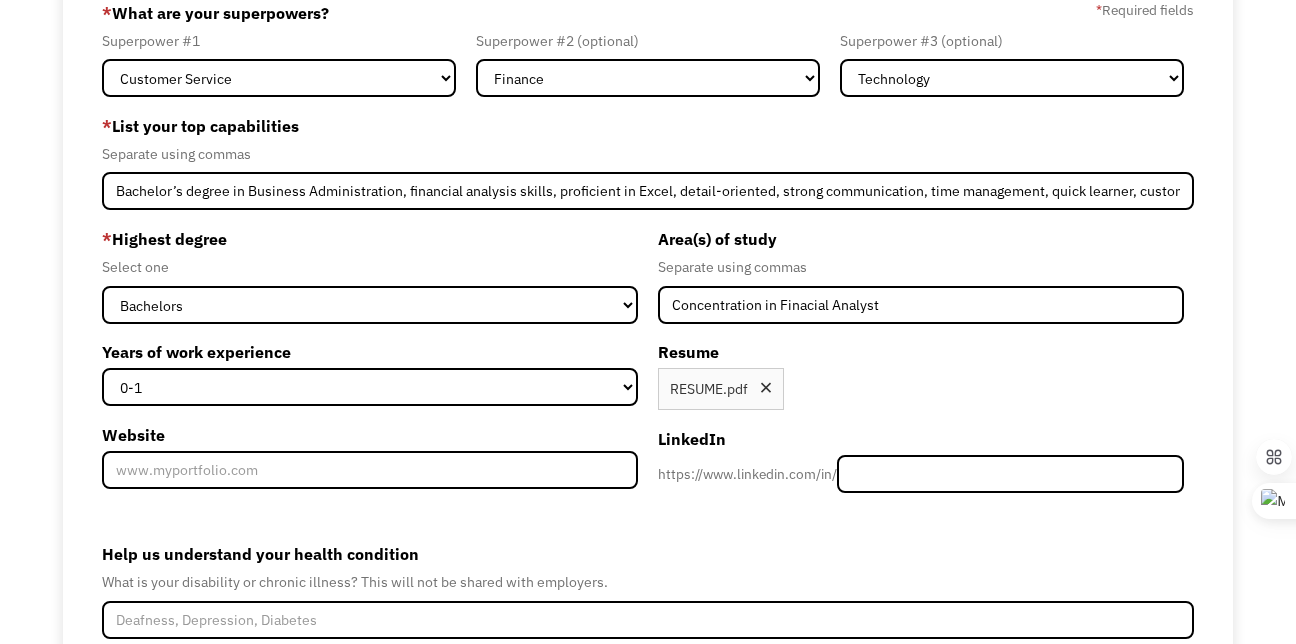 click on "Help us understand your health condition" at bounding box center [648, 554] 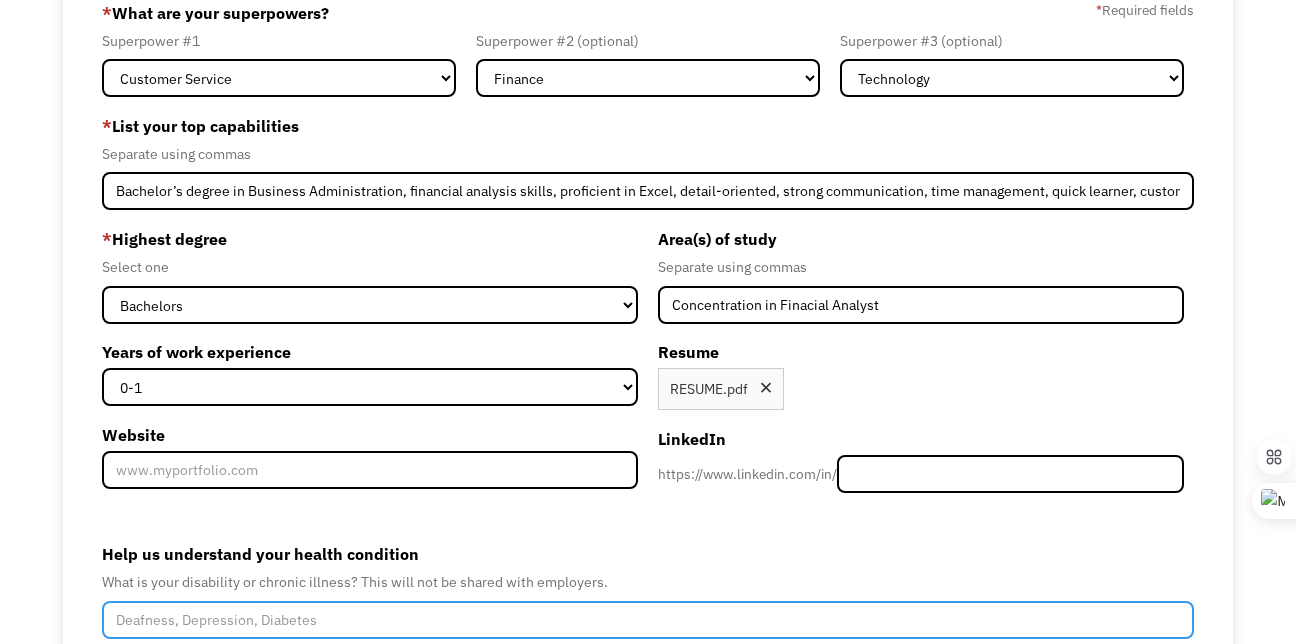 click on "Help us understand your health condition" at bounding box center (648, 620) 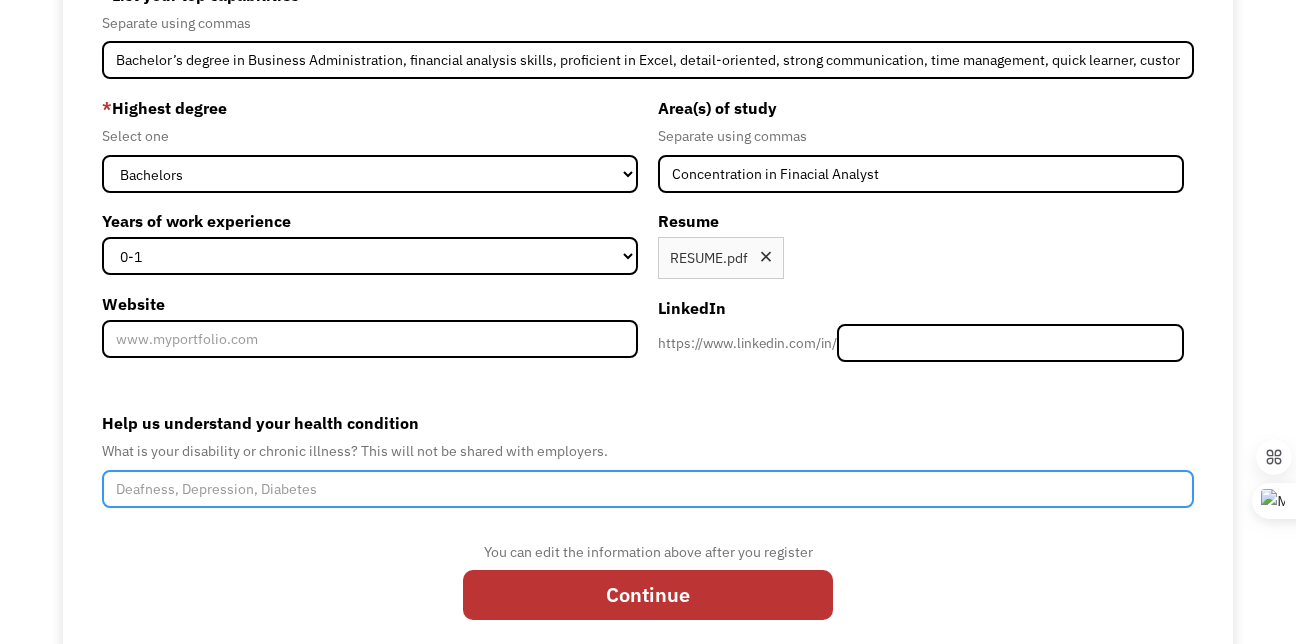 scroll, scrollTop: 320, scrollLeft: 0, axis: vertical 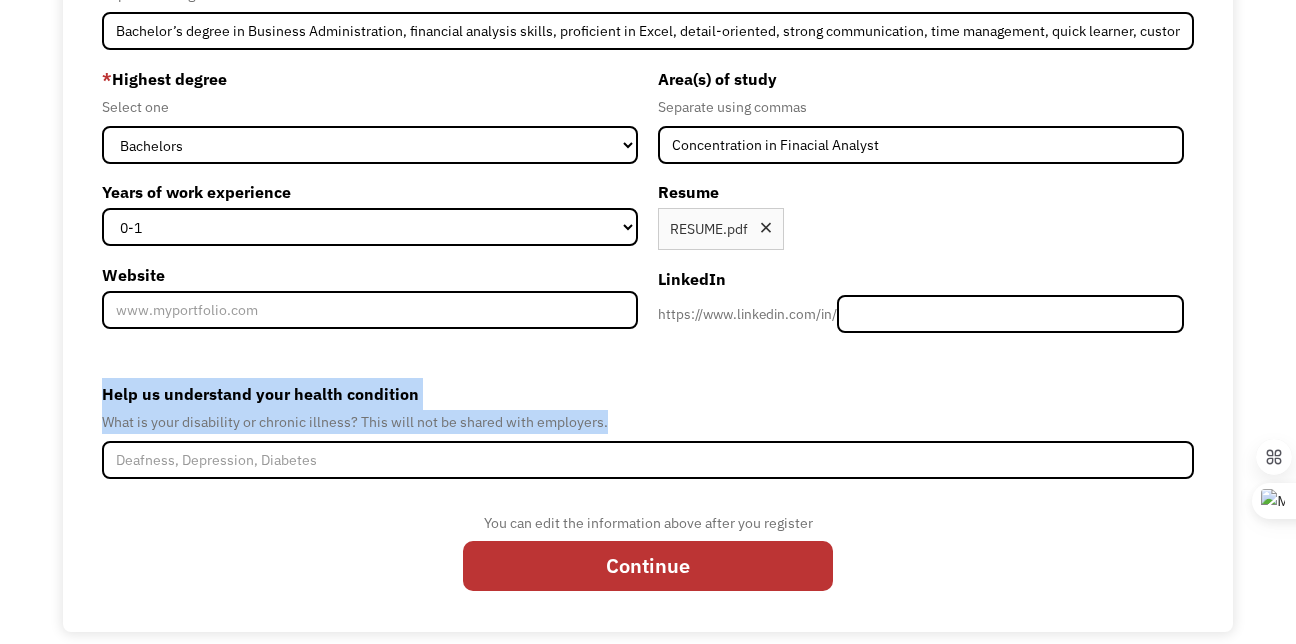 drag, startPoint x: 102, startPoint y: 392, endPoint x: 623, endPoint y: 432, distance: 522.53326 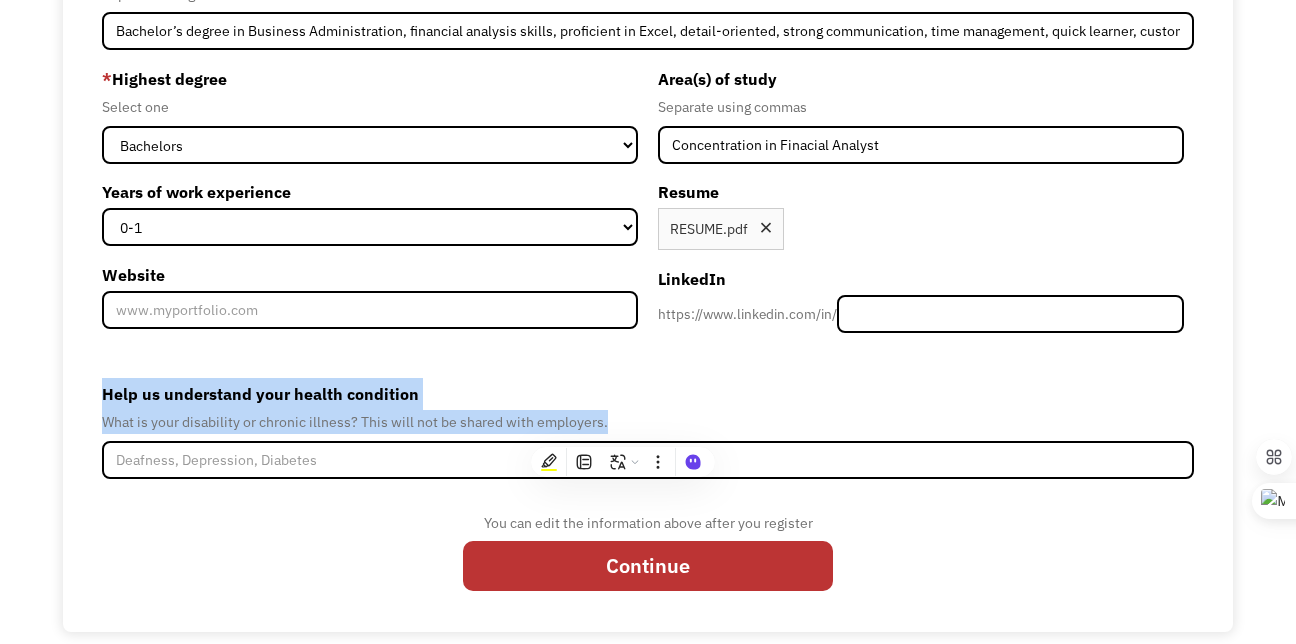 copy on "Help us understand your health condition What is your disability or chronic illness? This will not be shared with employers." 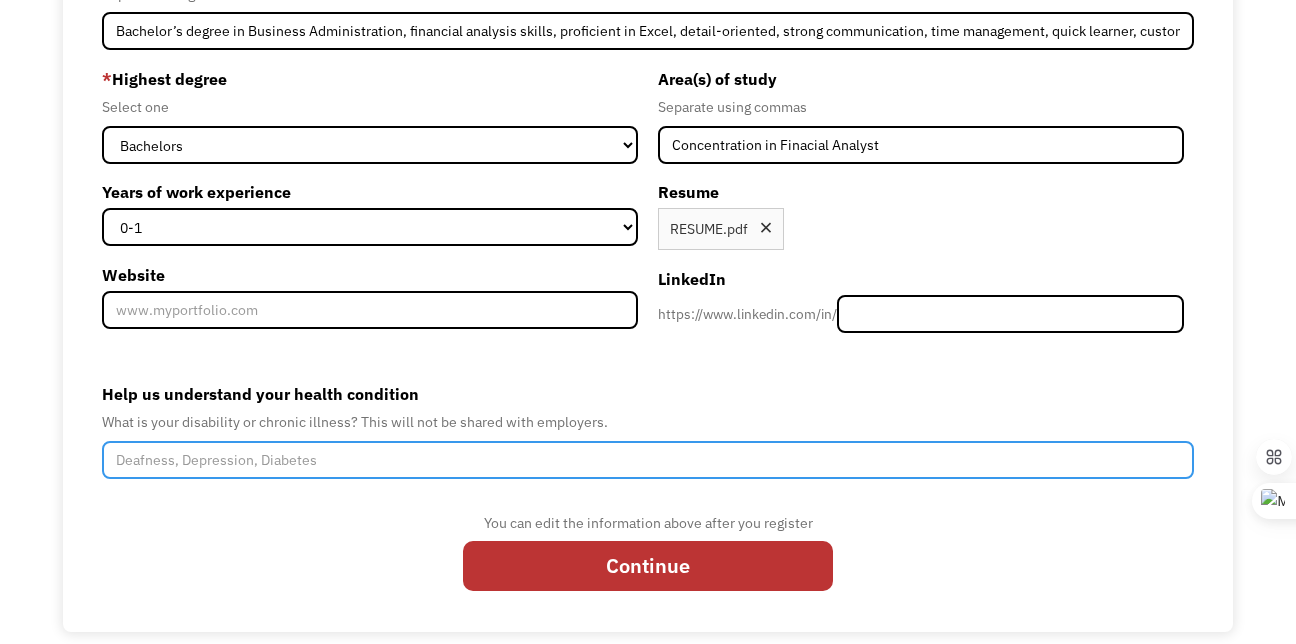 click on "Help us understand your health condition" at bounding box center (648, 460) 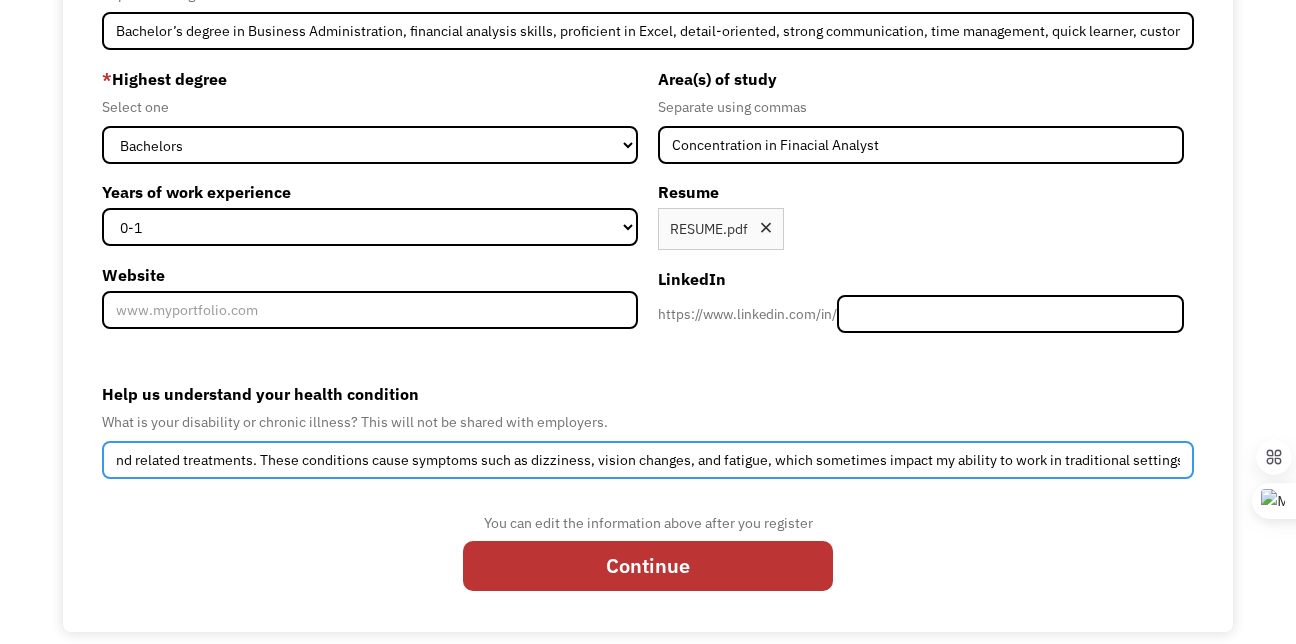 scroll, scrollTop: 0, scrollLeft: 403, axis: horizontal 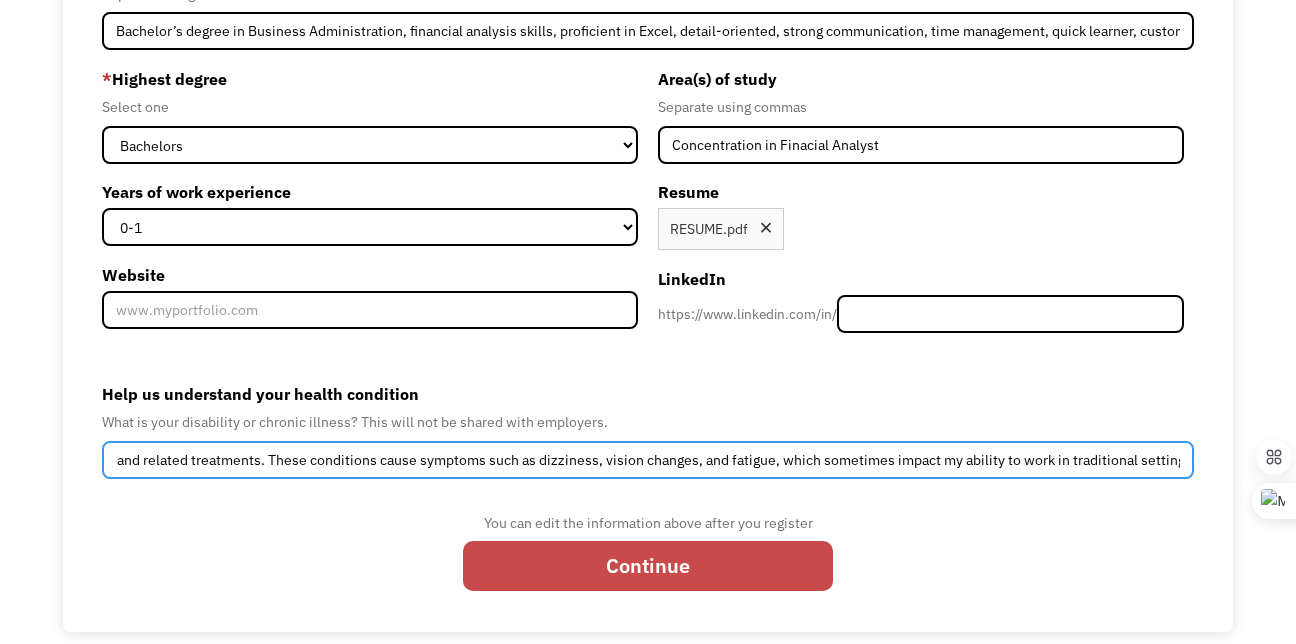 type on "I have a history of neurological issues, including a brain tumor and related treatments. These conditions cause symptoms such as dizziness, vision changes, and fatigue, which sometimes impact my ability to work in traditional settings." 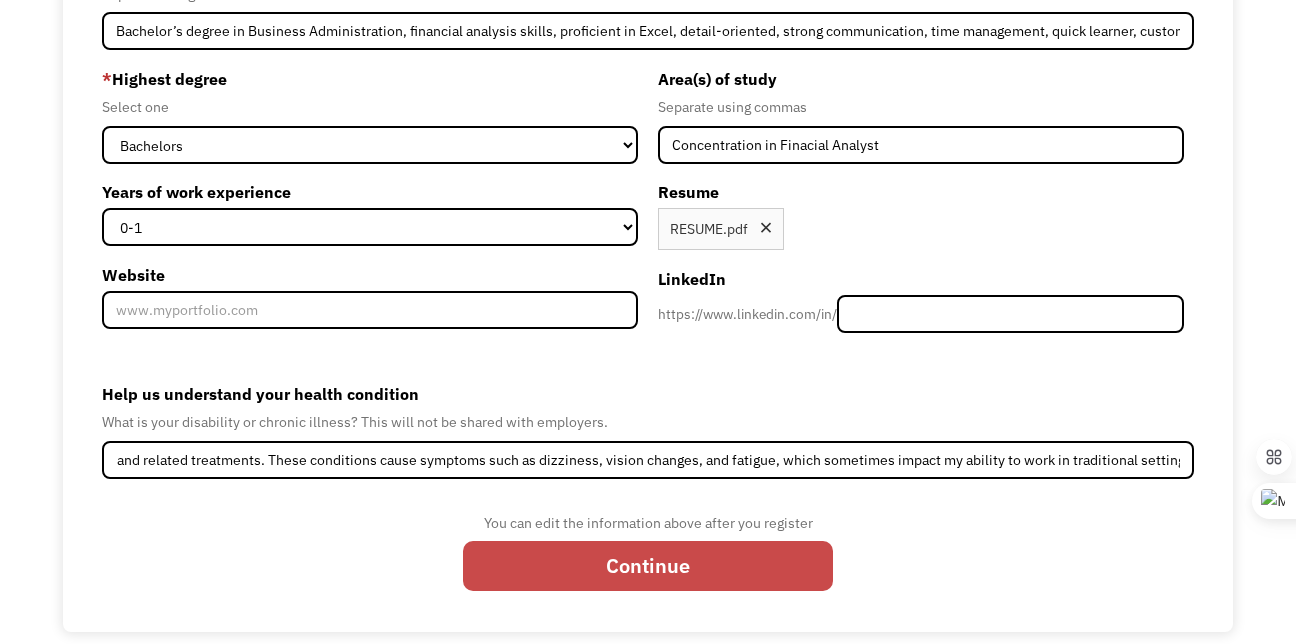 scroll, scrollTop: 0, scrollLeft: 0, axis: both 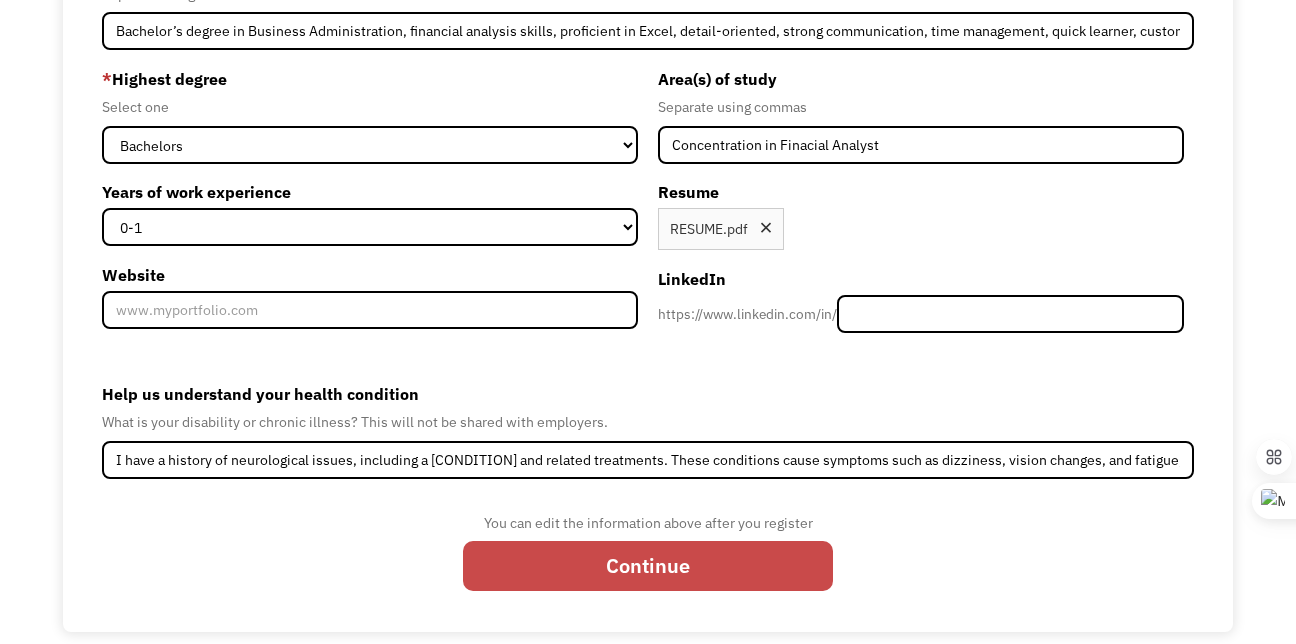 click on "Continue" at bounding box center (648, 566) 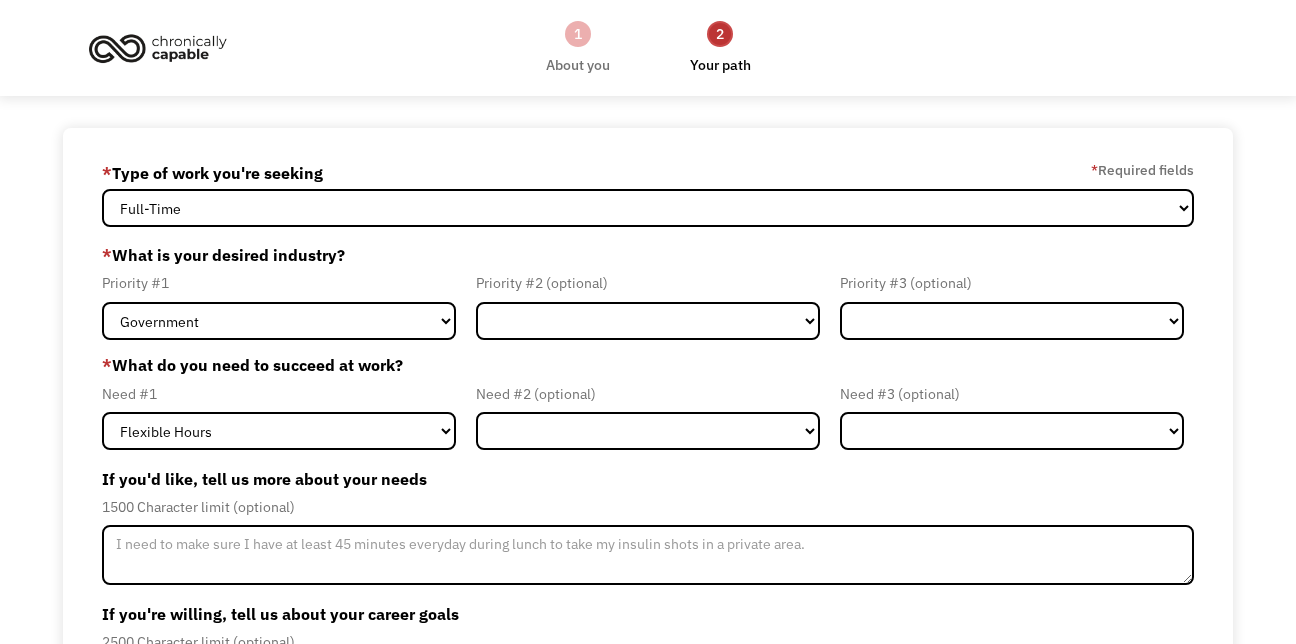 scroll, scrollTop: 0, scrollLeft: 0, axis: both 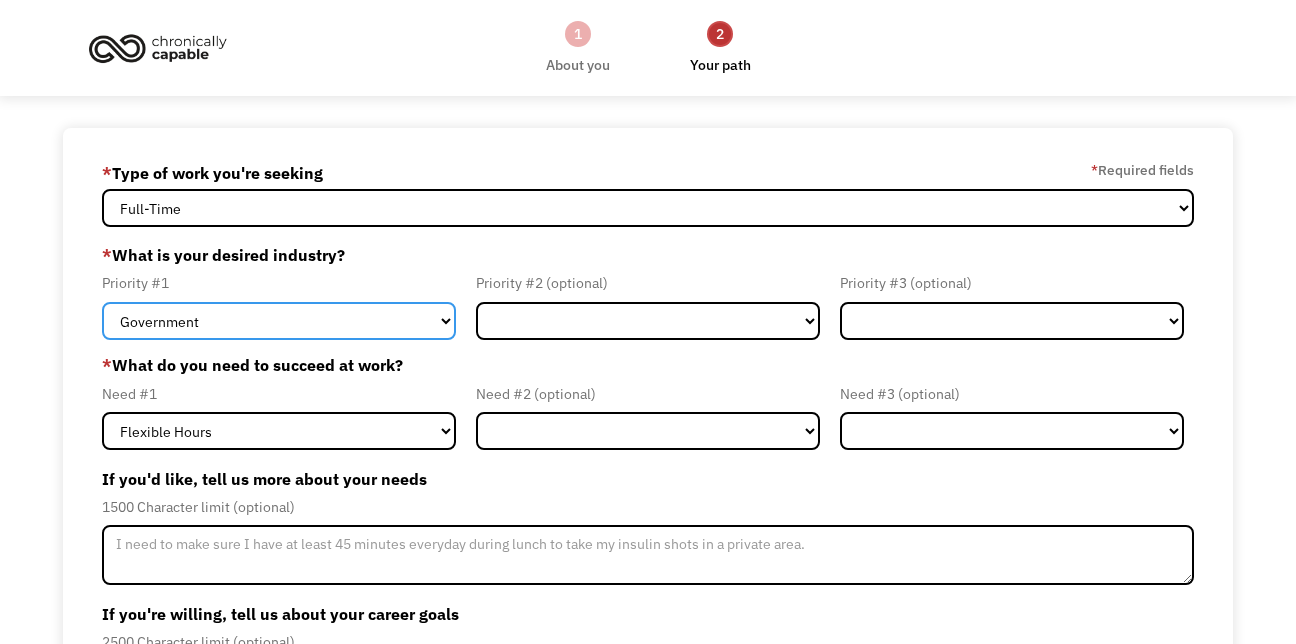click on "Government Finance & Insurance Health & Social Care Tech & Engineering Creative & Design Administrative Education Other" at bounding box center [279, 321] 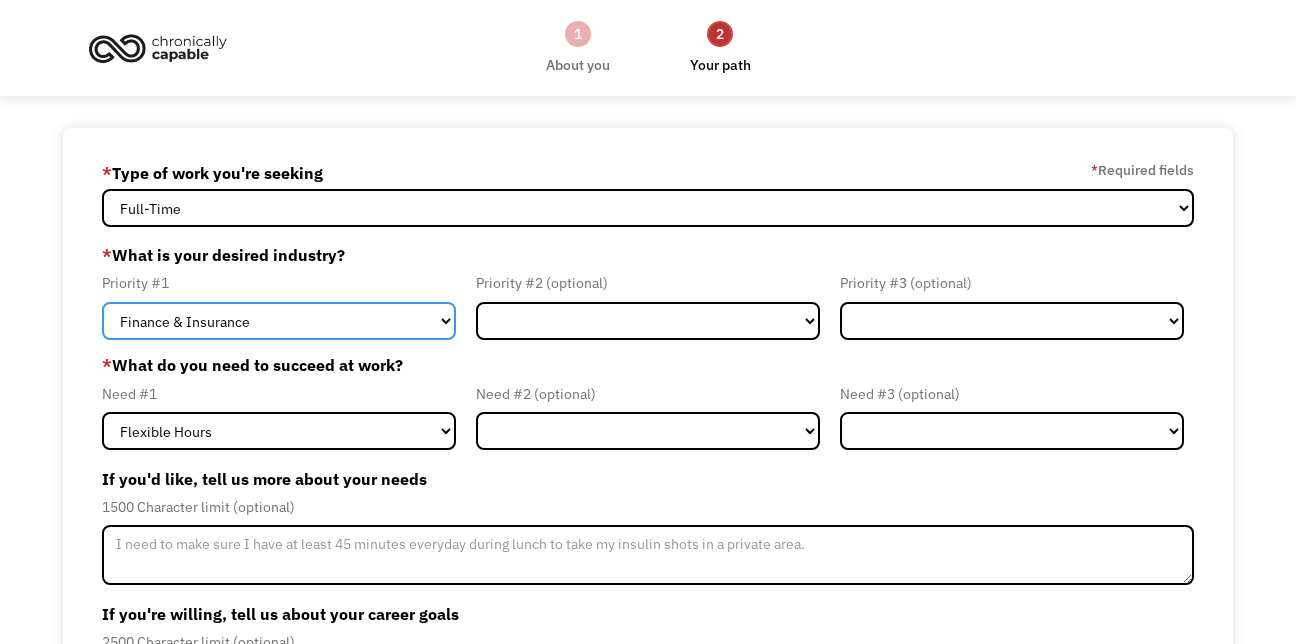 click on "Government Finance & Insurance Health & Social Care Tech & Engineering Creative & Design Administrative Education Other" at bounding box center (279, 321) 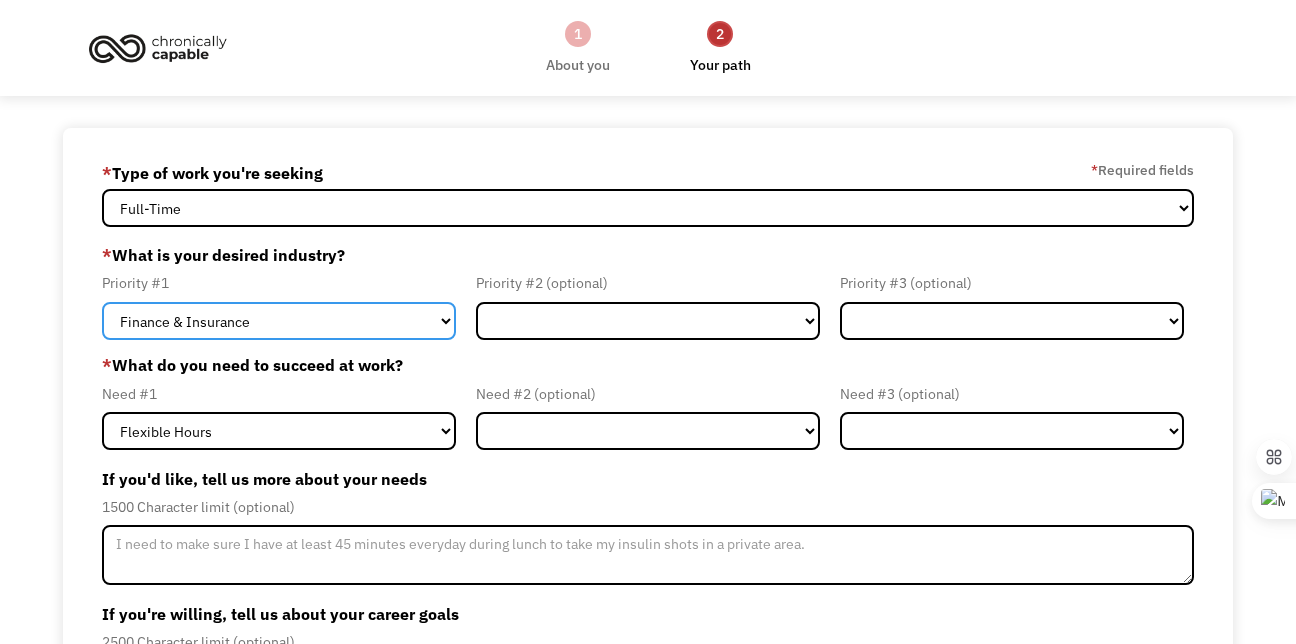 select on "Government" 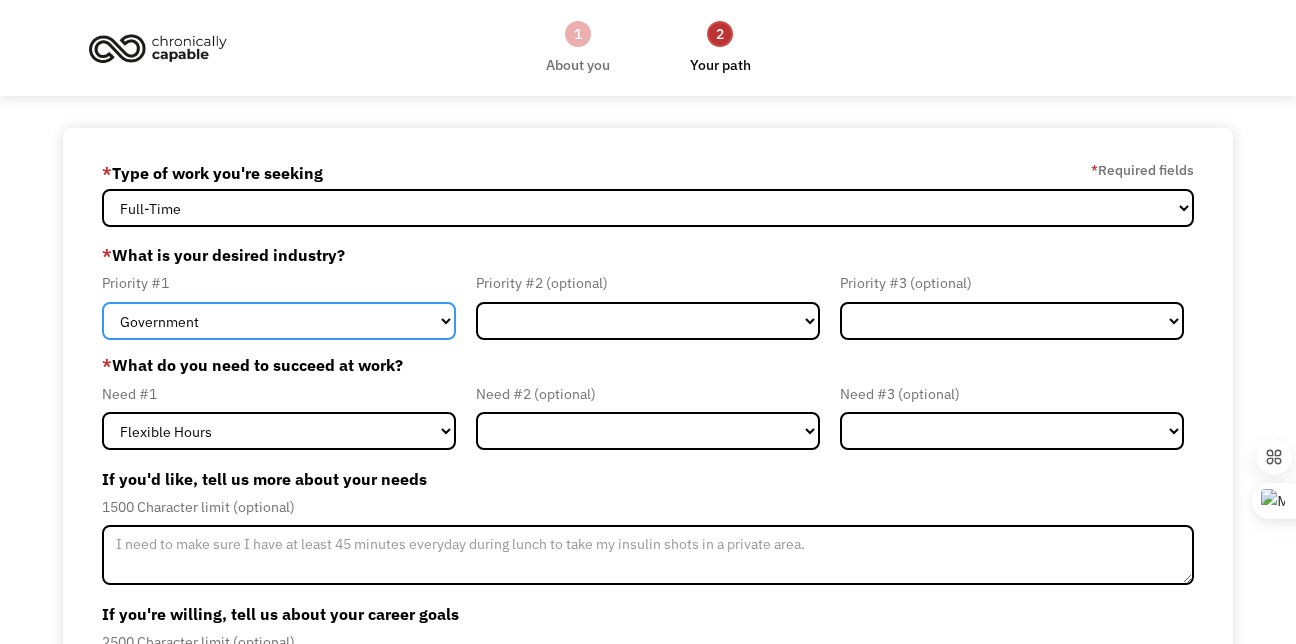 click on "Government Finance & Insurance Health & Social Care Tech & Engineering Creative & Design Administrative Education Other" at bounding box center [279, 321] 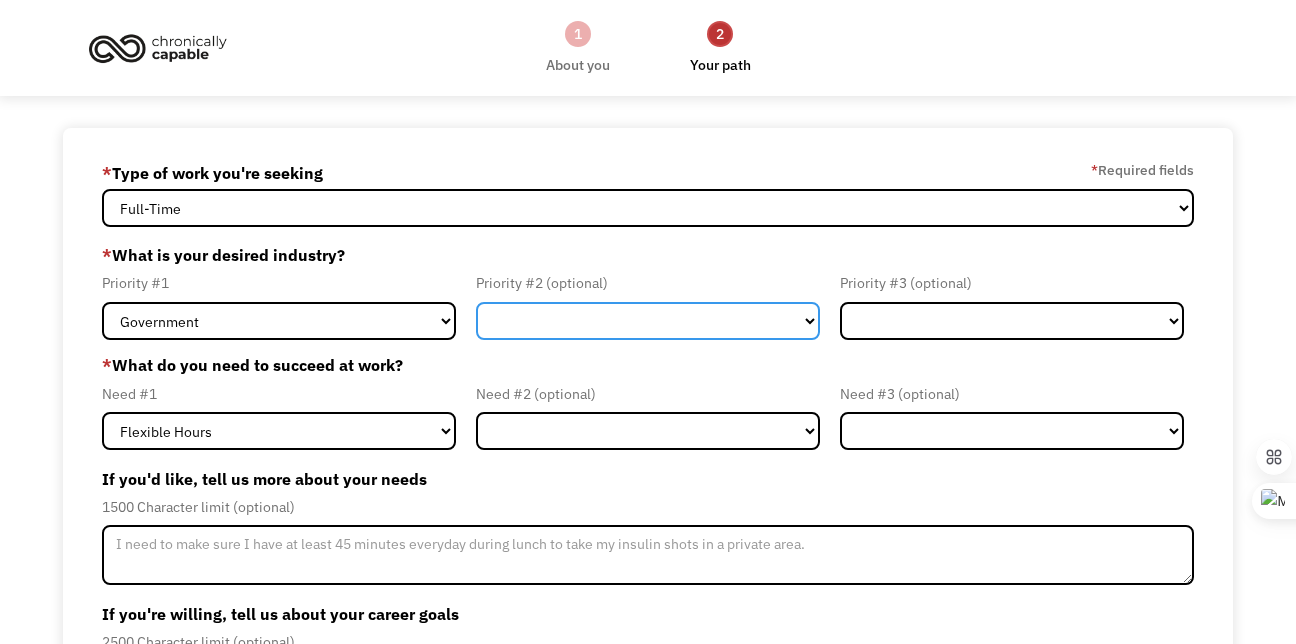 click on "Government Finance & Insurance Health & Social Care Tech & Engineering Creative & Design Administrative Education Other" at bounding box center [648, 321] 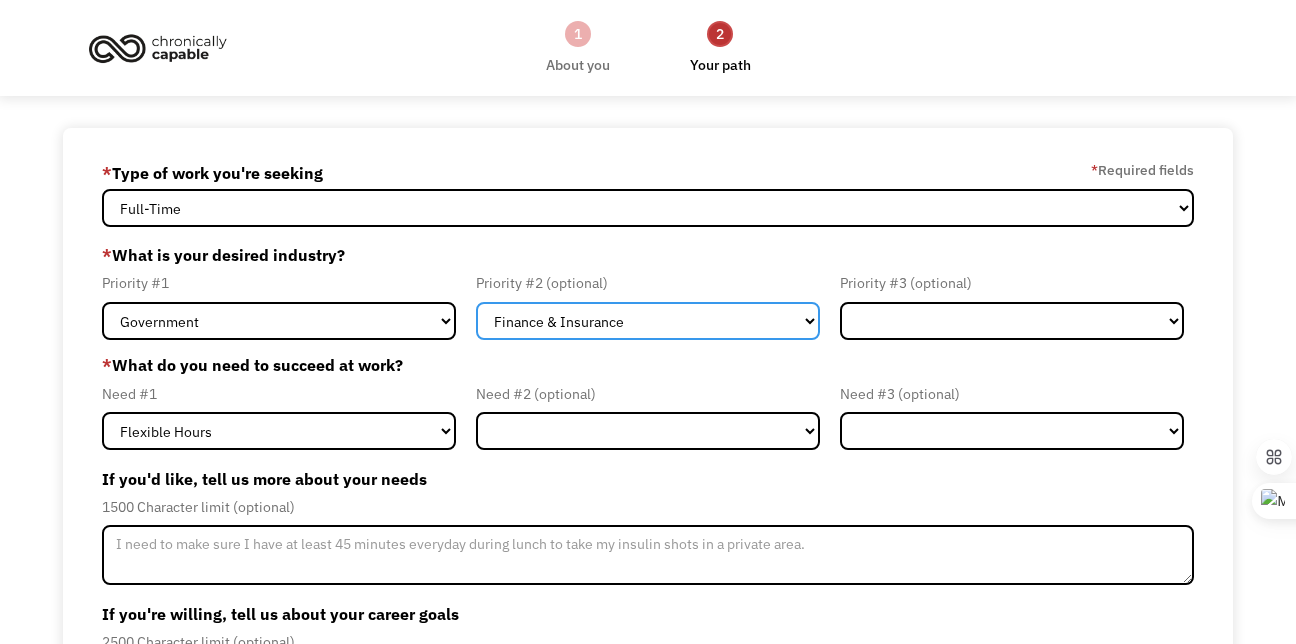 click on "Government Finance & Insurance Health & Social Care Tech & Engineering Creative & Design Administrative Education Other" at bounding box center [648, 321] 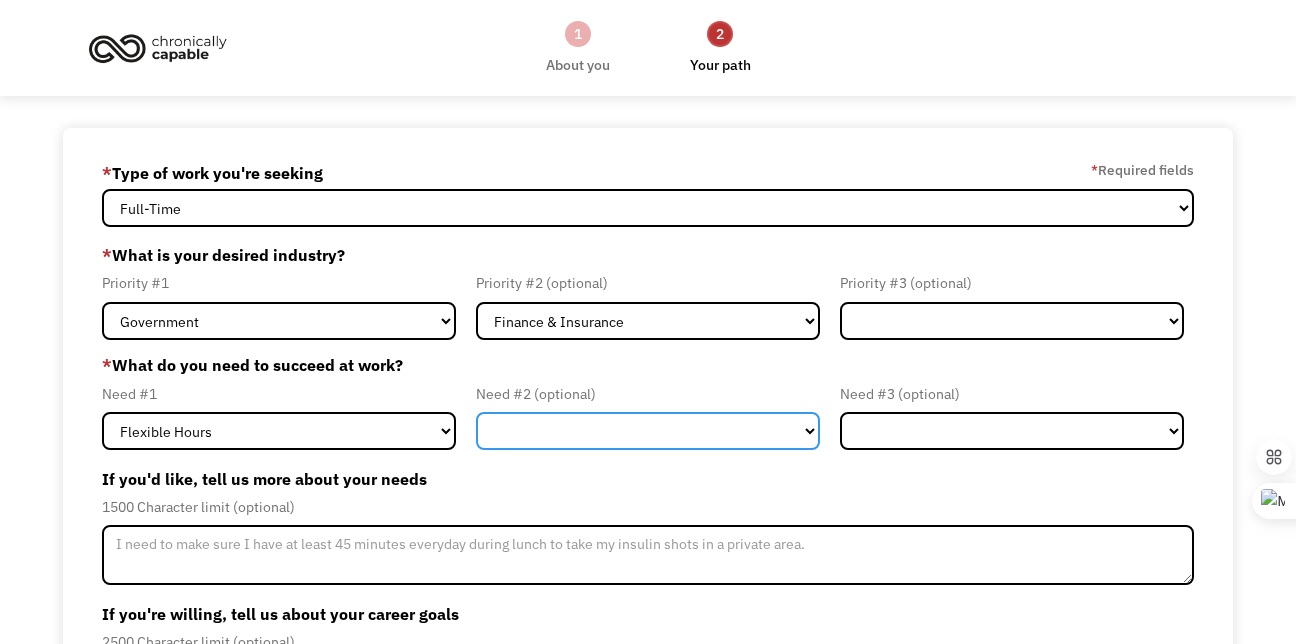 click on "Flexible Hours Remote Work Service Animal On-site Accommodations Visual Support Hearing Support Other" at bounding box center [648, 431] 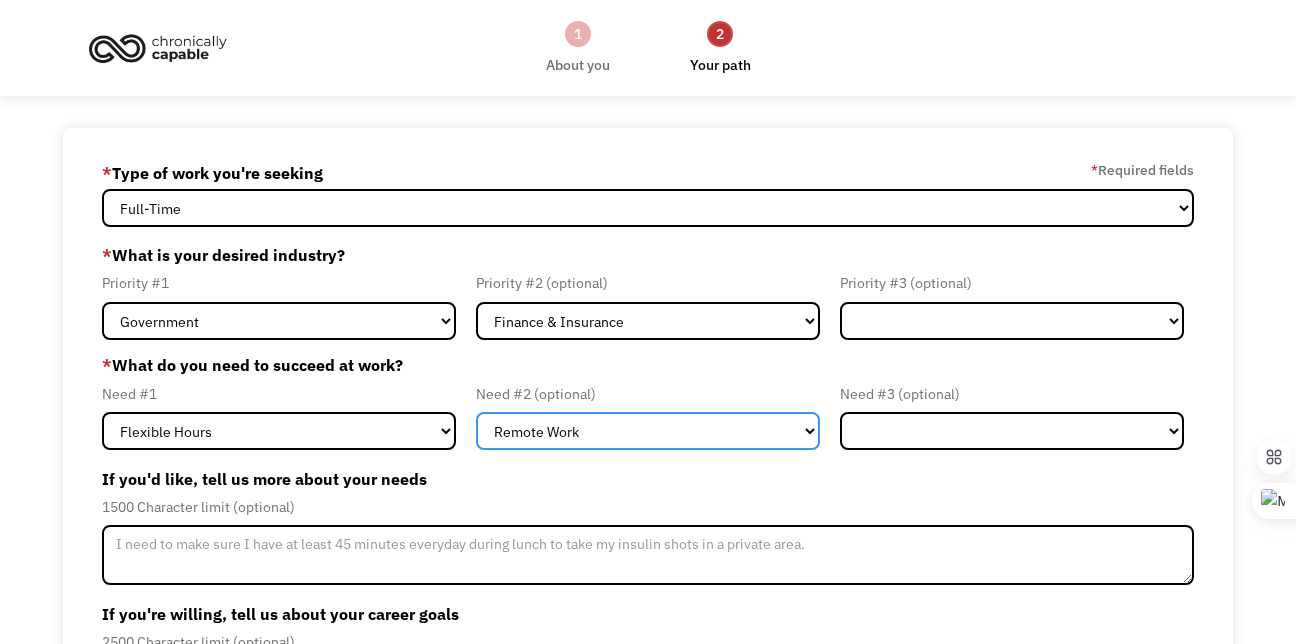 click on "Flexible Hours Remote Work Service Animal On-site Accommodations Visual Support Hearing Support Other" at bounding box center (648, 431) 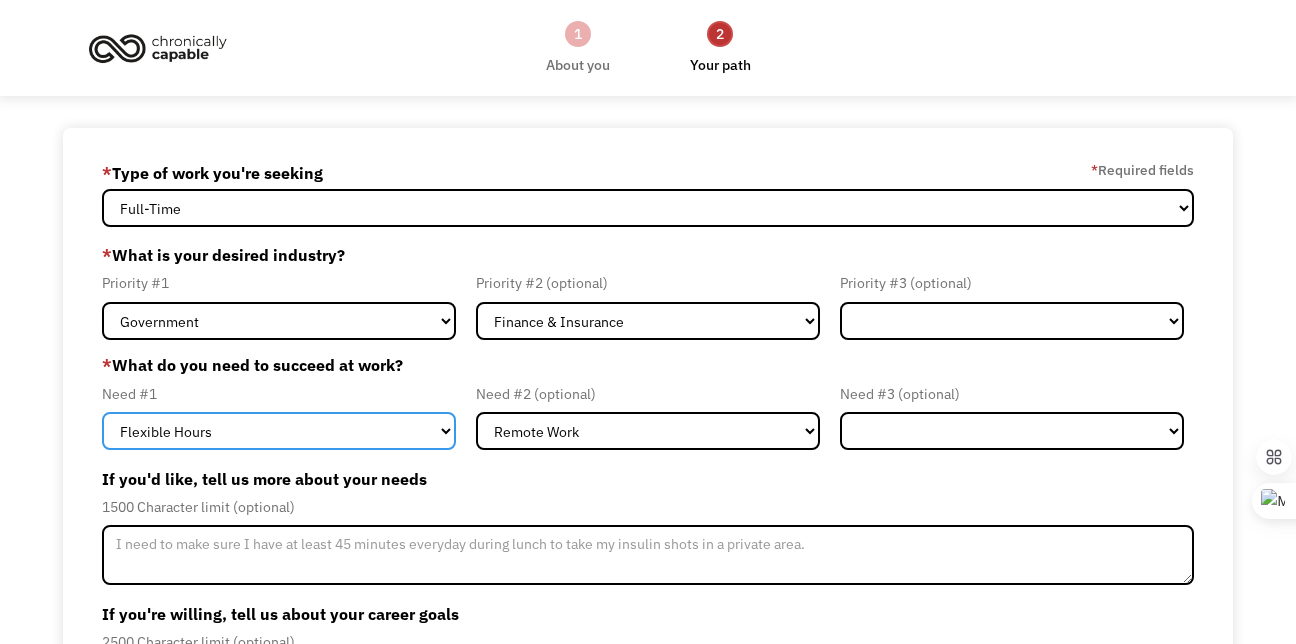 click on "Flexible Hours Remote Work Service Animal On-site Accommodations Visual Support Hearing Support Other" at bounding box center (279, 431) 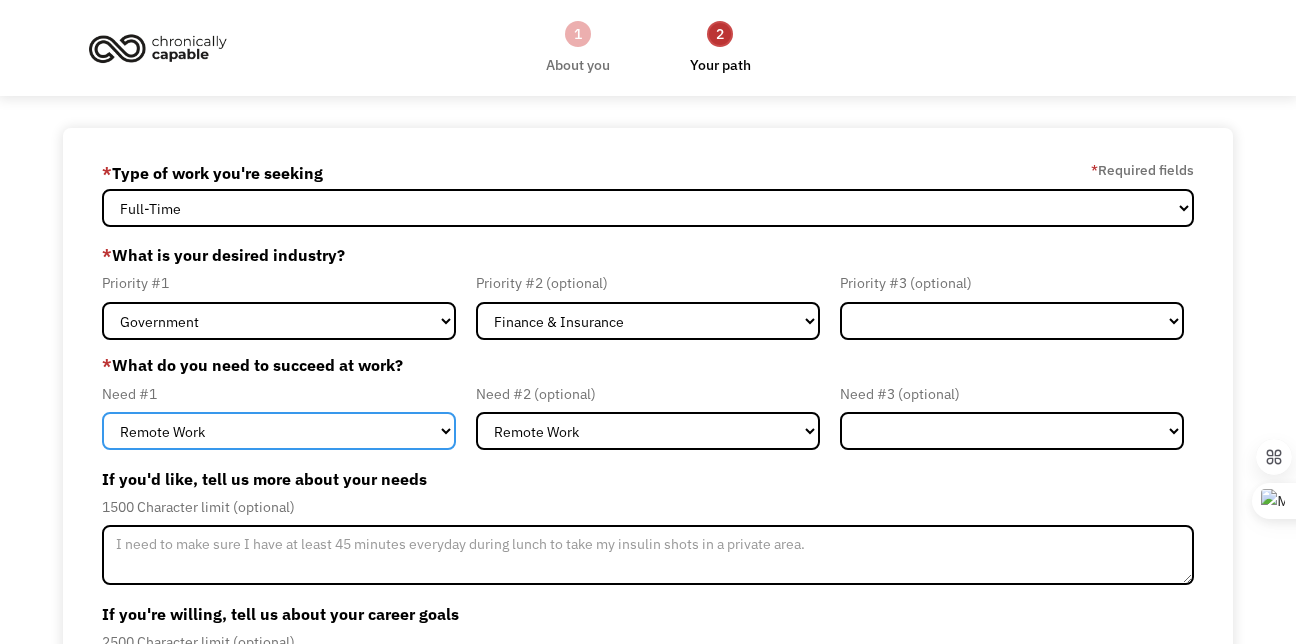 click on "Flexible Hours Remote Work Service Animal On-site Accommodations Visual Support Hearing Support Other" at bounding box center (279, 431) 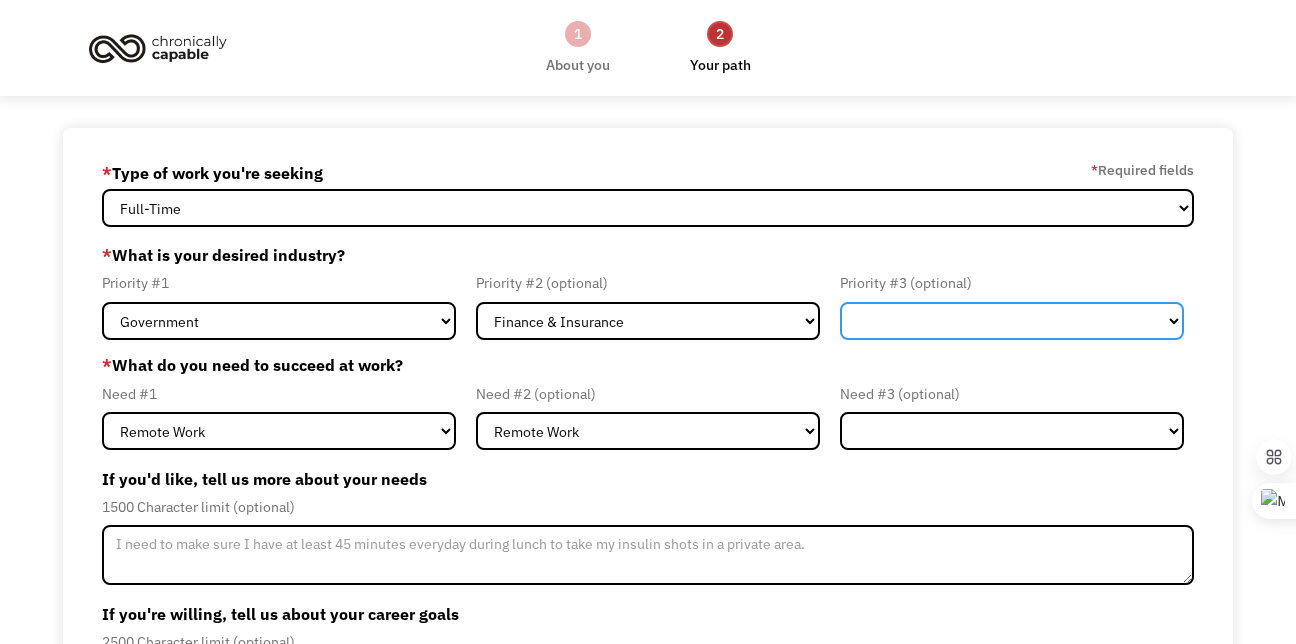 click on "Government Finance & Insurance Health & Social Care Tech & Engineering Creative & Design Administrative Education Other" at bounding box center (1012, 321) 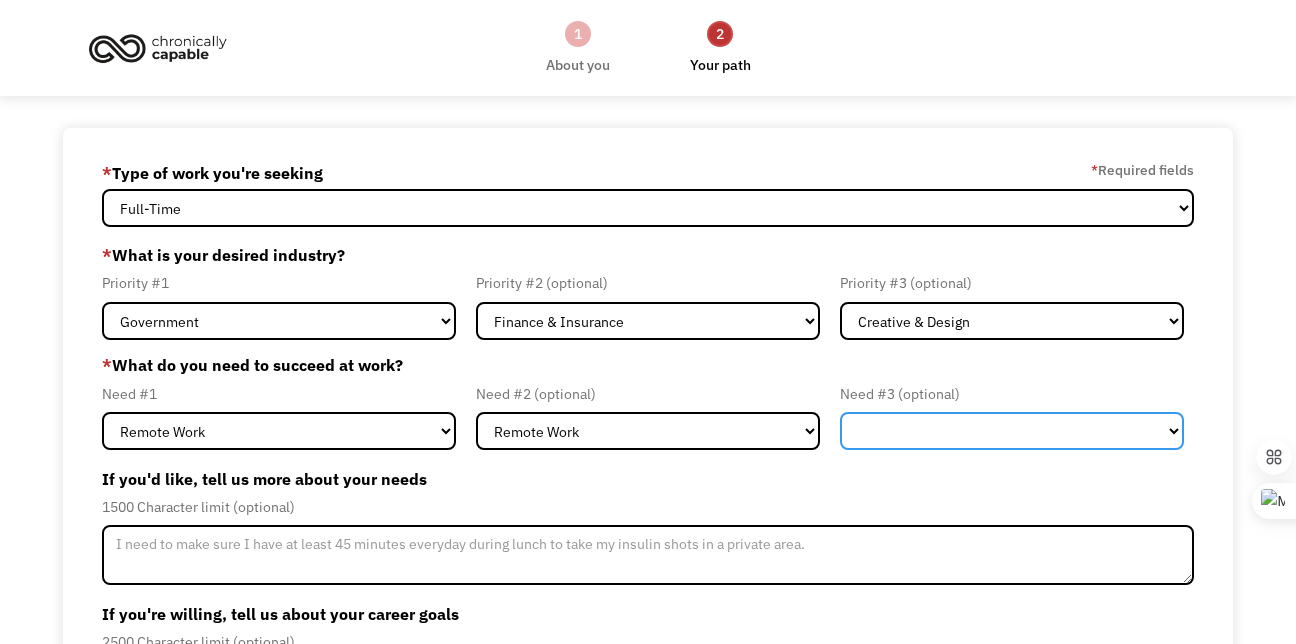 click on "Flexible Hours Remote Work Service Animal On-site Accommodations Visual Support Hearing Support Other" at bounding box center [1012, 431] 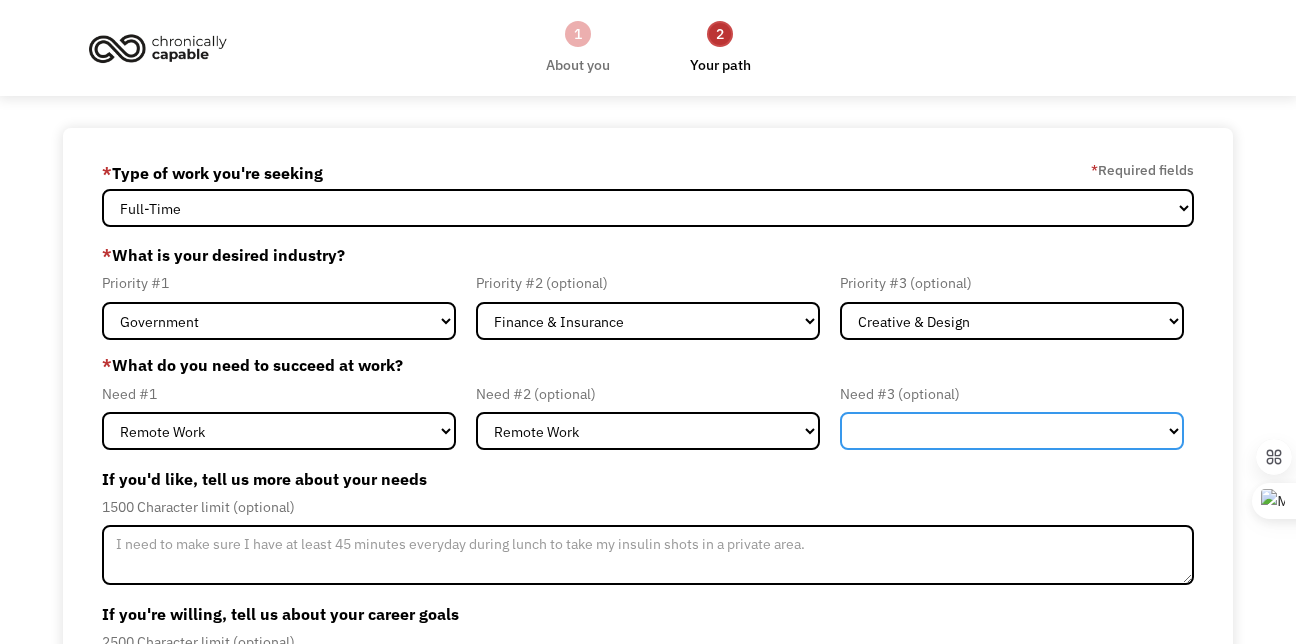 select on "Remote Work" 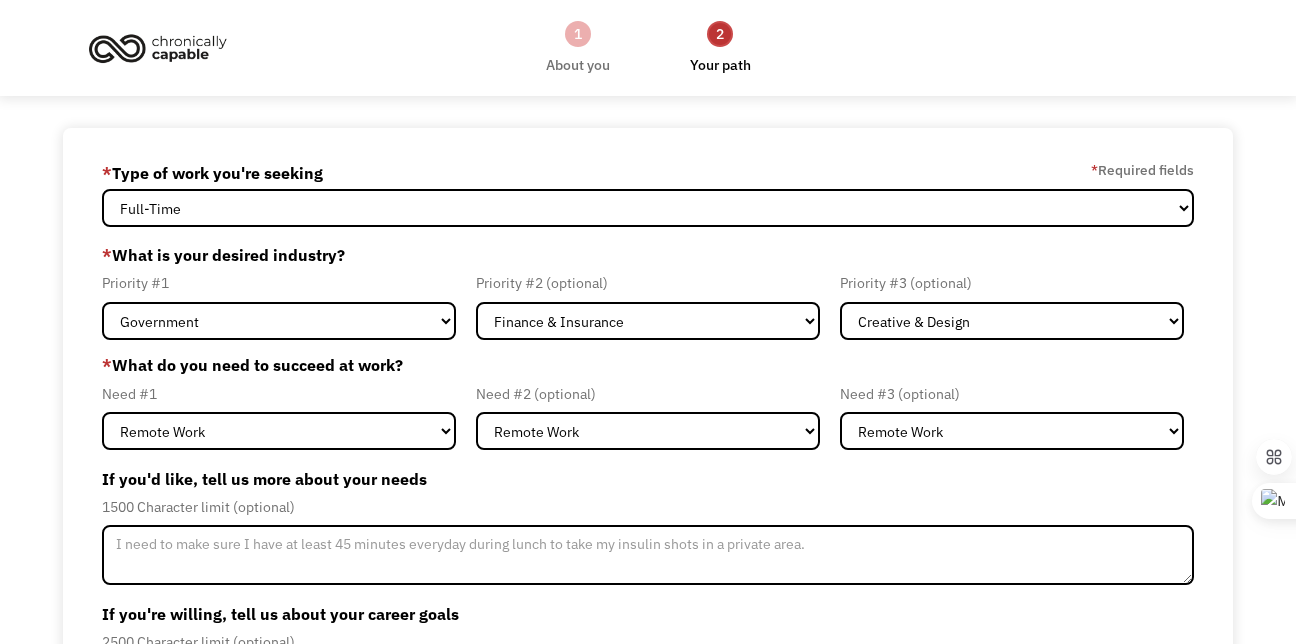 click on "If you'd like, tell us more about your needs" at bounding box center (648, 479) 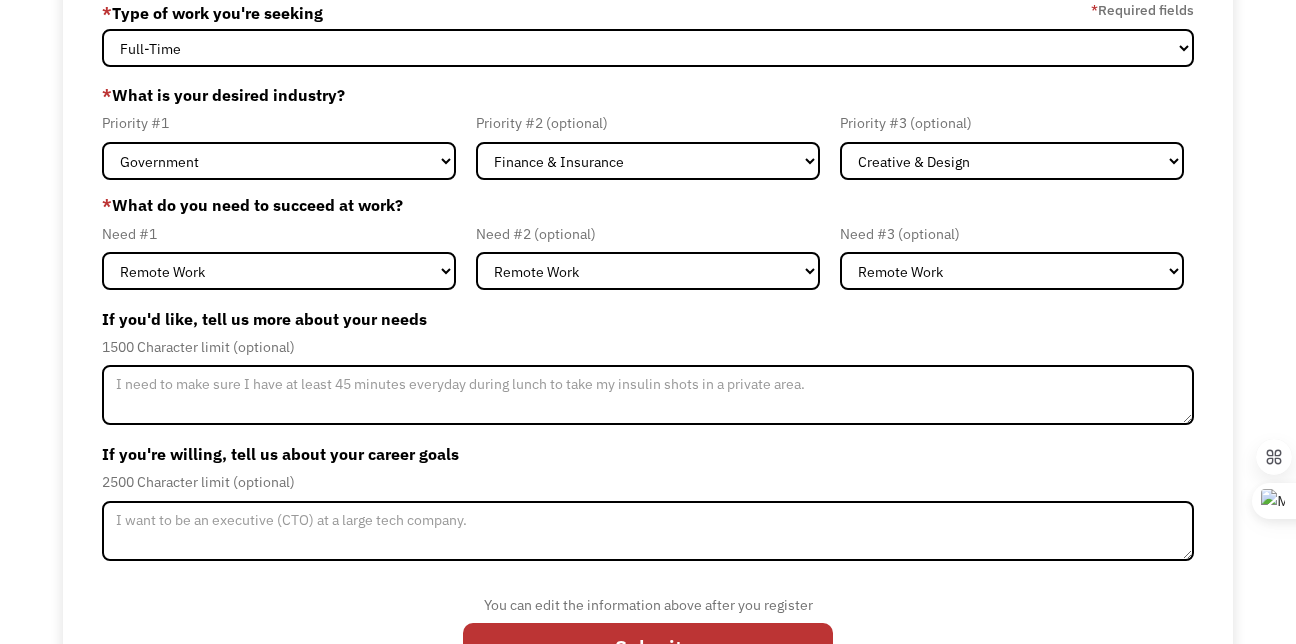 scroll, scrollTop: 200, scrollLeft: 0, axis: vertical 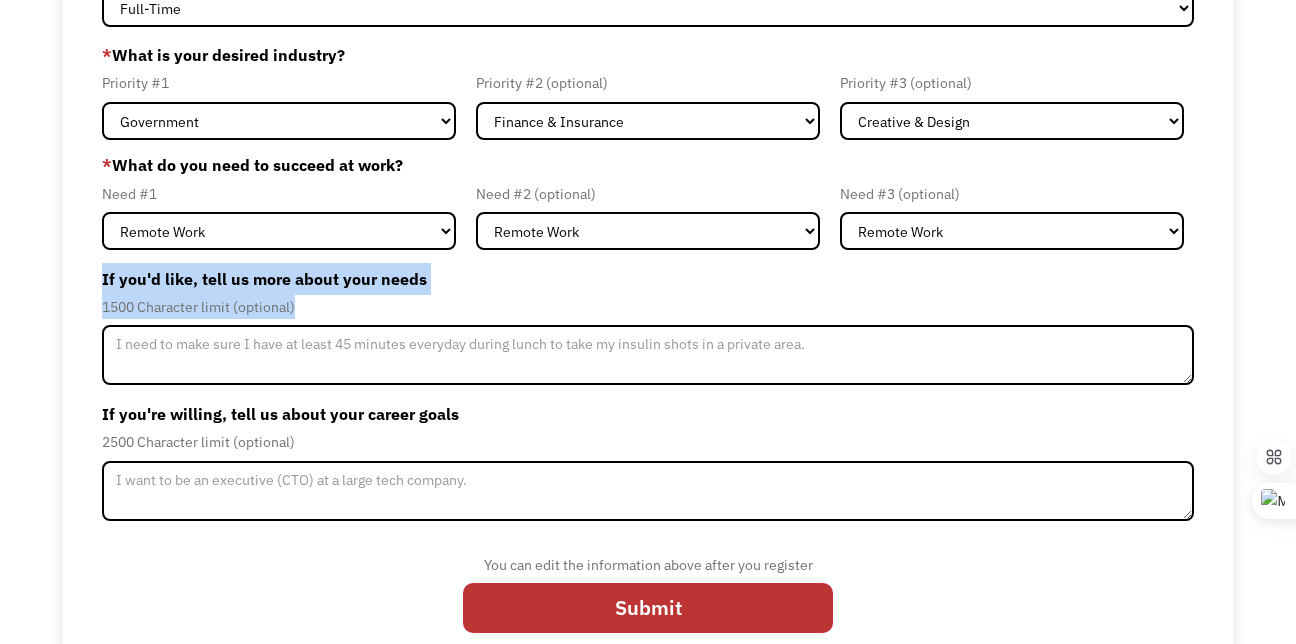 drag, startPoint x: 100, startPoint y: 274, endPoint x: 421, endPoint y: 303, distance: 322.3073 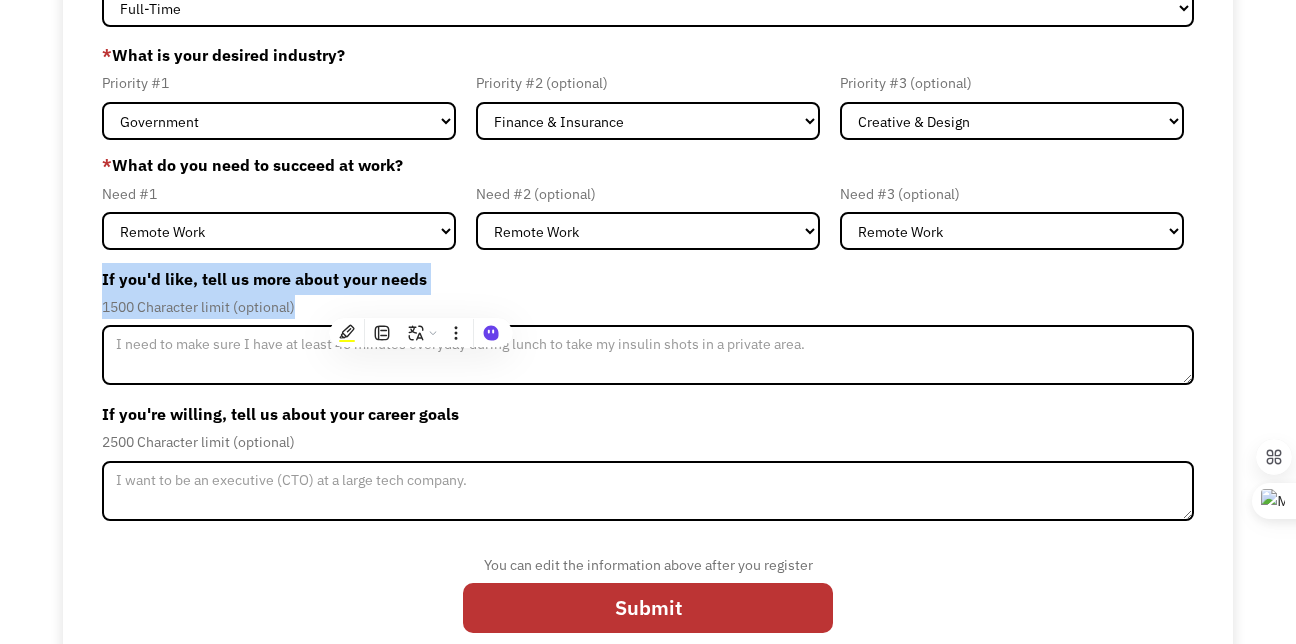 copy on "If you'd like, tell us more about your needs 1500 Character limit (optional)" 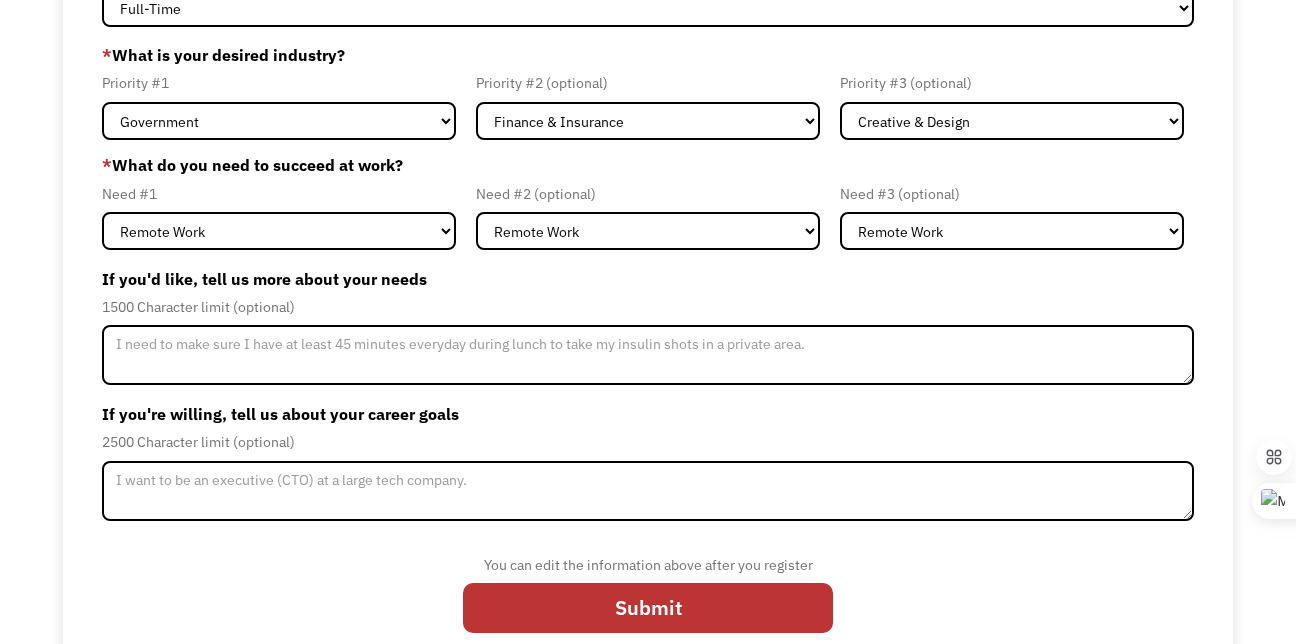 click on "Need #1 Flexible Hours Remote Work Service Animal On-site Accommodations Visual Support Hearing Support Other" at bounding box center [284, 216] 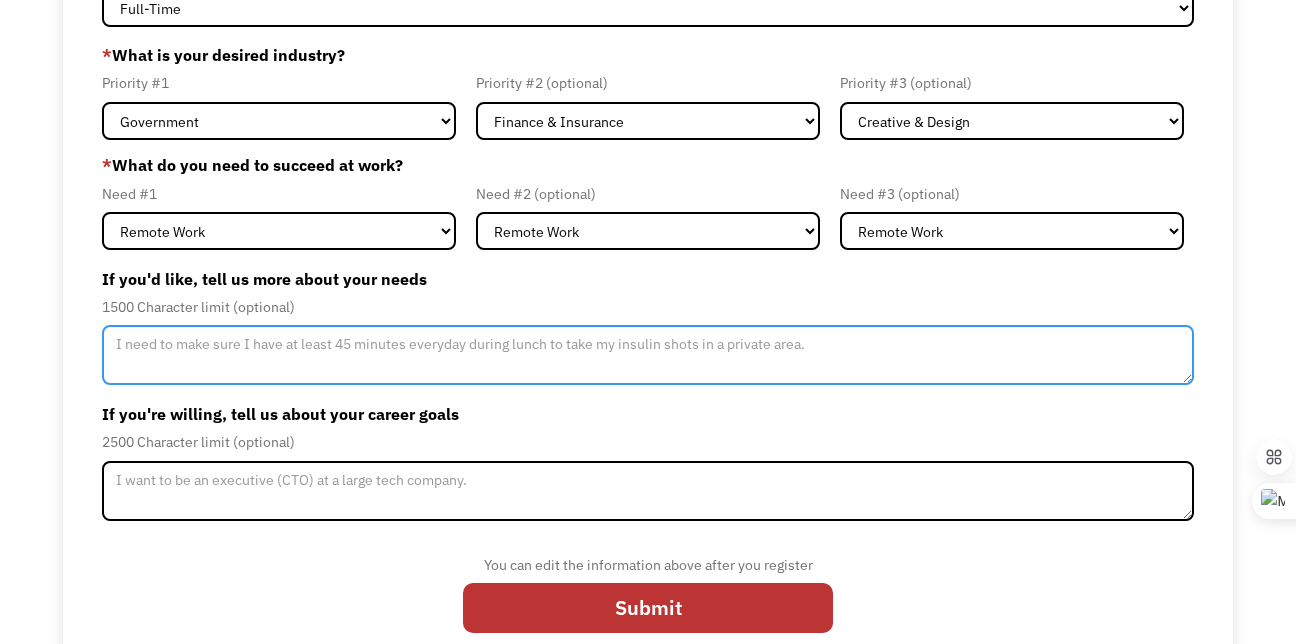 click at bounding box center (648, 355) 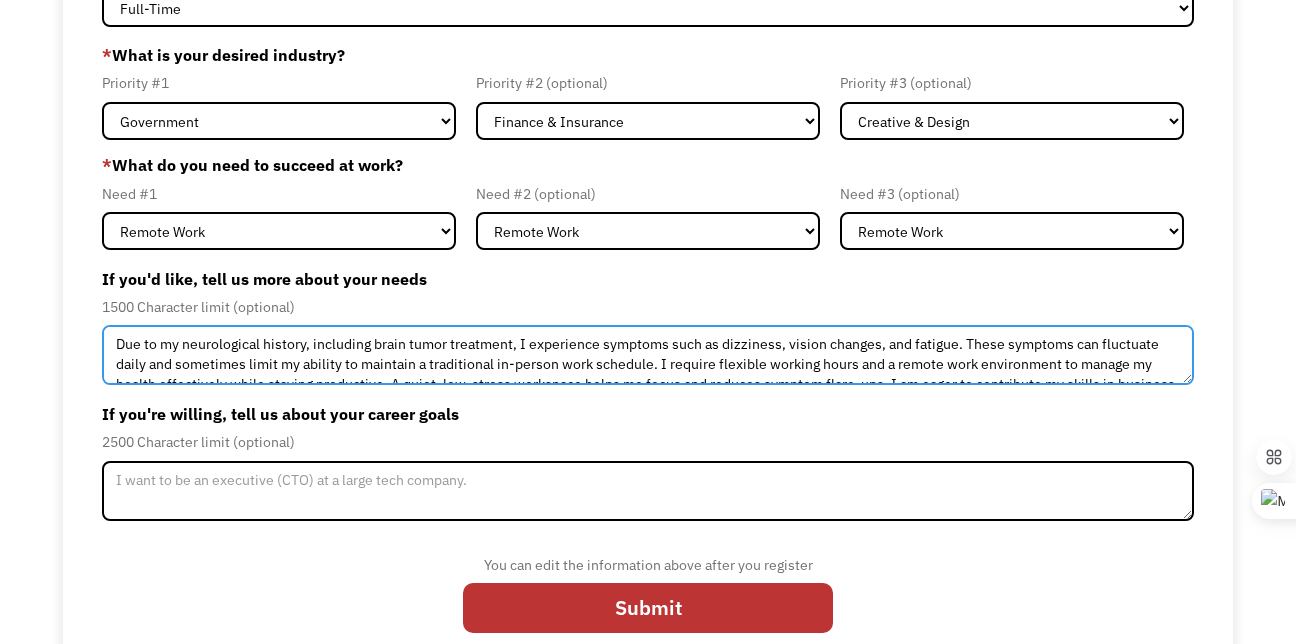 scroll, scrollTop: 51, scrollLeft: 0, axis: vertical 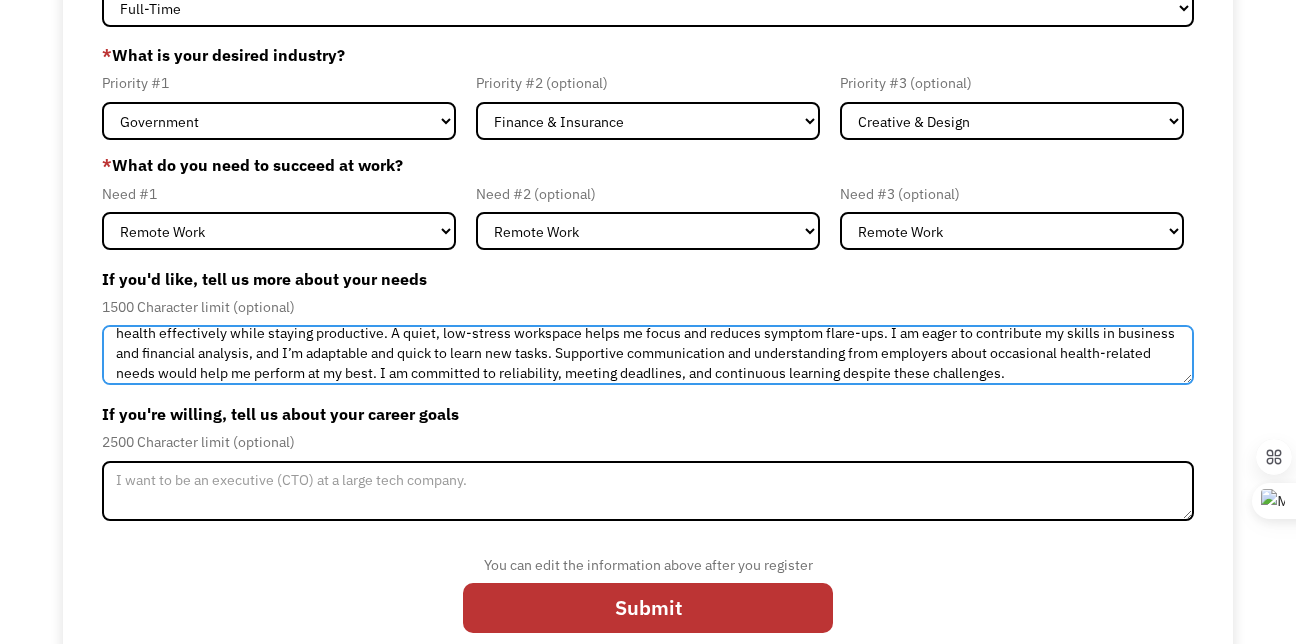 type on "Due to my neurological history, including brain tumor treatment, I experience symptoms such as dizziness, vision changes, and fatigue. These symptoms can fluctuate daily and sometimes limit my ability to maintain a traditional in-person work schedule. I require flexible working hours and a remote work environment to manage my health effectively while staying productive. A quiet, low-stress workspace helps me focus and reduces symptom flare-ups. I am eager to contribute my skills in business and financial analysis, and I’m adaptable and quick to learn new tasks. Supportive communication and understanding from employers about occasional health-related needs would help me perform at my best. I am committed to reliability, meeting deadlines, and continuous learning despite these challenges." 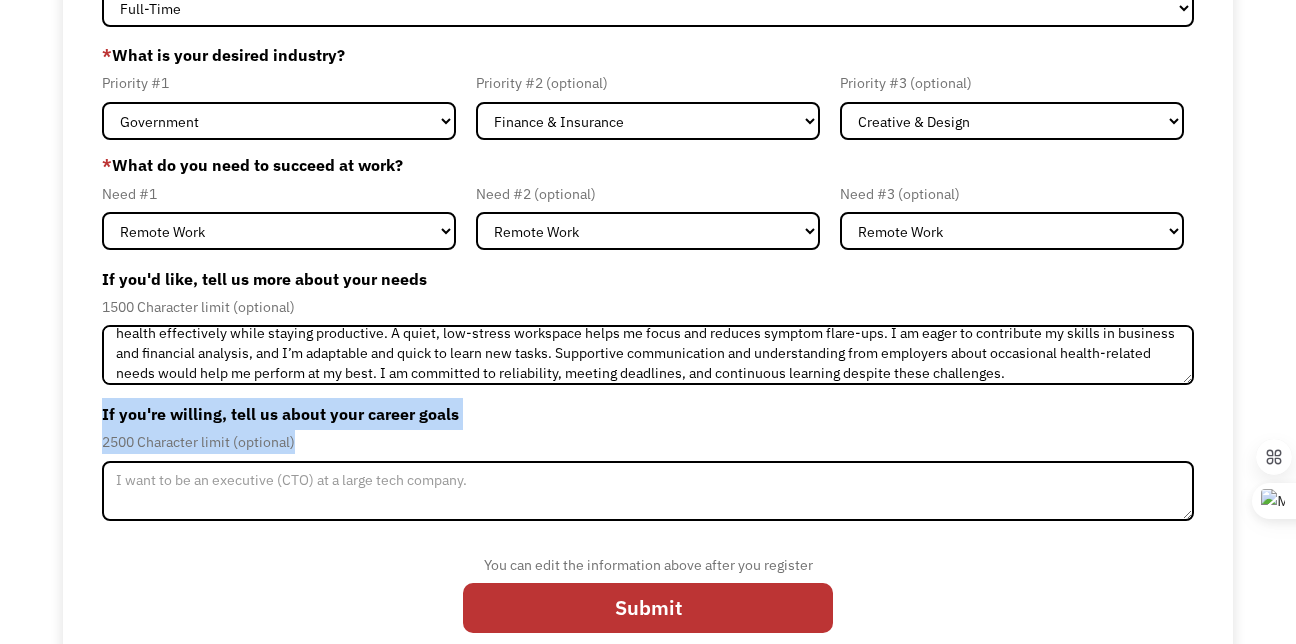 drag, startPoint x: 101, startPoint y: 410, endPoint x: 335, endPoint y: 446, distance: 236.75304 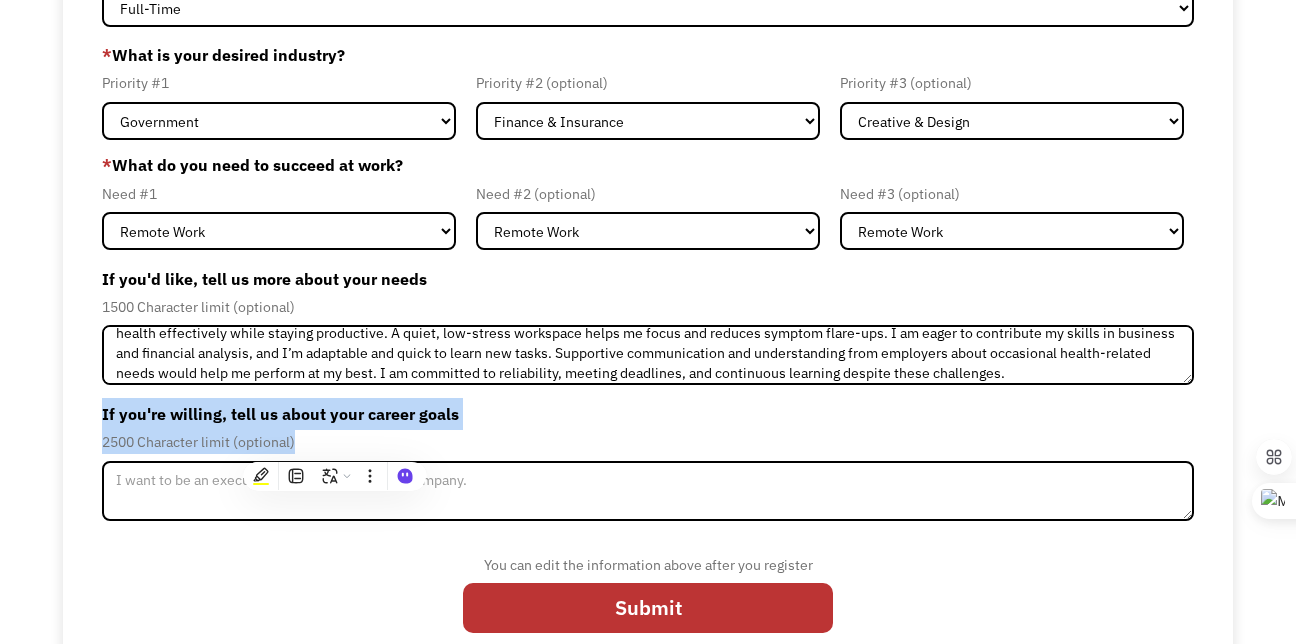copy on "If you're willing, tell us about your career goals 2500 Character limit (optional)" 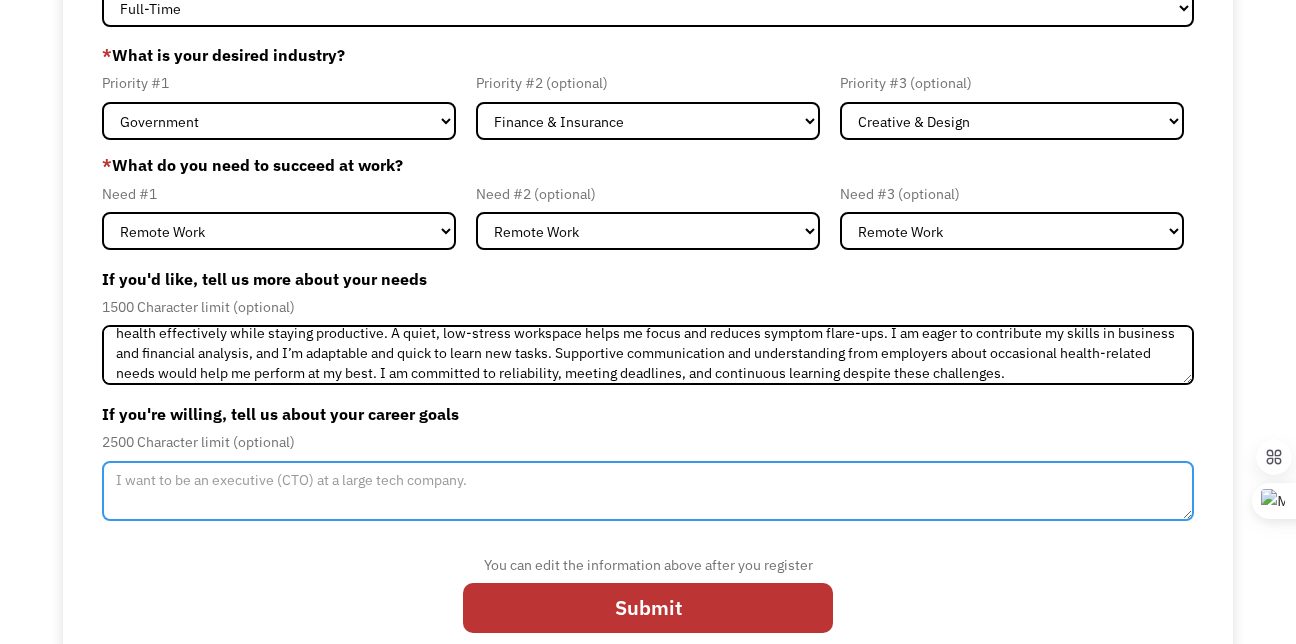 click at bounding box center [648, 491] 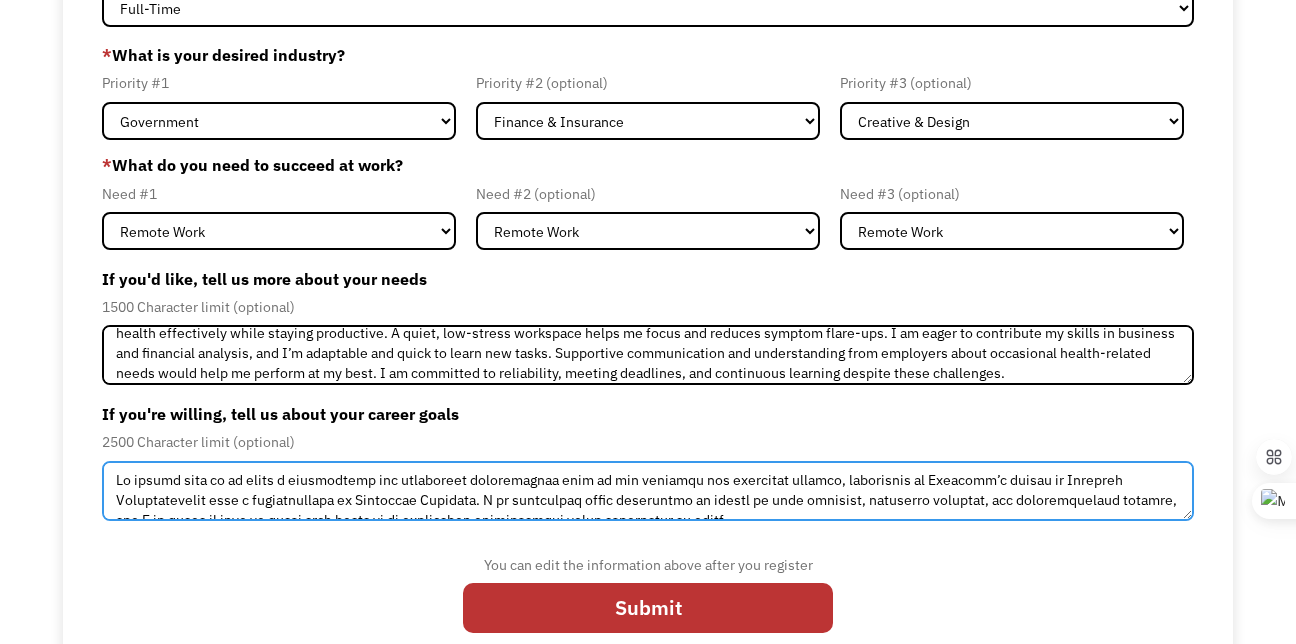scroll, scrollTop: 270, scrollLeft: 0, axis: vertical 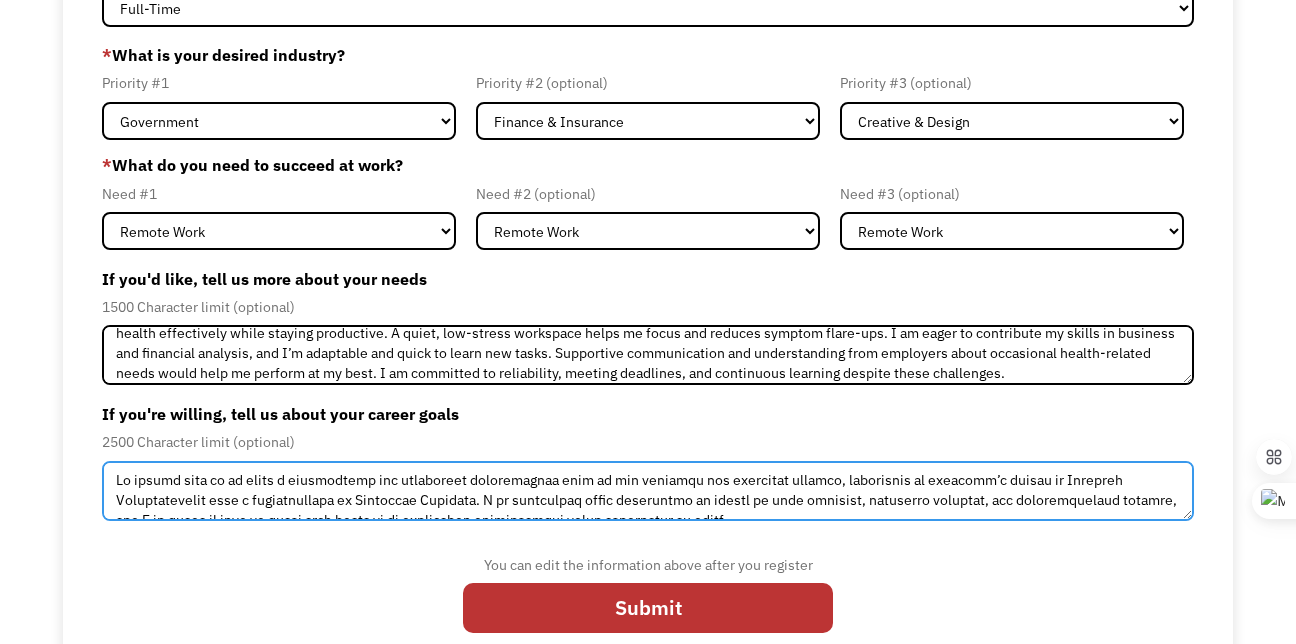 click on "business administration" 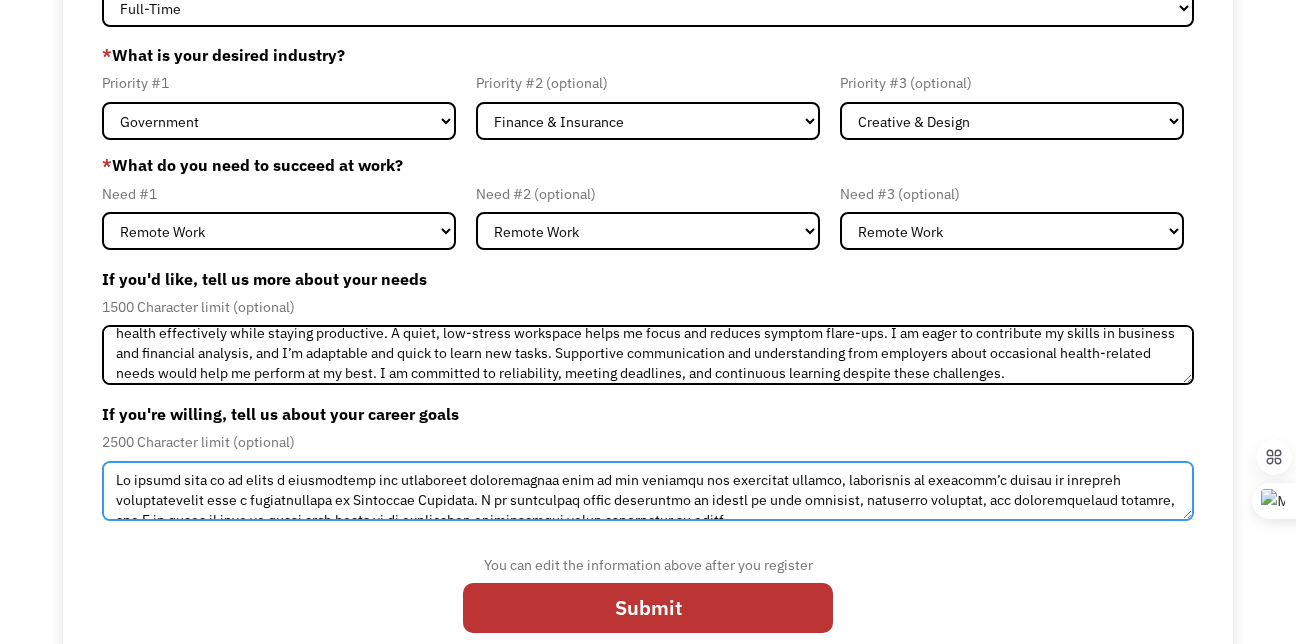 click on "financial analysis." 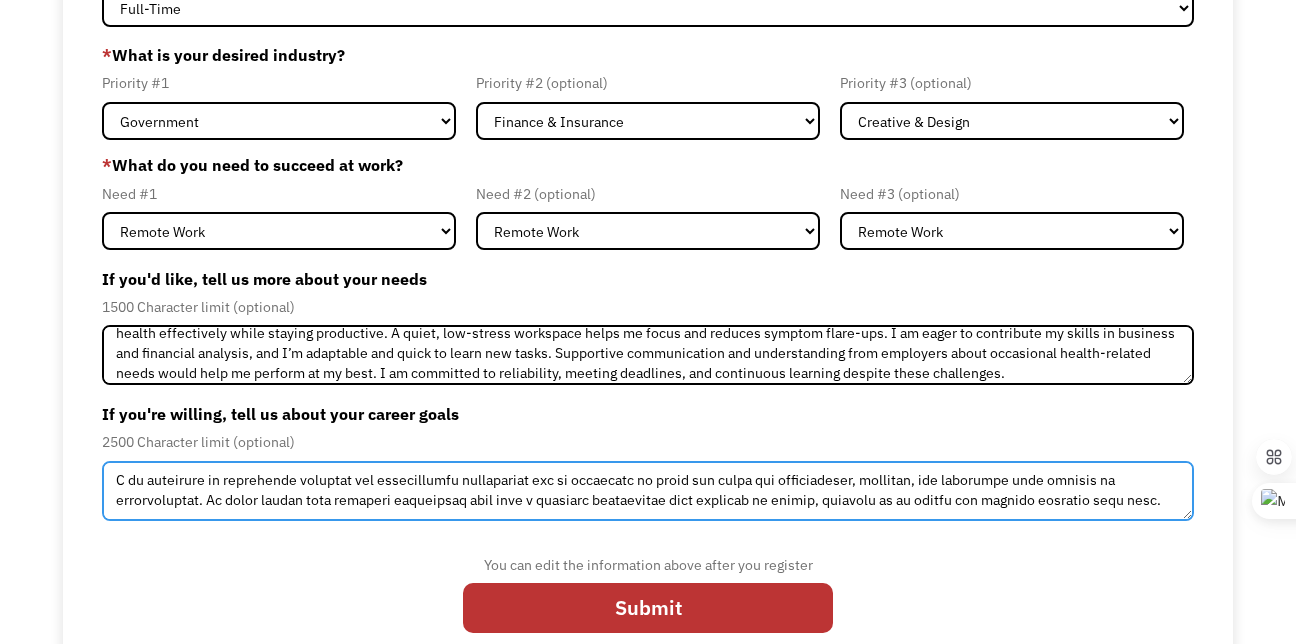 scroll, scrollTop: 279, scrollLeft: 0, axis: vertical 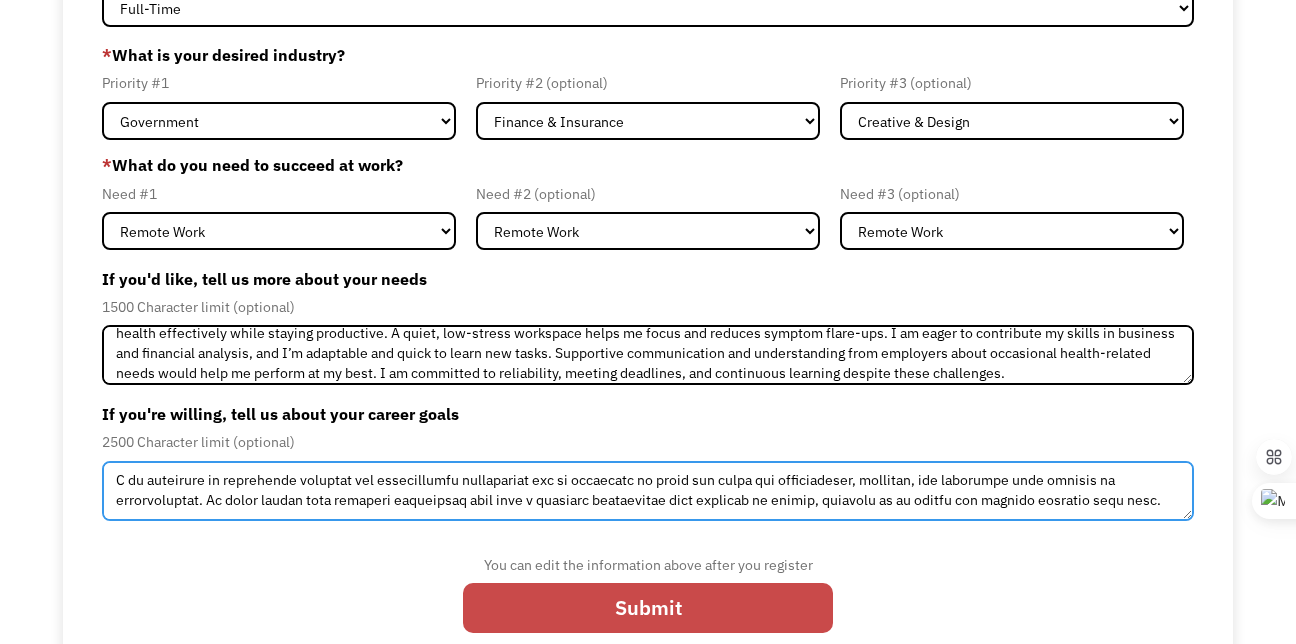 type on "My career goal is to build a sustainable and fulfilling professional path in the business and financial sectors, leveraging my bachelor’s degree in business administration with a concentration in financial analysis. I am passionate about developing my skills in data analysis, financial planning, and administrative support, and I am eager to grow in roles that allow me to contribute meaningfully while continuing to learn.
Given my health considerations, I aim to find remote or flexible work opportunities that enable me to maintain productivity without compromising my well-being. I am particularly interested in positions that challenge me to solve problems, manage data, and support organizational goals through careful analysis and effective communication.
In the long term, I aspire to deepen my expertise in financial analysis and possibly move into roles that involve strategic planning or financial advising. However, I remain open to gaining experience in diverse business-related functions that will expand..." 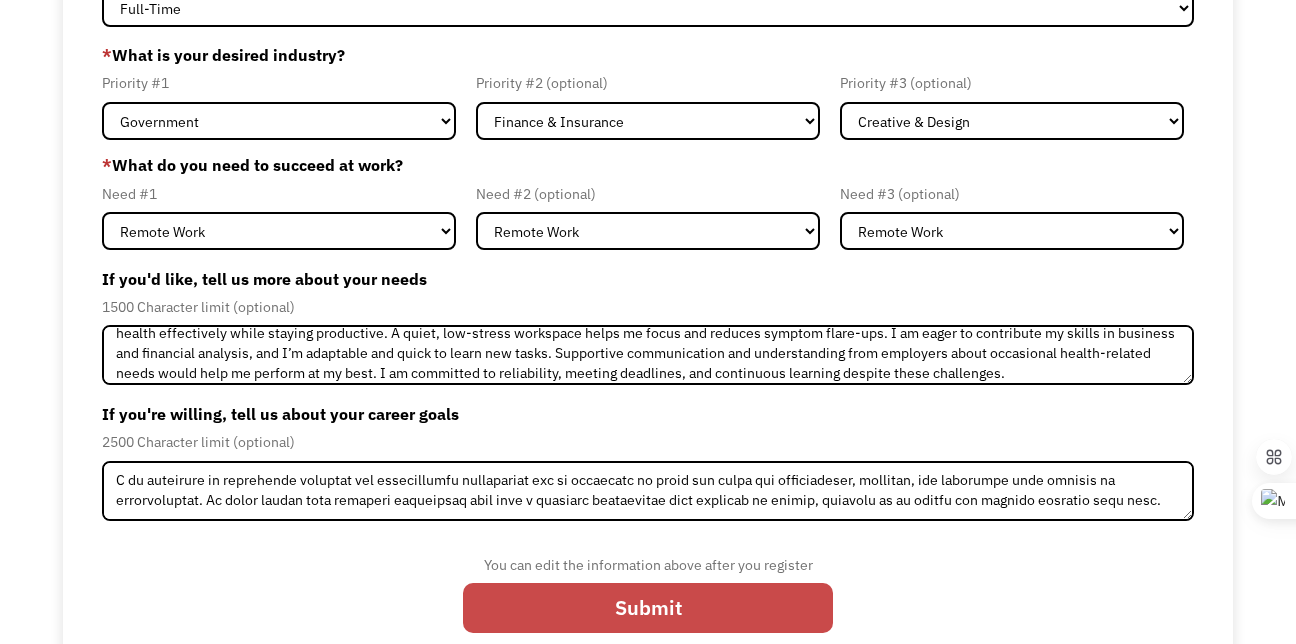 click on "Submit" at bounding box center (648, 608) 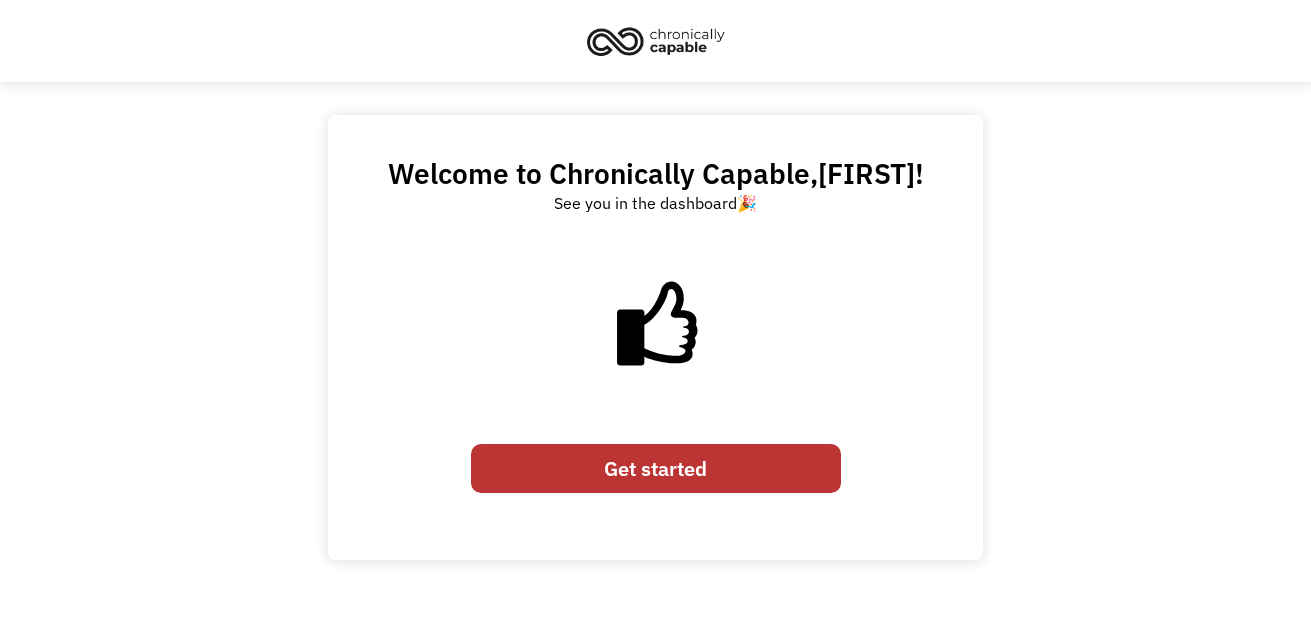 scroll, scrollTop: 0, scrollLeft: 0, axis: both 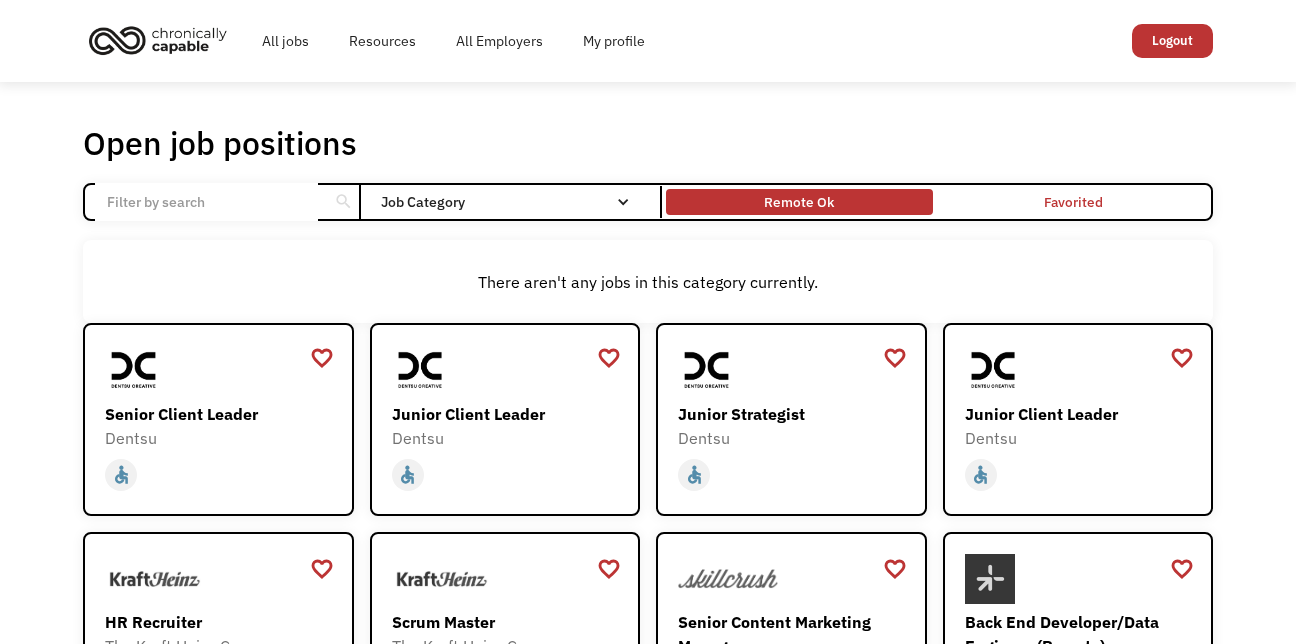 click on "Remote Ok" at bounding box center (799, 202) 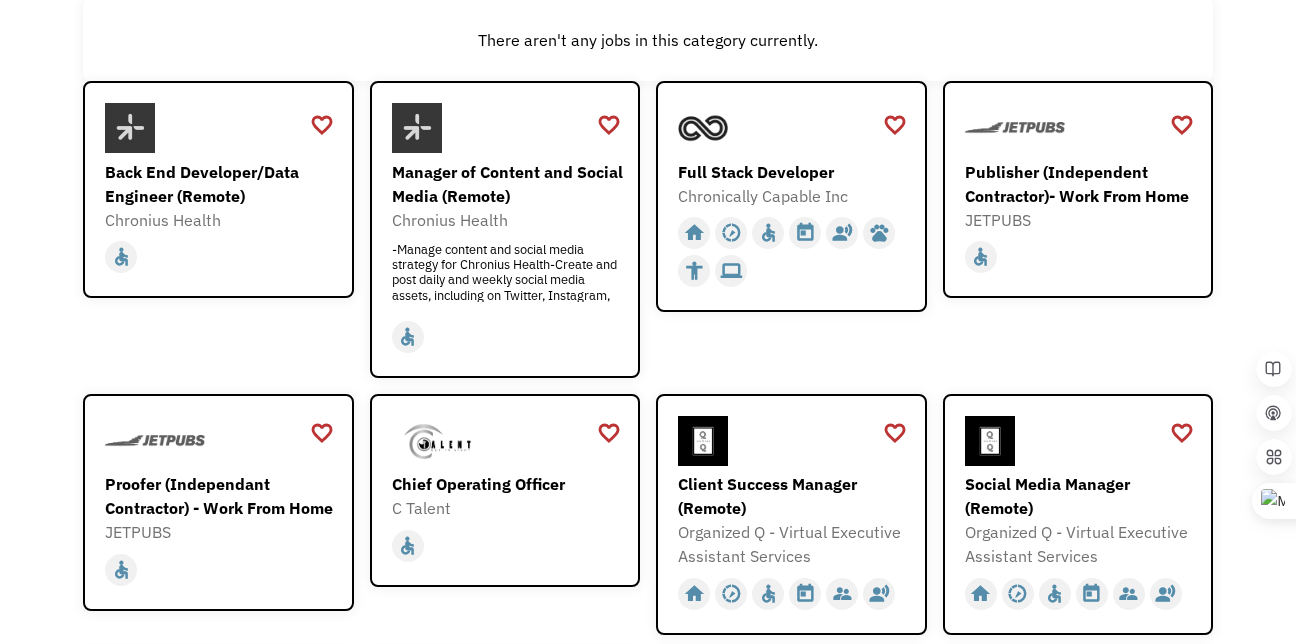scroll, scrollTop: 240, scrollLeft: 0, axis: vertical 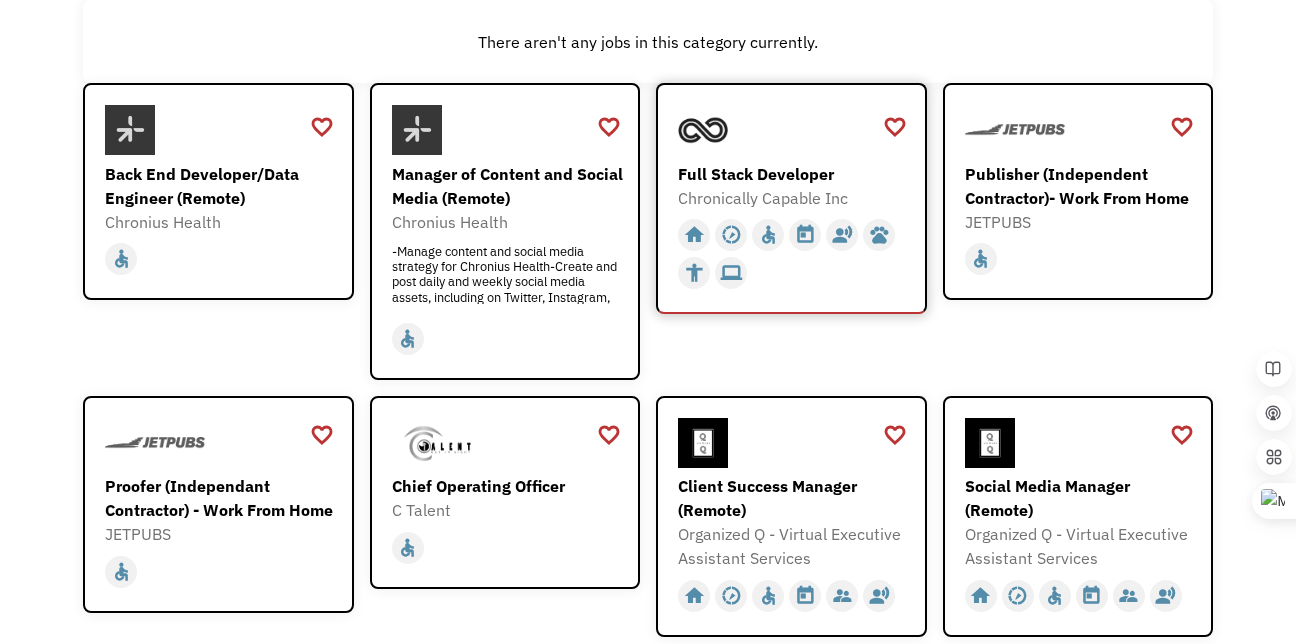 click on "Full Stack Developer" at bounding box center (794, 174) 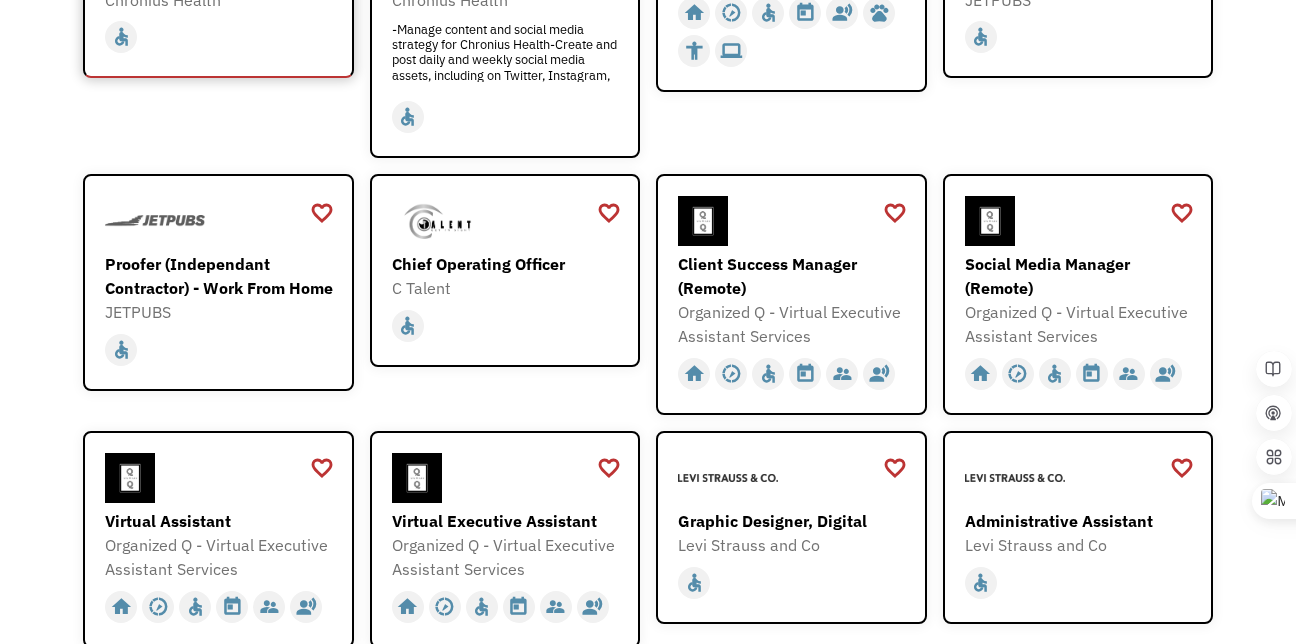 scroll, scrollTop: 520, scrollLeft: 0, axis: vertical 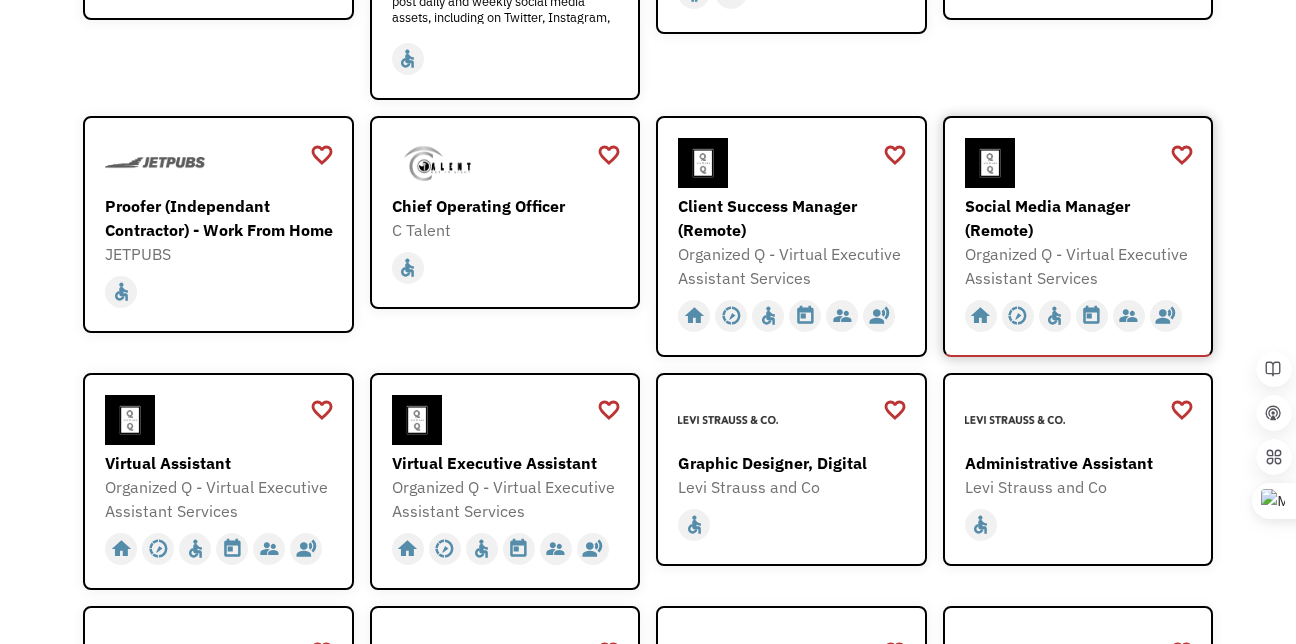 click on "Social Media Manager (Remote)" at bounding box center [1081, 218] 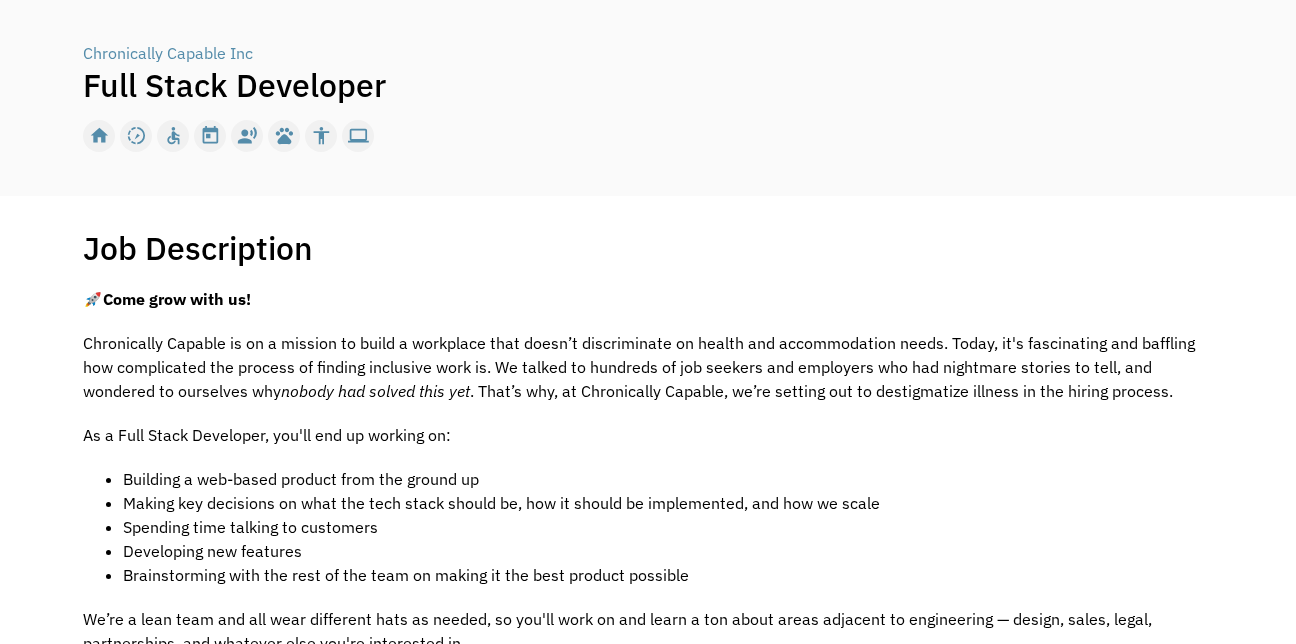 scroll, scrollTop: 0, scrollLeft: 0, axis: both 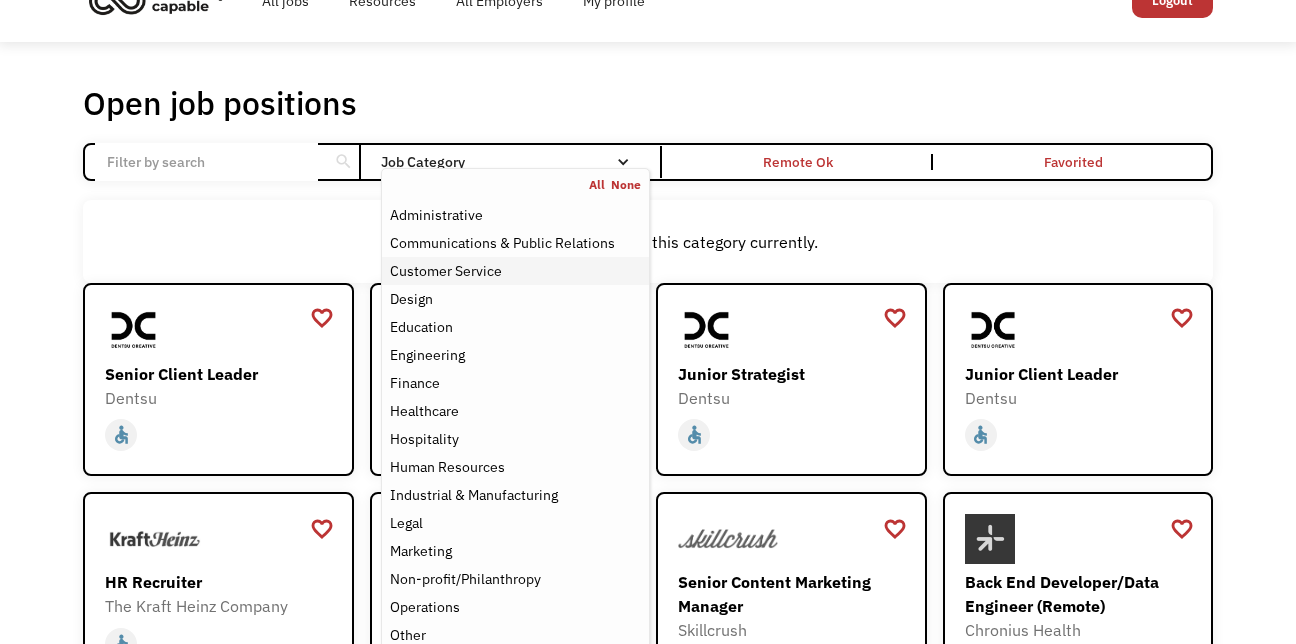 click on "Customer Service" at bounding box center [515, 271] 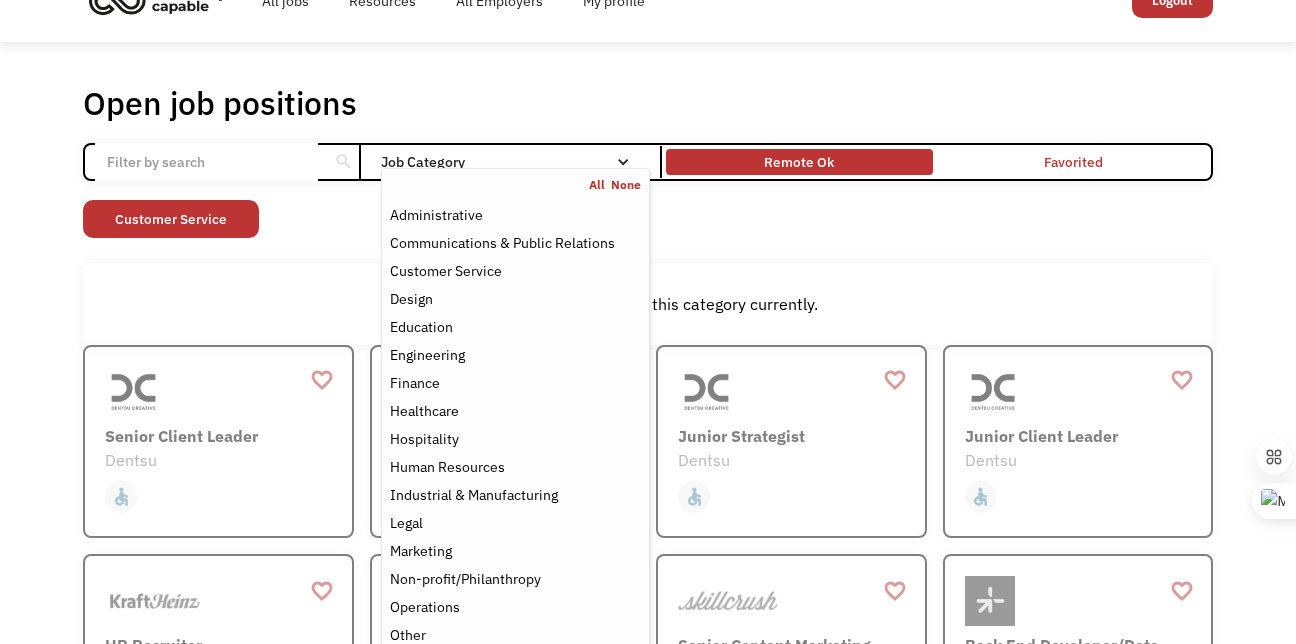 click on "Remote Ok" at bounding box center (799, 162) 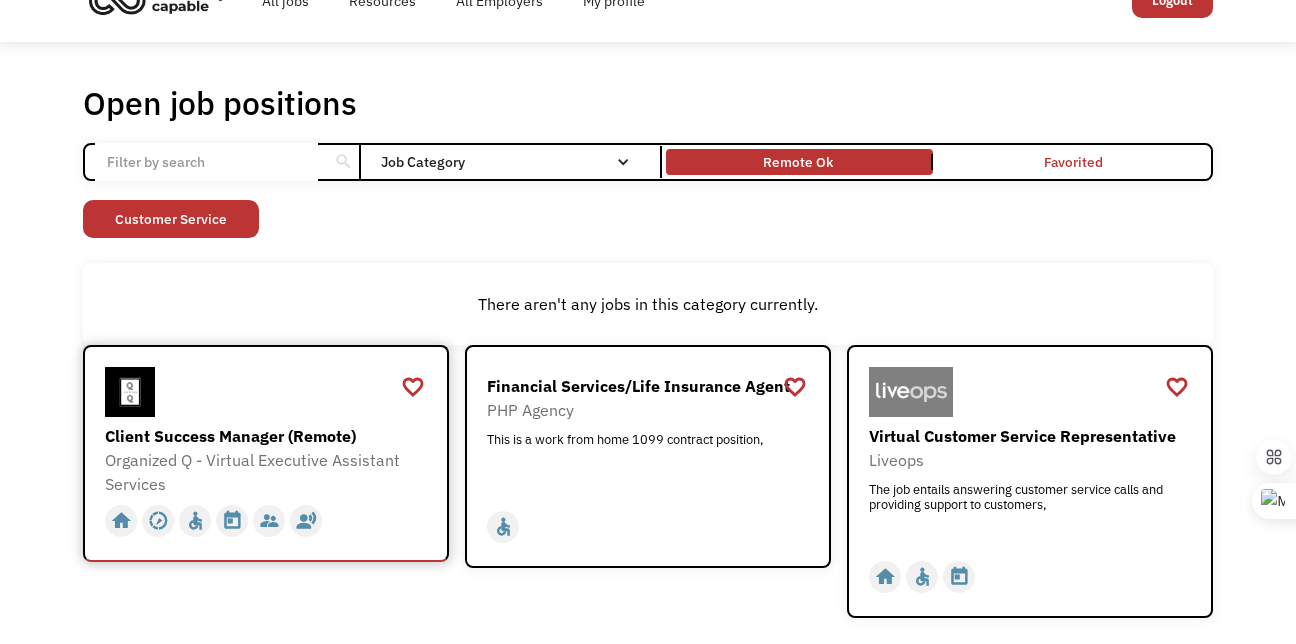 click on "Client Success Manager (Remote)" at bounding box center [268, 436] 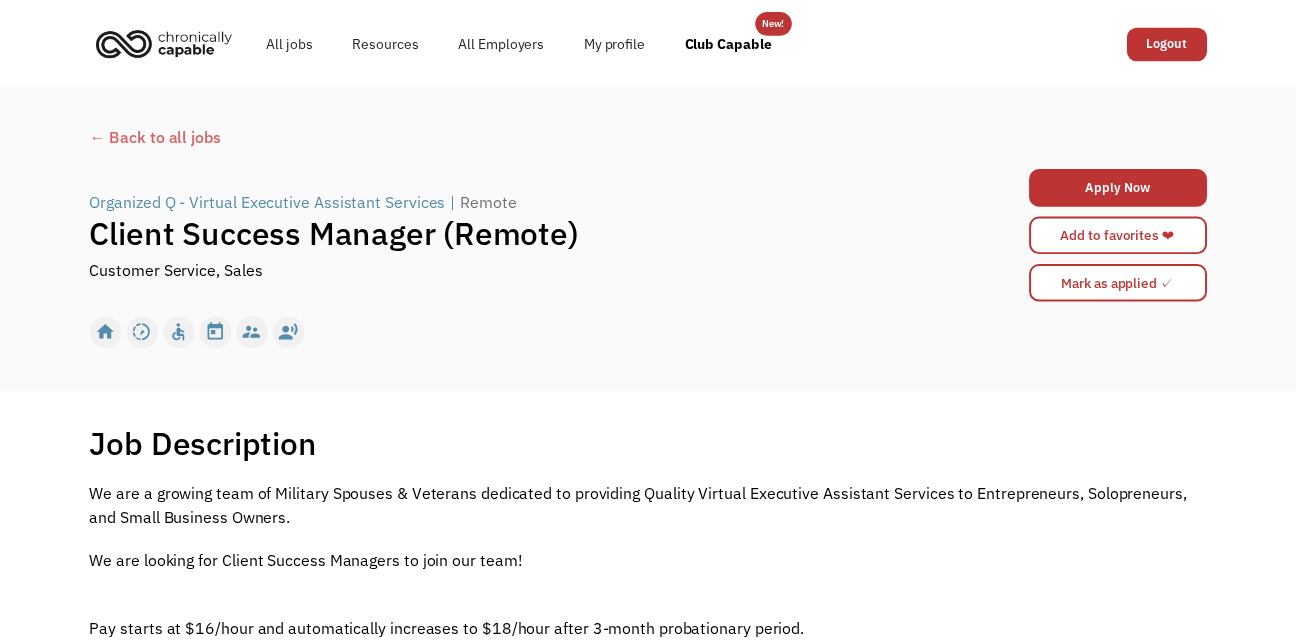 scroll, scrollTop: 0, scrollLeft: 0, axis: both 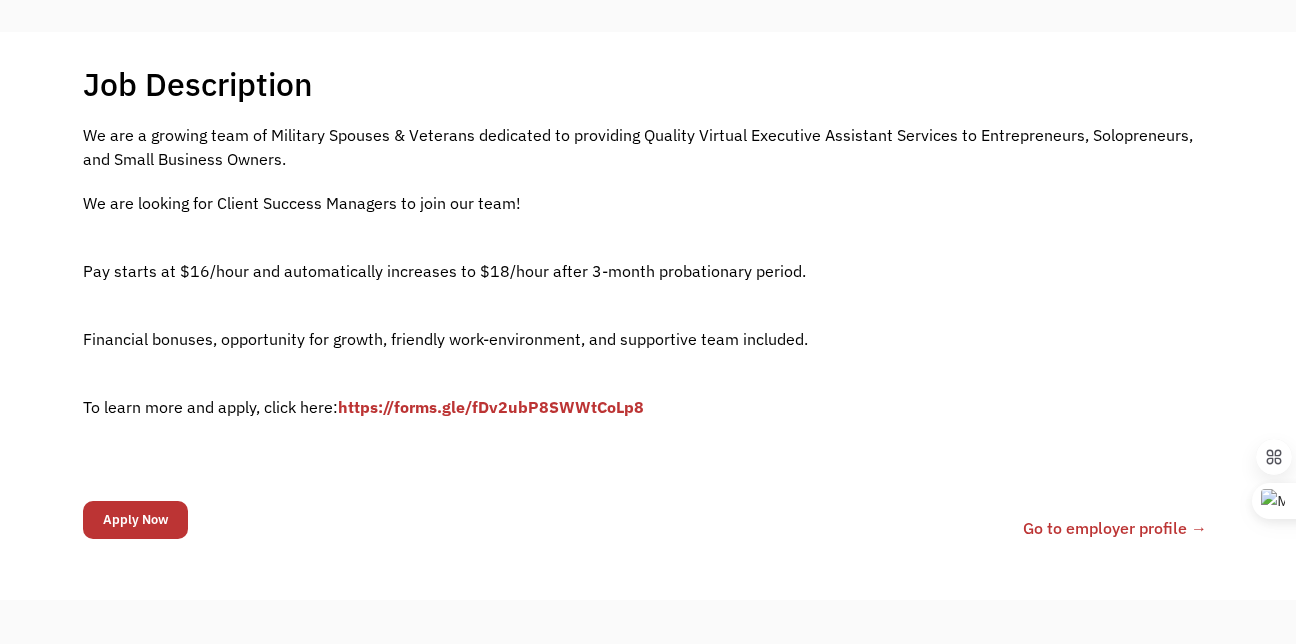 click on "https://forms.gle/fDv2ubP8SWWtCoLp8" at bounding box center (491, 407) 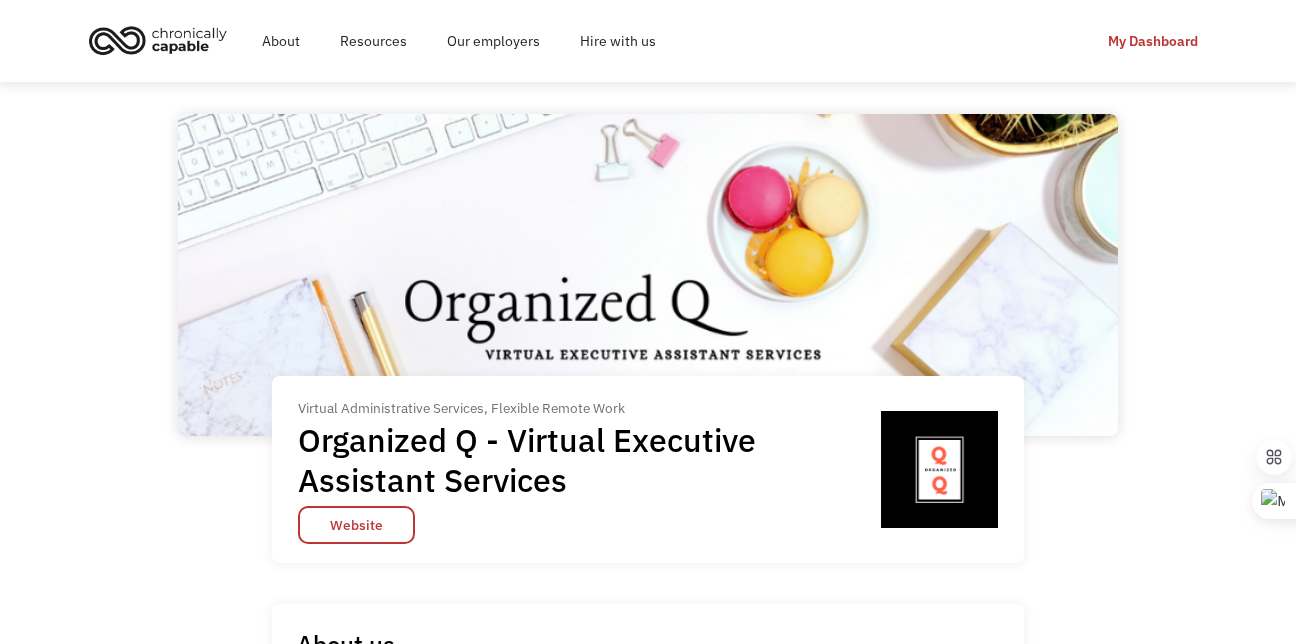scroll, scrollTop: 400, scrollLeft: 0, axis: vertical 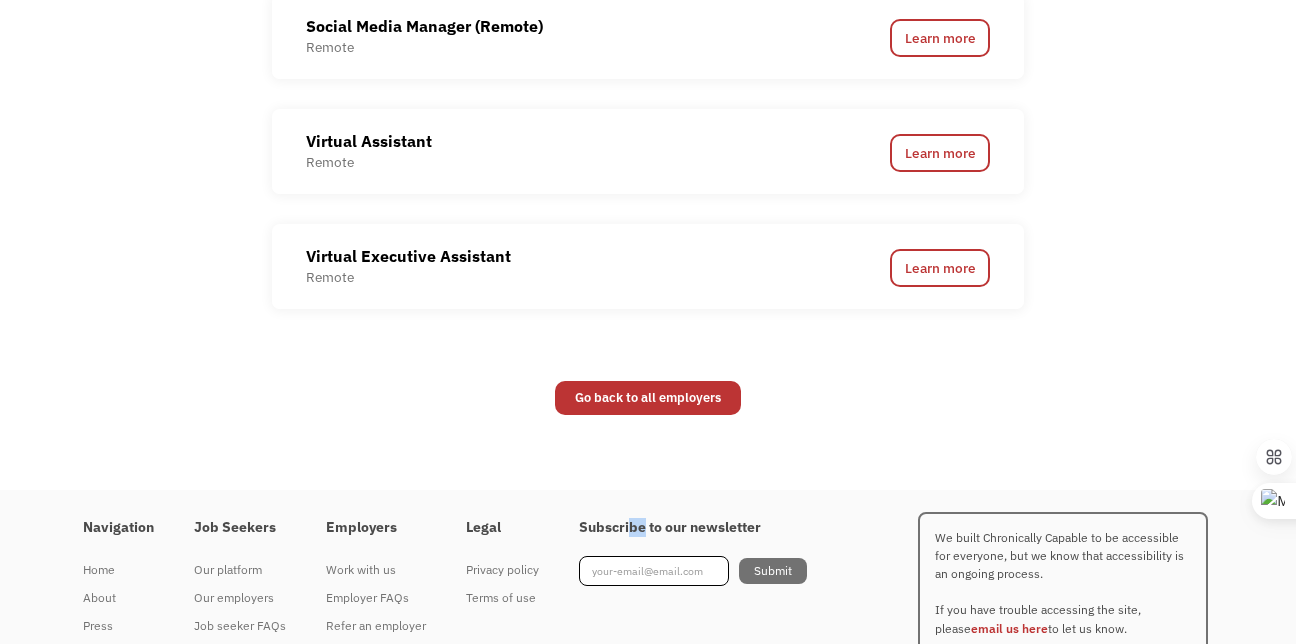 click on "About Resources Store Our employers Hire with us My Dashboard My Dashboard Go Back Virtual Administrative Services, Flexible Remote Work Organized Q - Virtual Executive Assistant Services Website Virtual Administrative Services, Flexible Remote Work Organized Q - Virtual Executive Assistant Services Website About us Organized Q - Virtual Executive Assistant Services At Organized Q, provide Virtual Executive Administrative Services to small business owners and executives.  We employ dedicated team members seeking flexible remote work opportunities as executive assistants.  We actively recruit military spouses, veterans, and caregivers, but also encourage individuals from diverse backgrounds to apply. Our work culture Option to work from home Option to work from home Sign language interpreters Sign language interpreters Allow a self-paced workload Allow a self-paced workload Service animals allowed Service animals allowed Provide an ergonomic workstation Provide an ergonomic workstation Accessible parking spot" at bounding box center (648, -357) 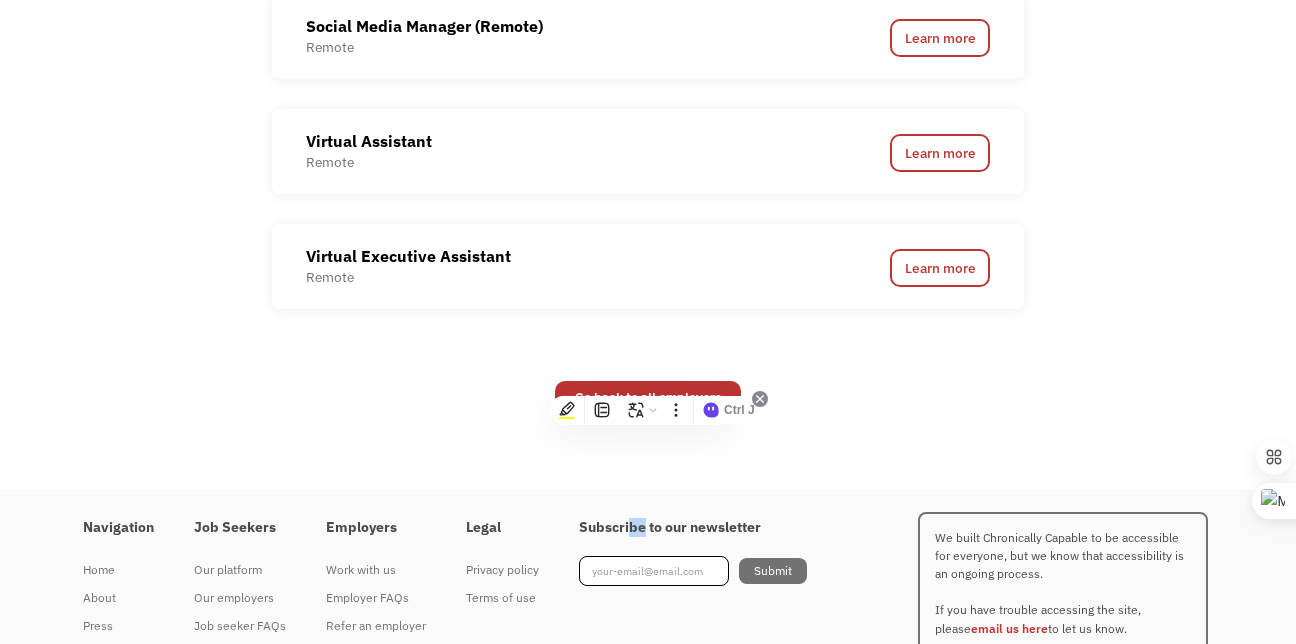 drag, startPoint x: 641, startPoint y: 438, endPoint x: 730, endPoint y: 397, distance: 97.98979 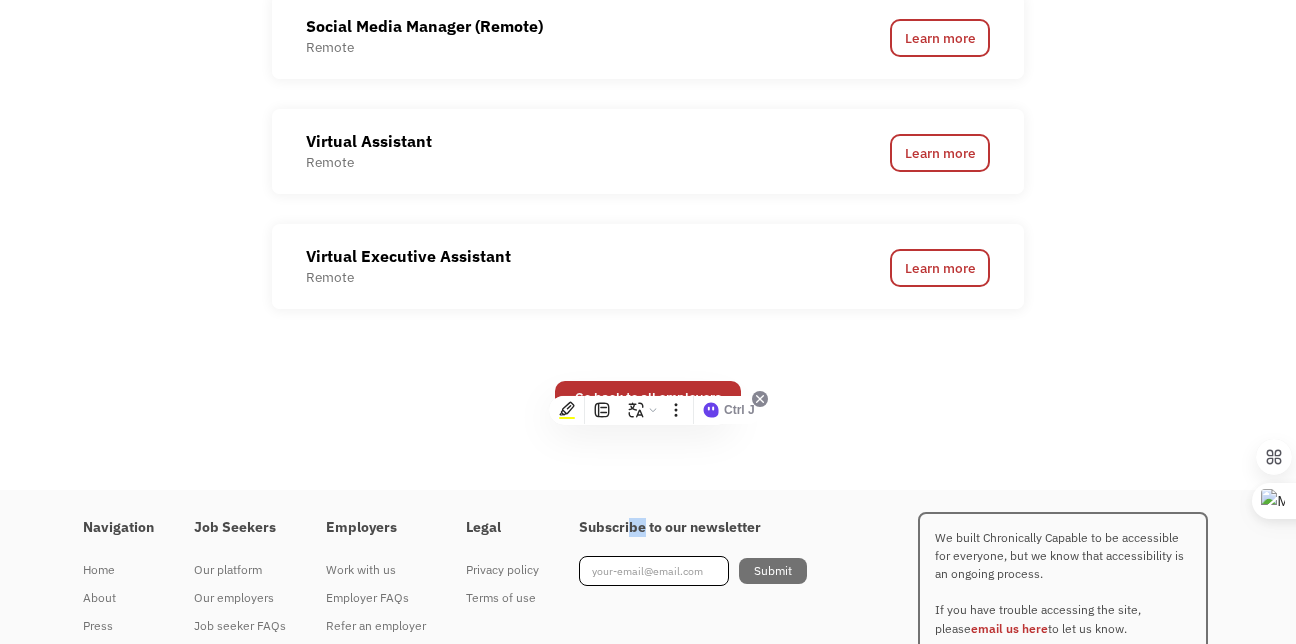 click on "Ctrl J" at bounding box center (730, 410) 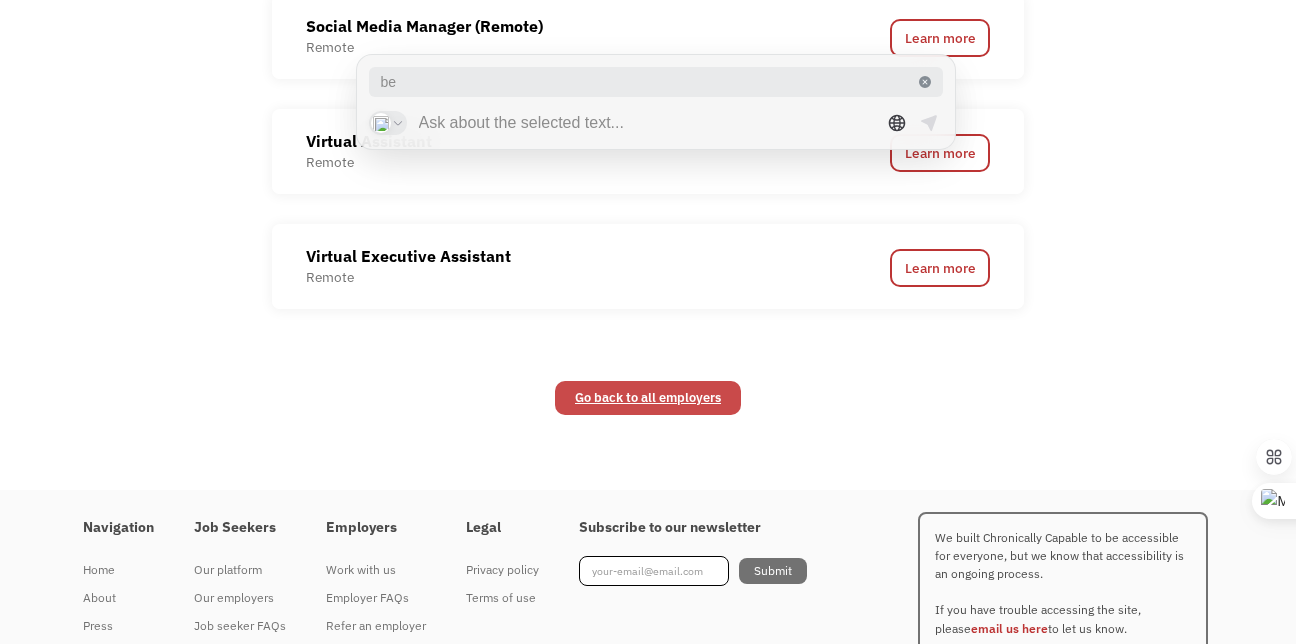 click on "Go back to all employers" at bounding box center [648, 398] 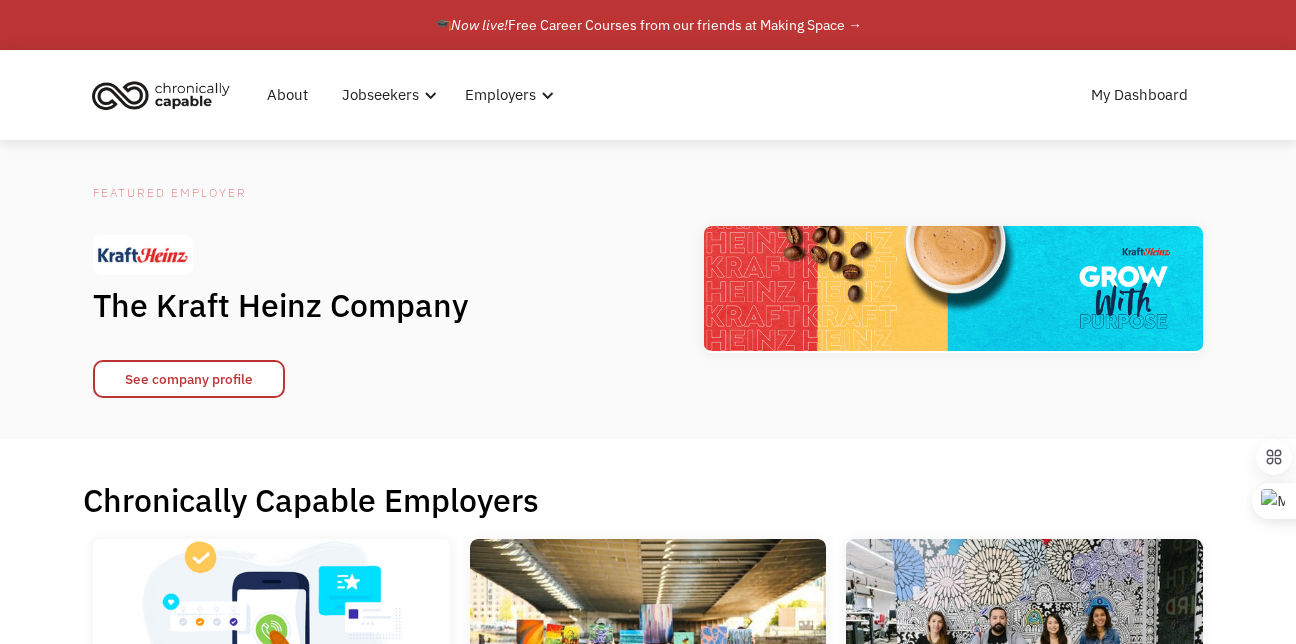 scroll, scrollTop: 80, scrollLeft: 0, axis: vertical 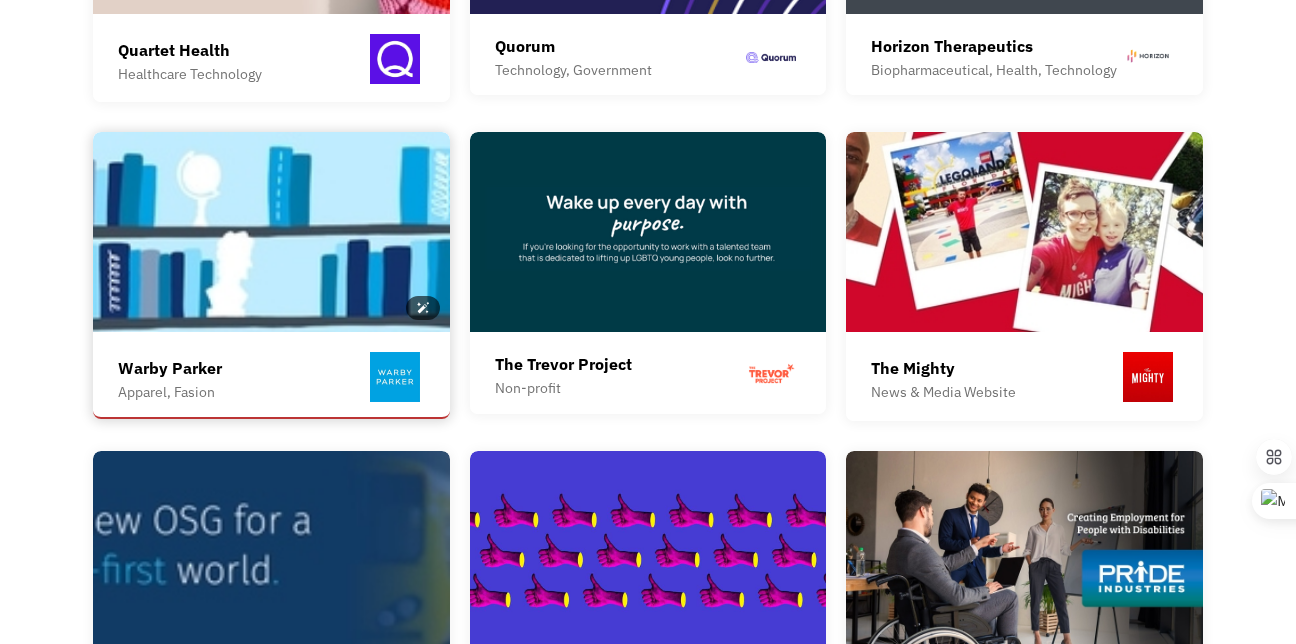 click at bounding box center (271, 232) 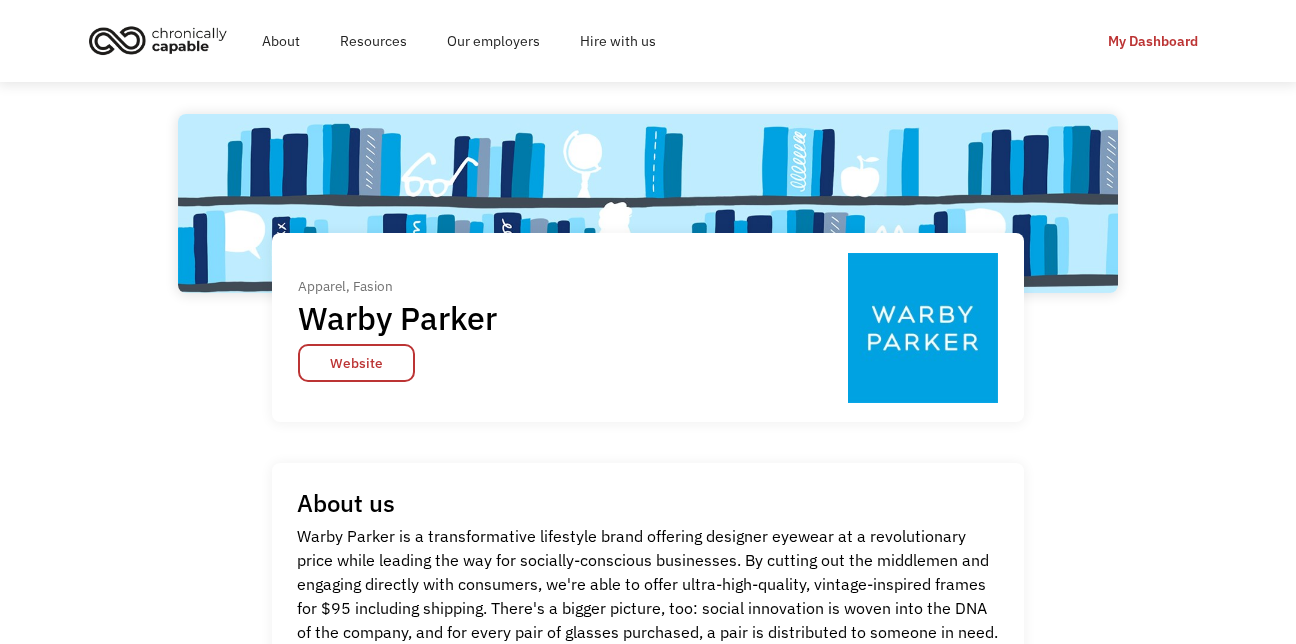 scroll, scrollTop: 0, scrollLeft: 0, axis: both 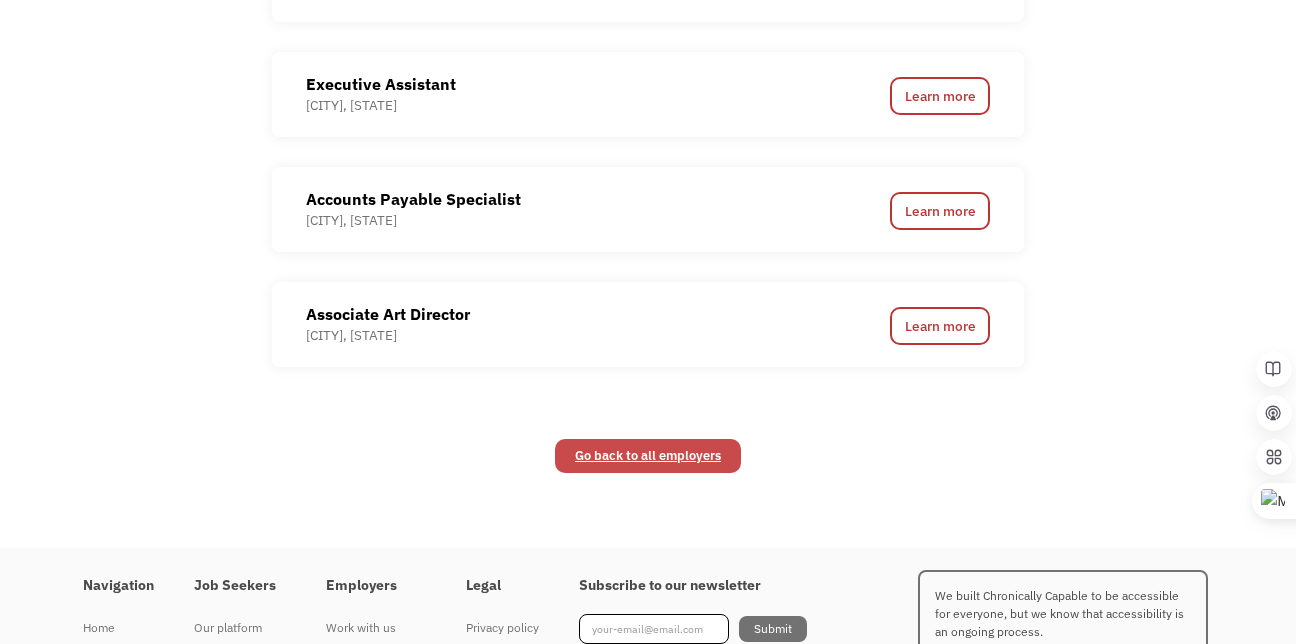click on "Go back to all employers" at bounding box center (648, 456) 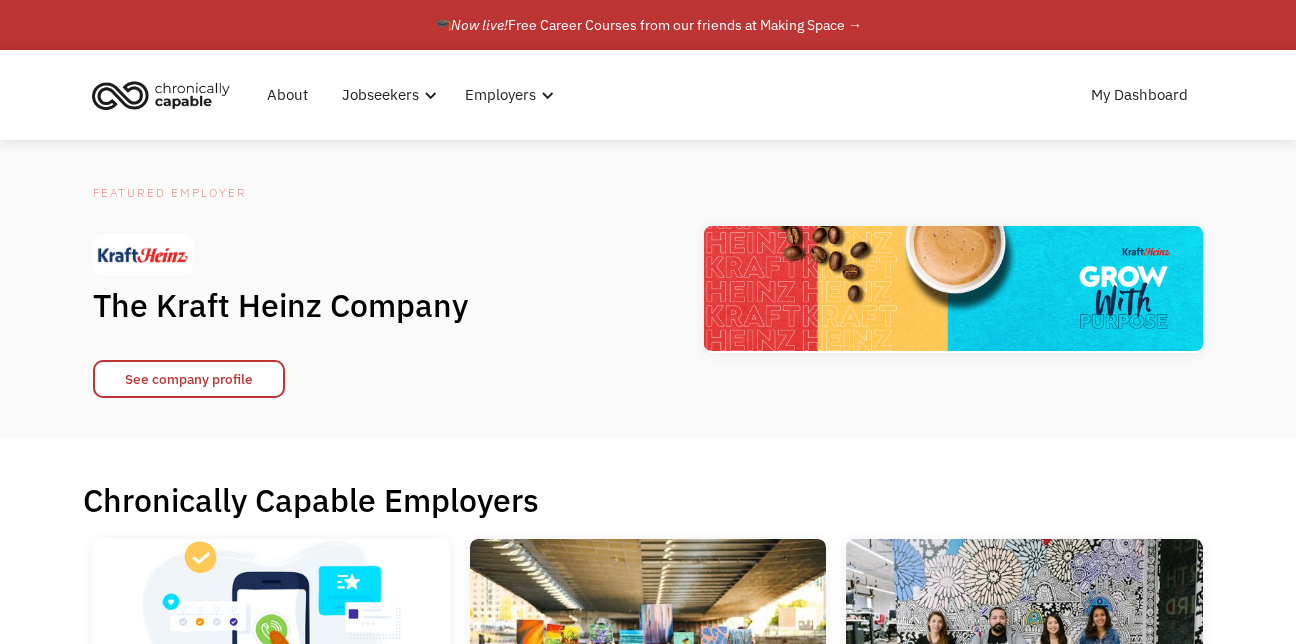 scroll, scrollTop: 0, scrollLeft: 0, axis: both 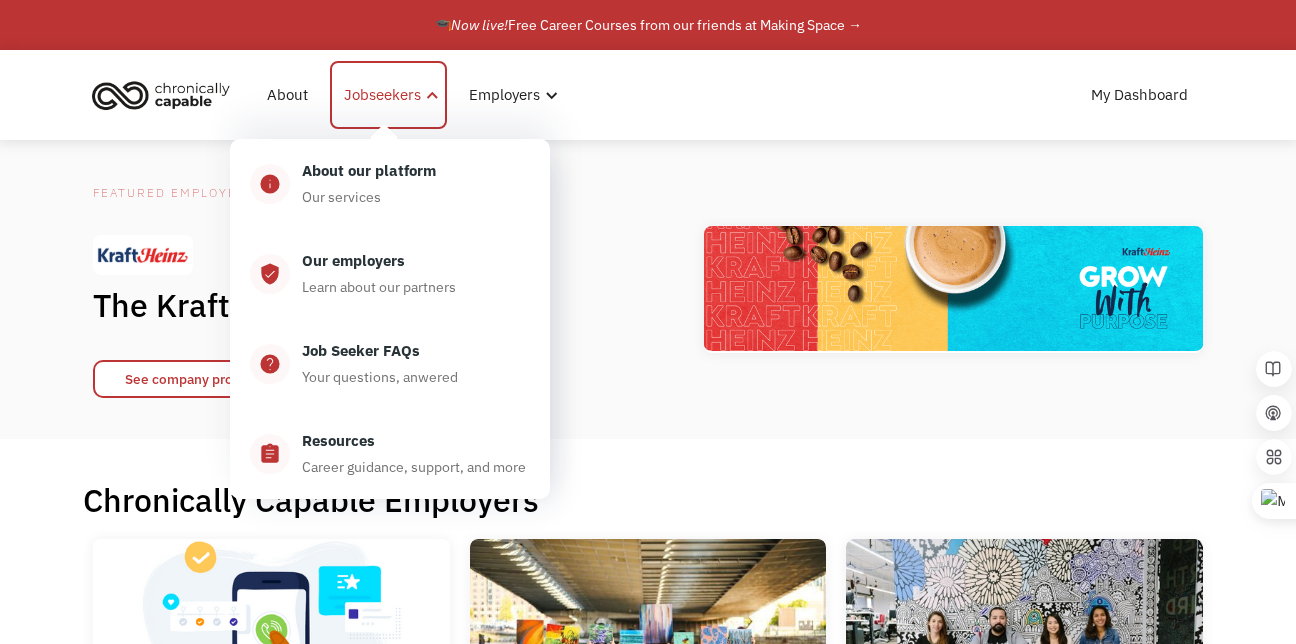 click on "Jobseekers" at bounding box center [382, 95] 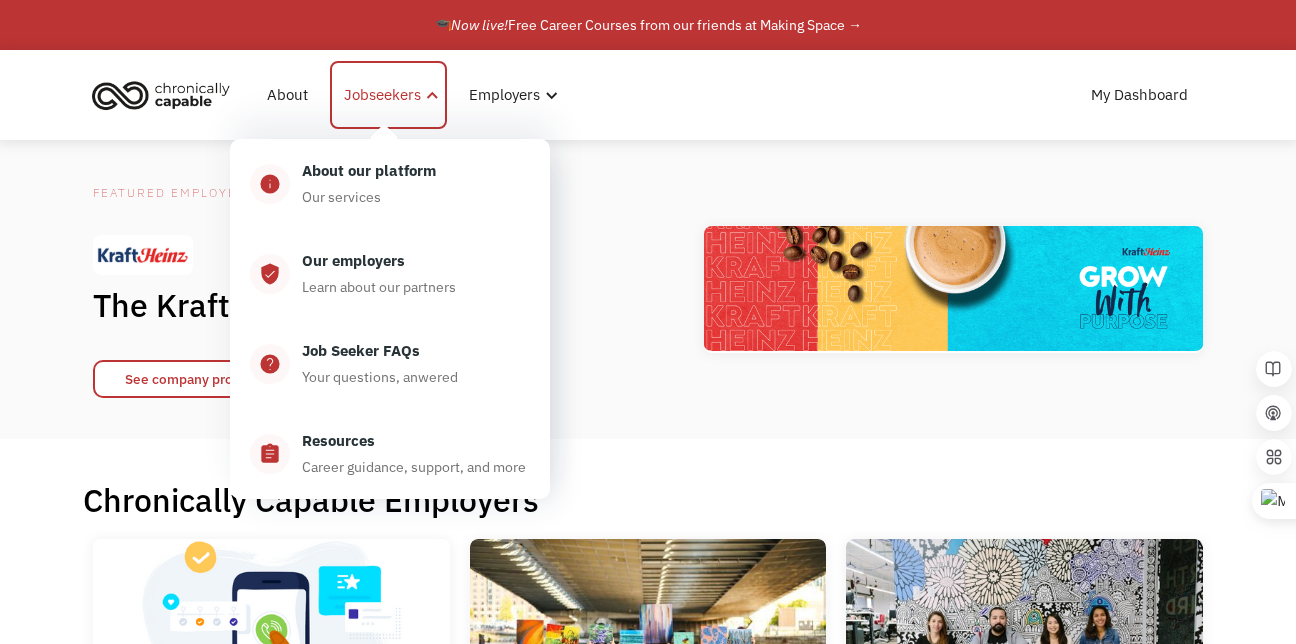 click on "Jobseekers" at bounding box center [388, 95] 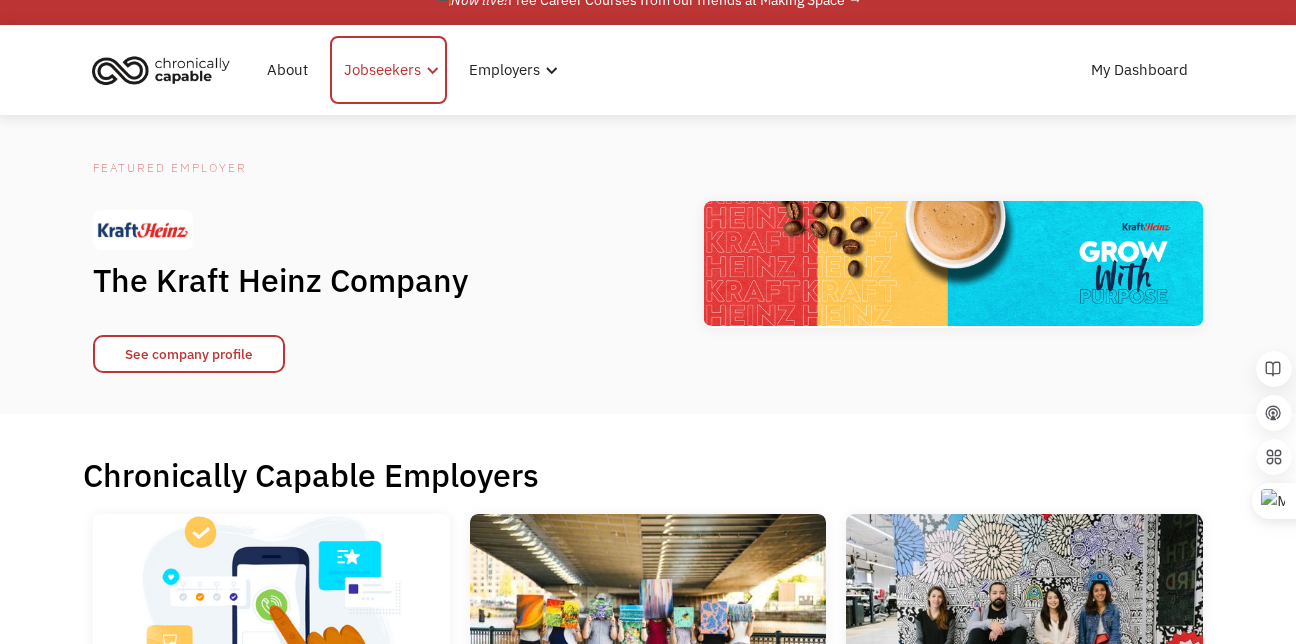 scroll, scrollTop: 0, scrollLeft: 0, axis: both 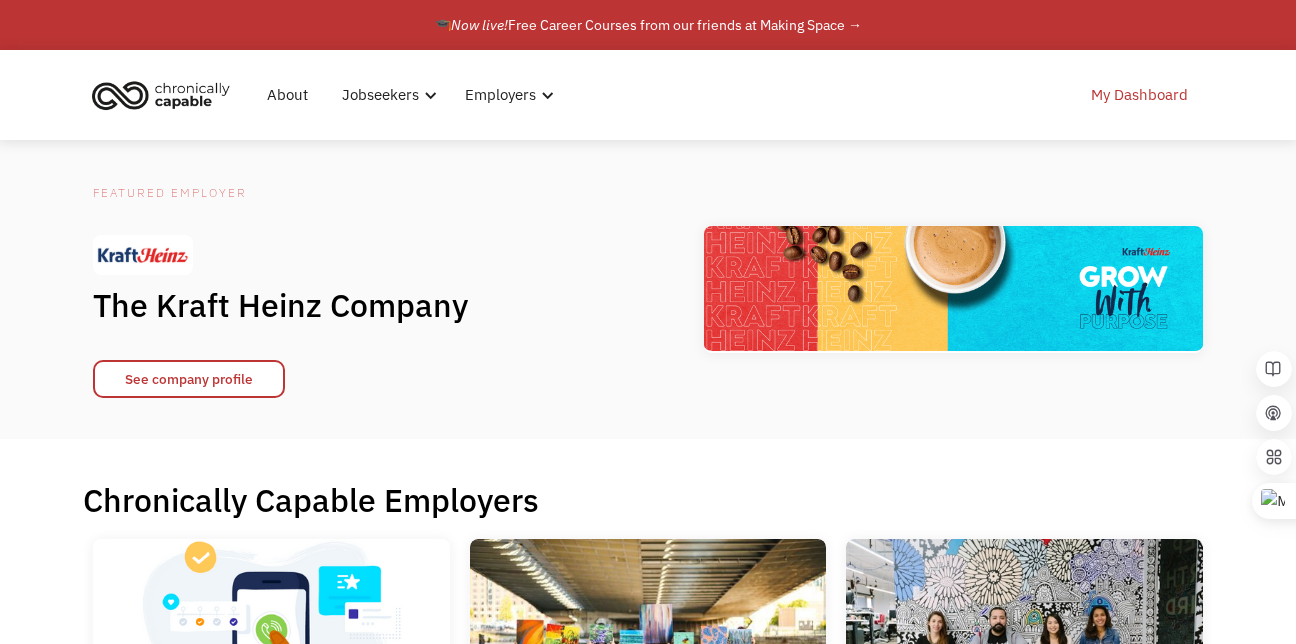 click on "My Dashboard" at bounding box center (1139, 95) 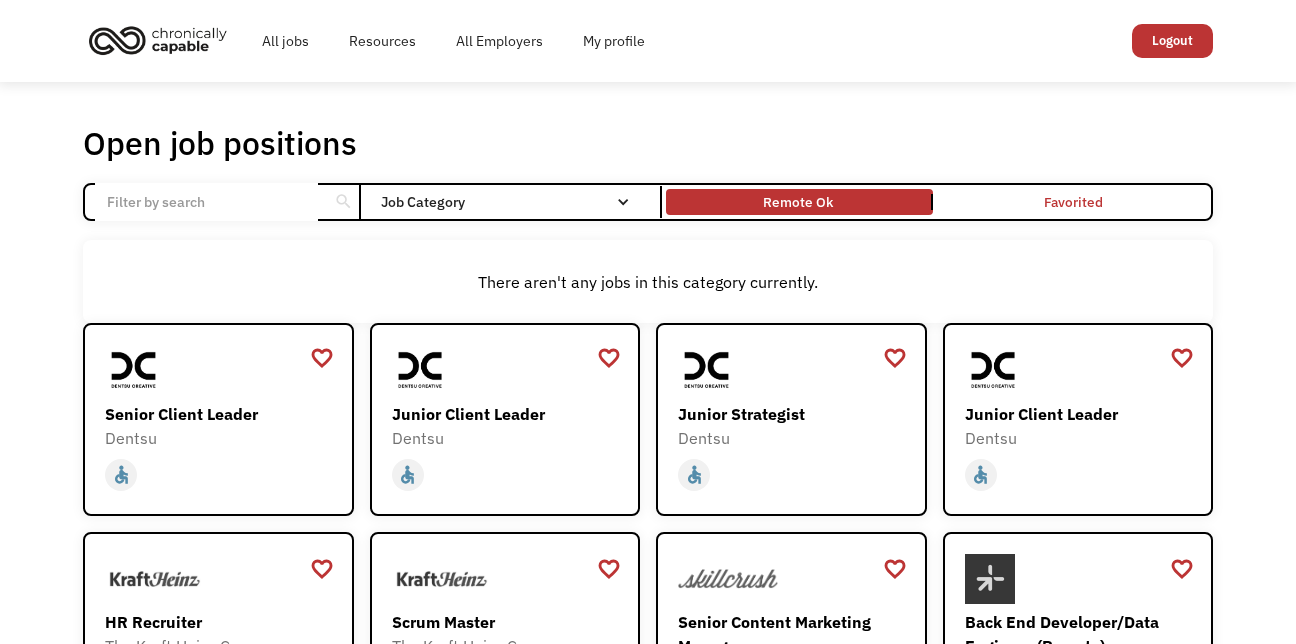 scroll, scrollTop: 0, scrollLeft: 0, axis: both 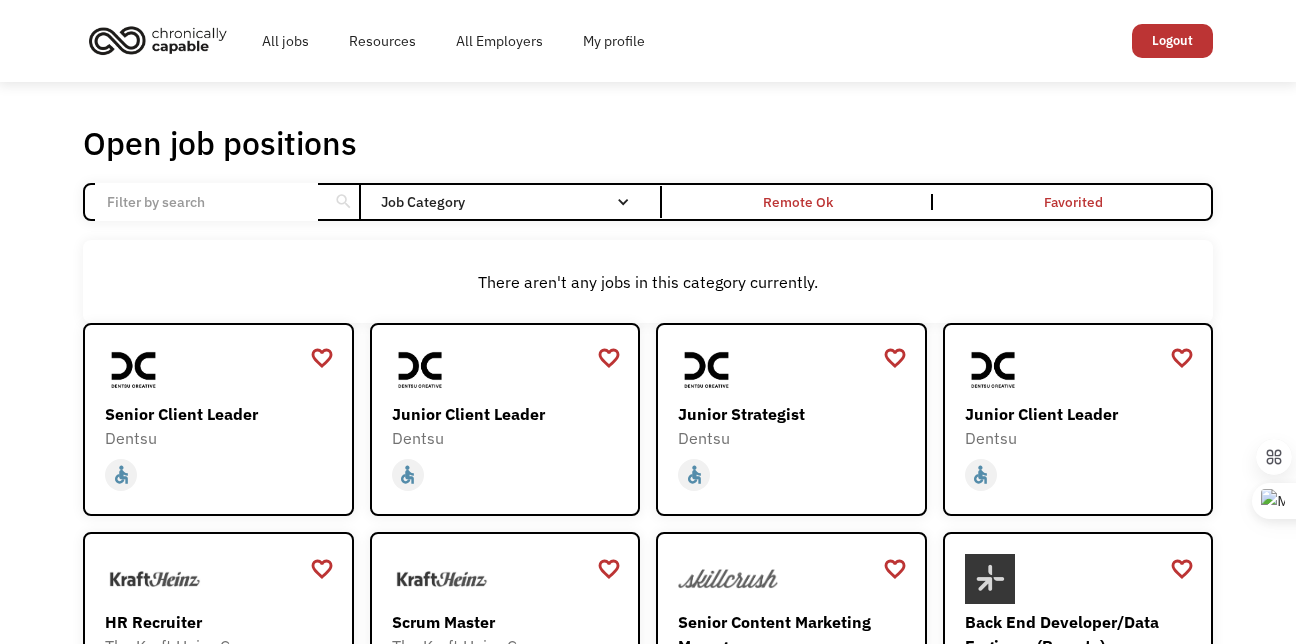 click at bounding box center [206, 202] 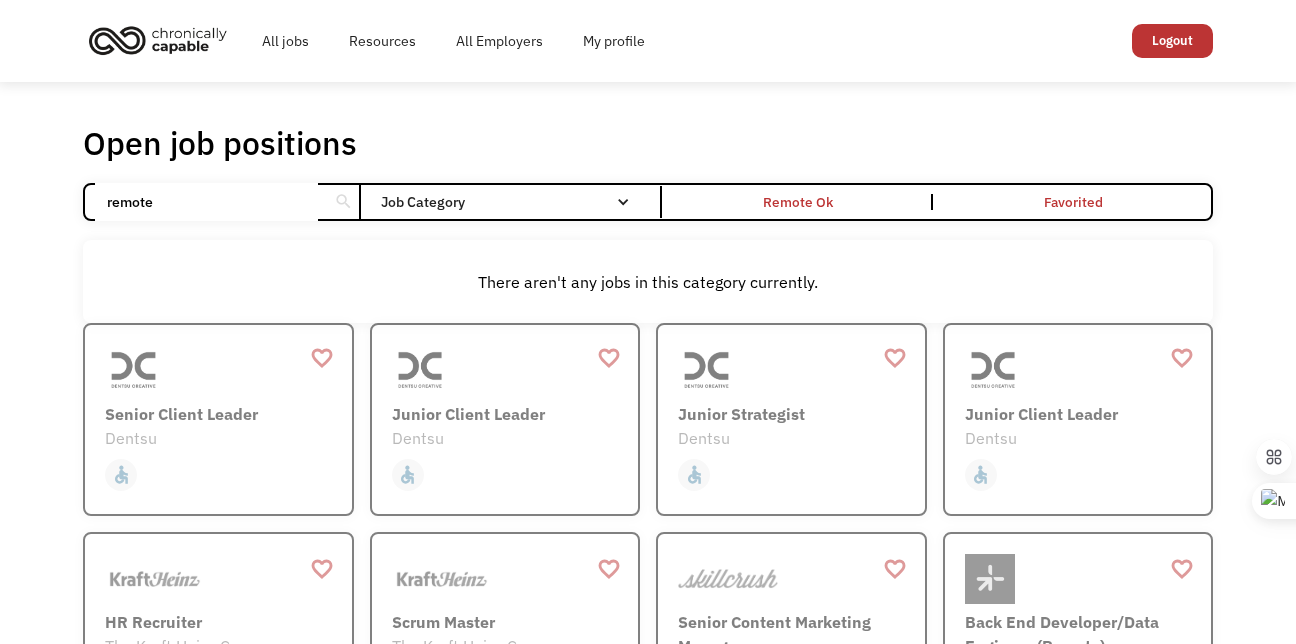 type on "remote" 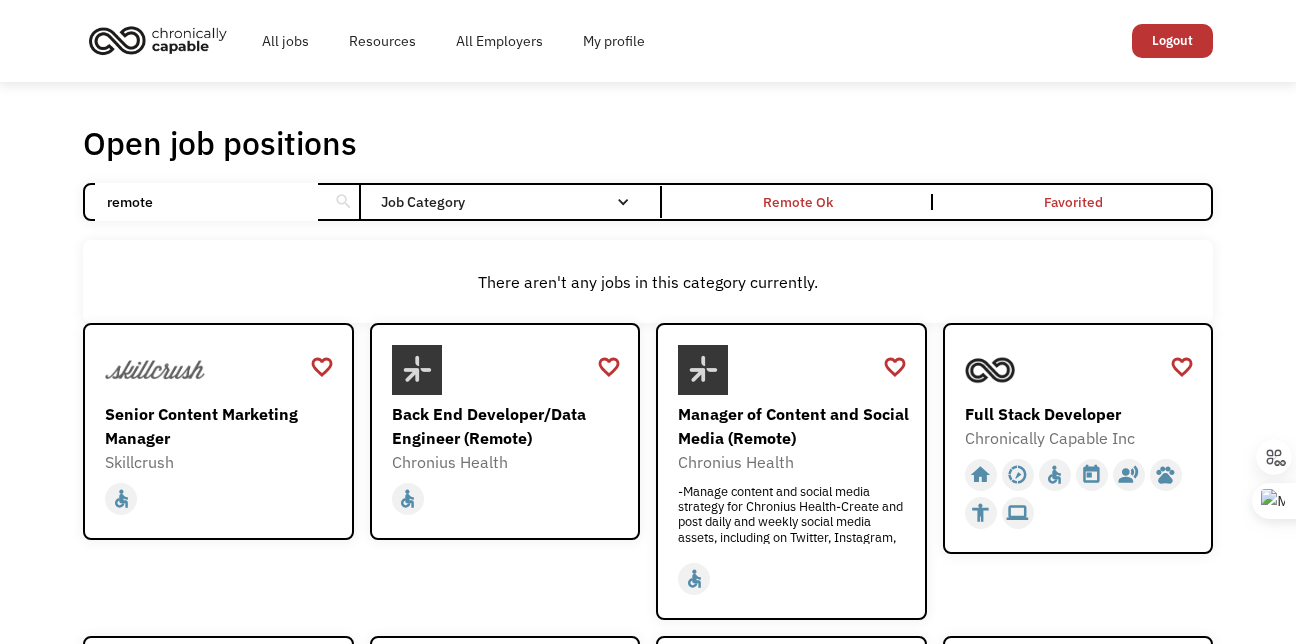 click on "Open job positions You have  X  liked items Search remote search Filter by category Administration Communications & Public Relations Customer Service Design Education Engineering Finance Healthcare Hospitality Human Resources Industrial & Manufacturing Legal Marketing Operations Sales Science Technology Transportation Other Job Category All None Administrative Communications & Public Relations Customer Service Design Education Engineering Finance Healthcare Hospitality Human Resources Industrial & Manufacturing Legal Marketing Non-profit/Philanthropy Operations Other Sales Science Technology Transportation Filter by type Full-time Part-time Remote Ok Favorited Favorited Thank you! Your submission has been received! Oops! Something went wrong while submitting the form. Non-profit/Philanthropy Other Transportation Technology Science Sales Operations Marketing Legal Industrial & Manufacturing Human Resources Hospitality Healthcare Finance Engineering Education Design Customer Service Administrative favorite" at bounding box center (648, 1853) 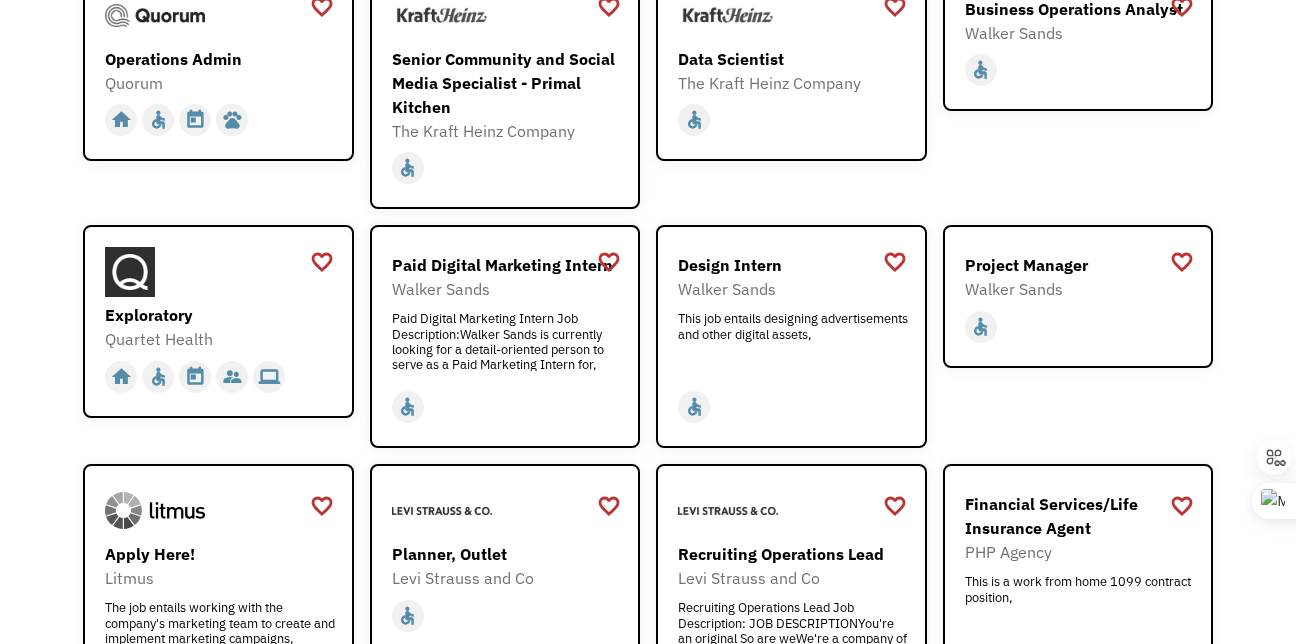 scroll, scrollTop: 2560, scrollLeft: 0, axis: vertical 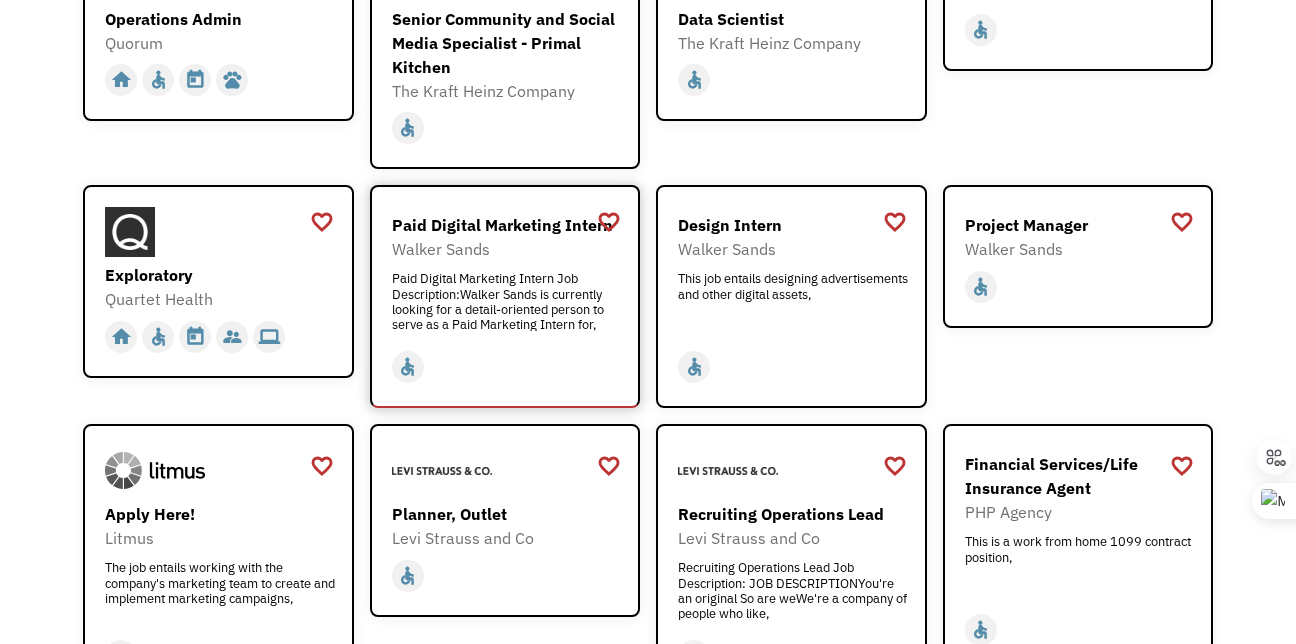 click on "Paid Digital Marketing Intern" at bounding box center [508, 225] 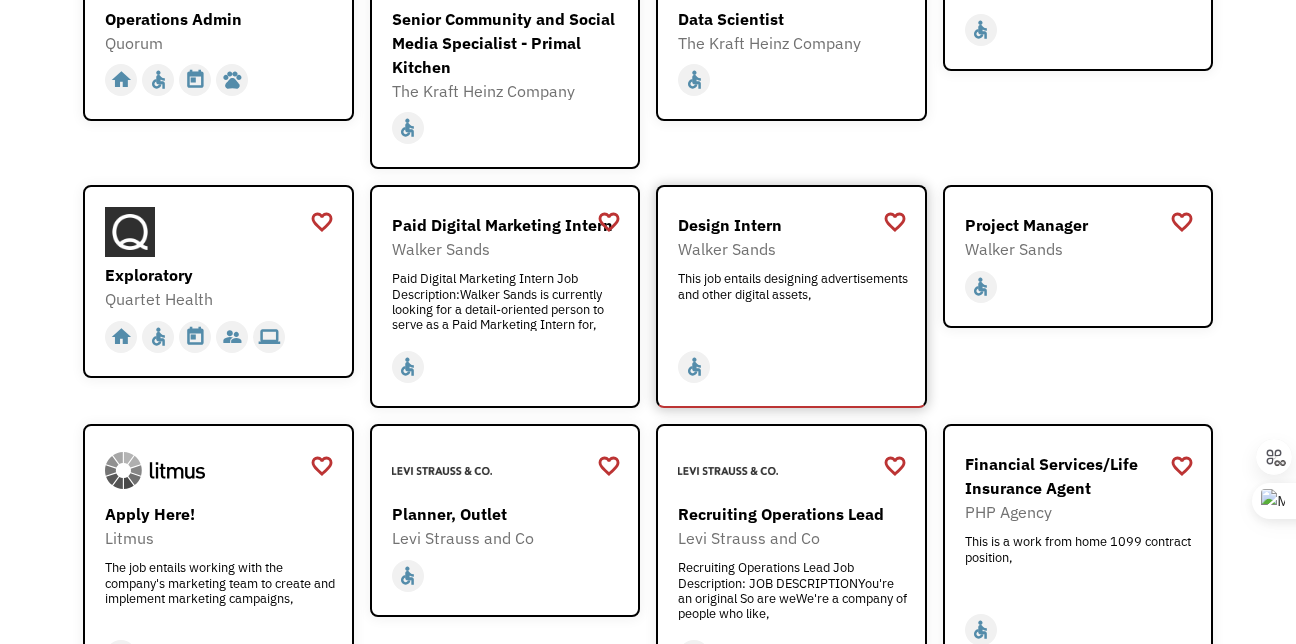 click on "Design Intern" at bounding box center (794, 225) 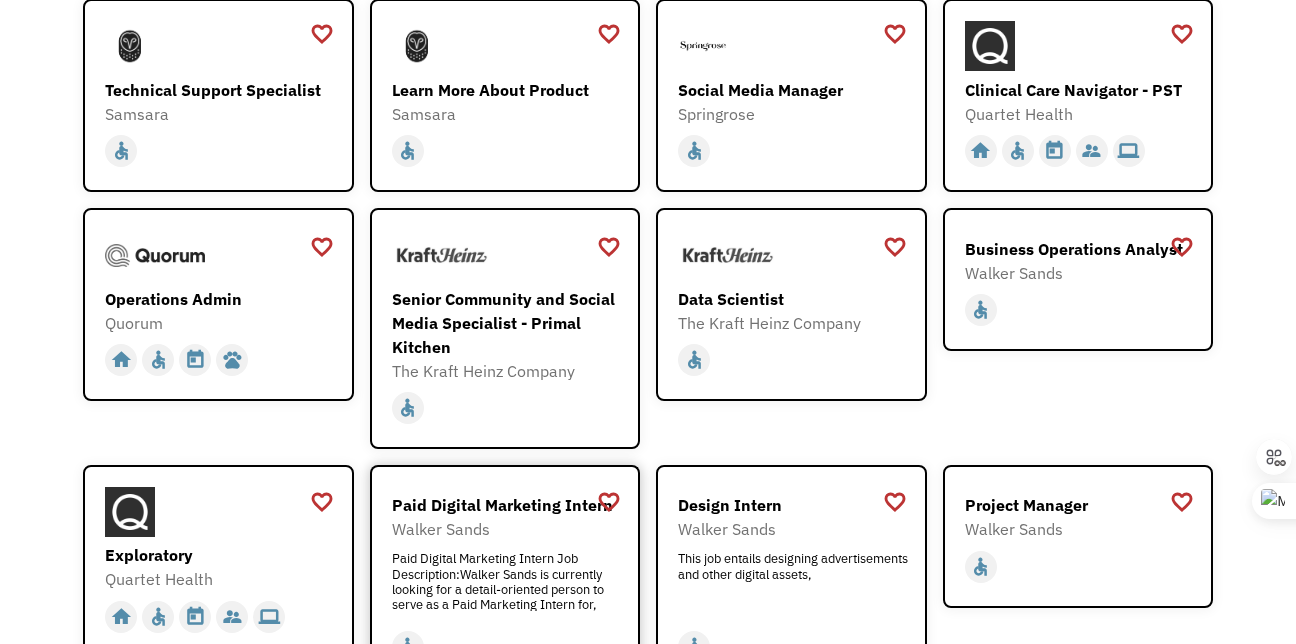 scroll, scrollTop: 2200, scrollLeft: 0, axis: vertical 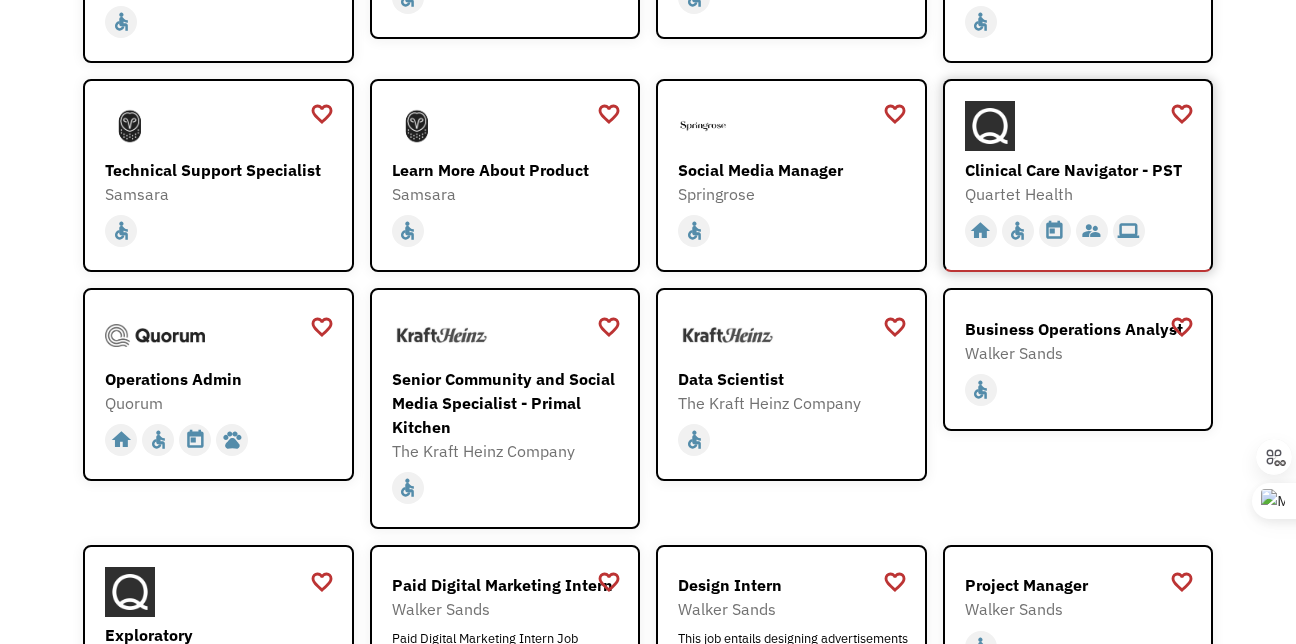 click on "Clinical Care Navigator - PST" at bounding box center [1081, 170] 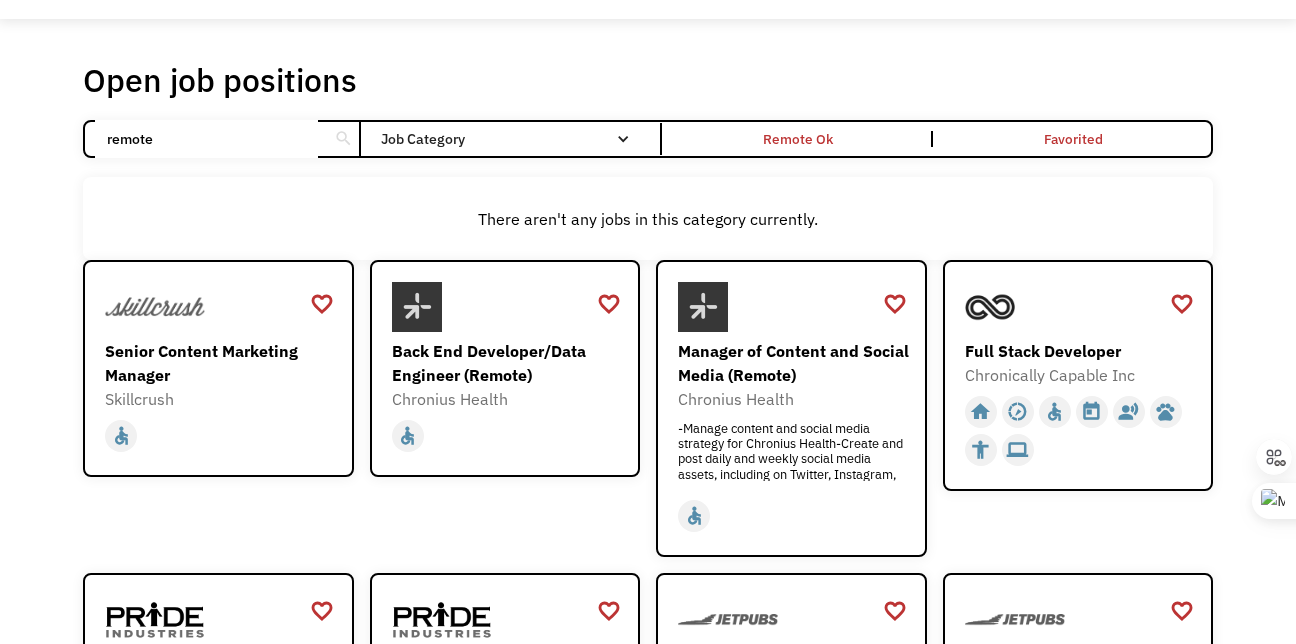 scroll, scrollTop: 0, scrollLeft: 0, axis: both 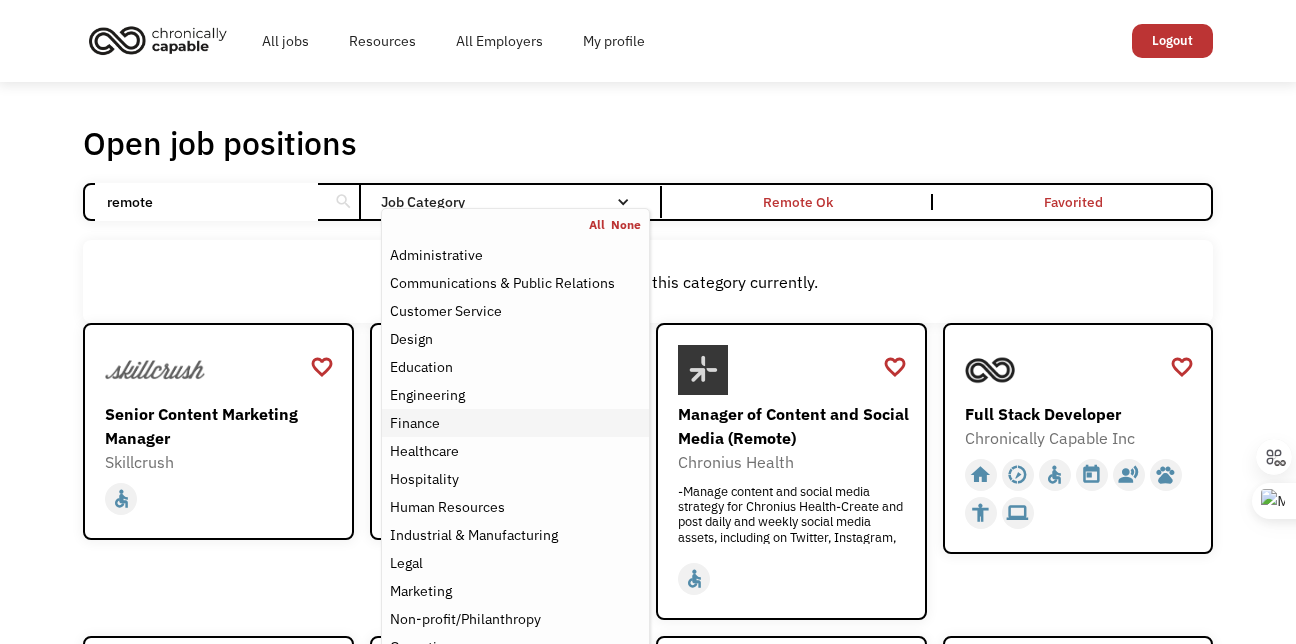 click on "Finance" at bounding box center [515, 423] 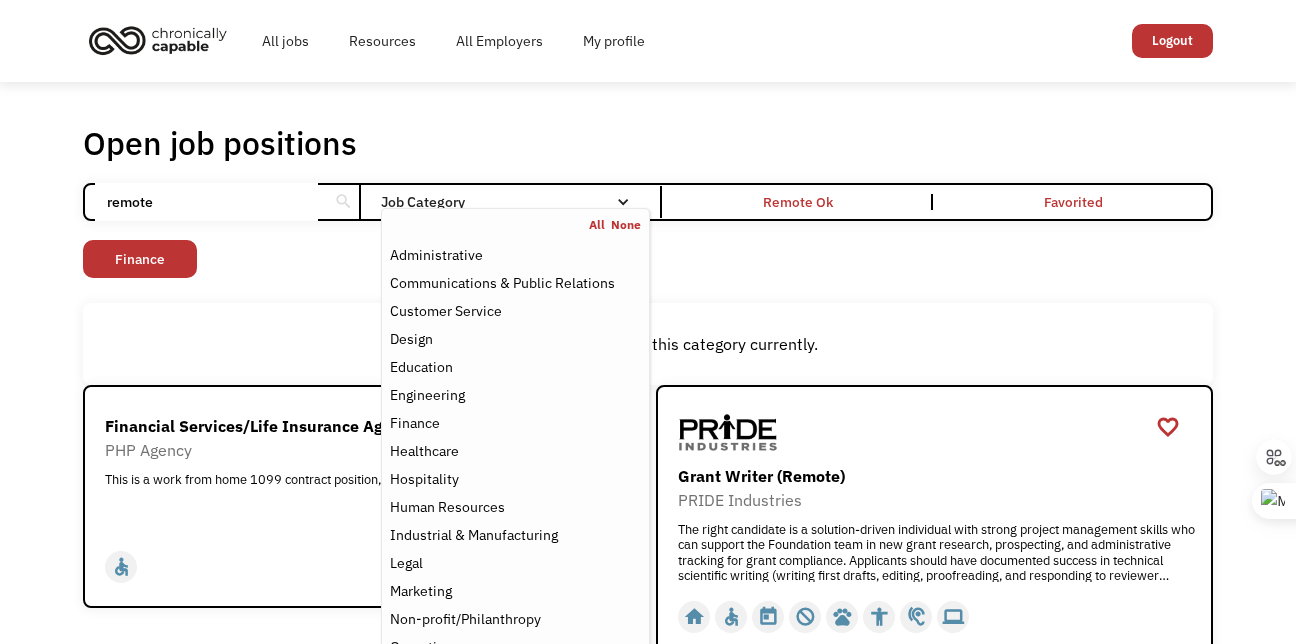 click on "There aren't any jobs in this category currently." at bounding box center (648, 344) 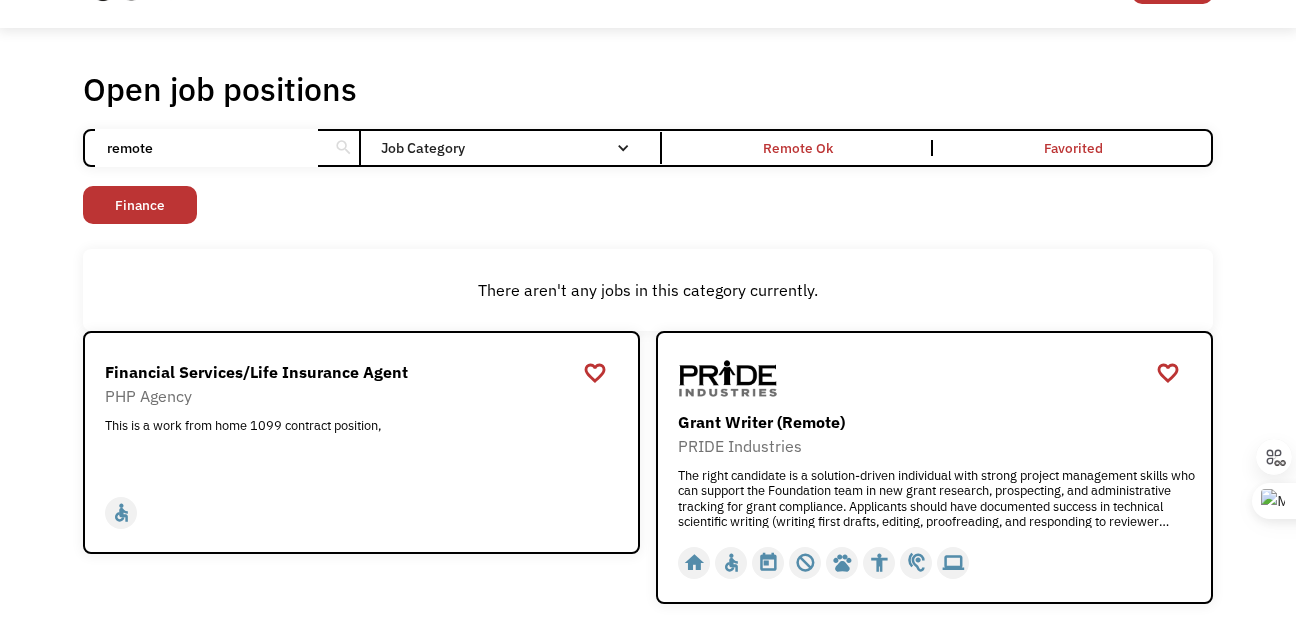 scroll, scrollTop: 0, scrollLeft: 0, axis: both 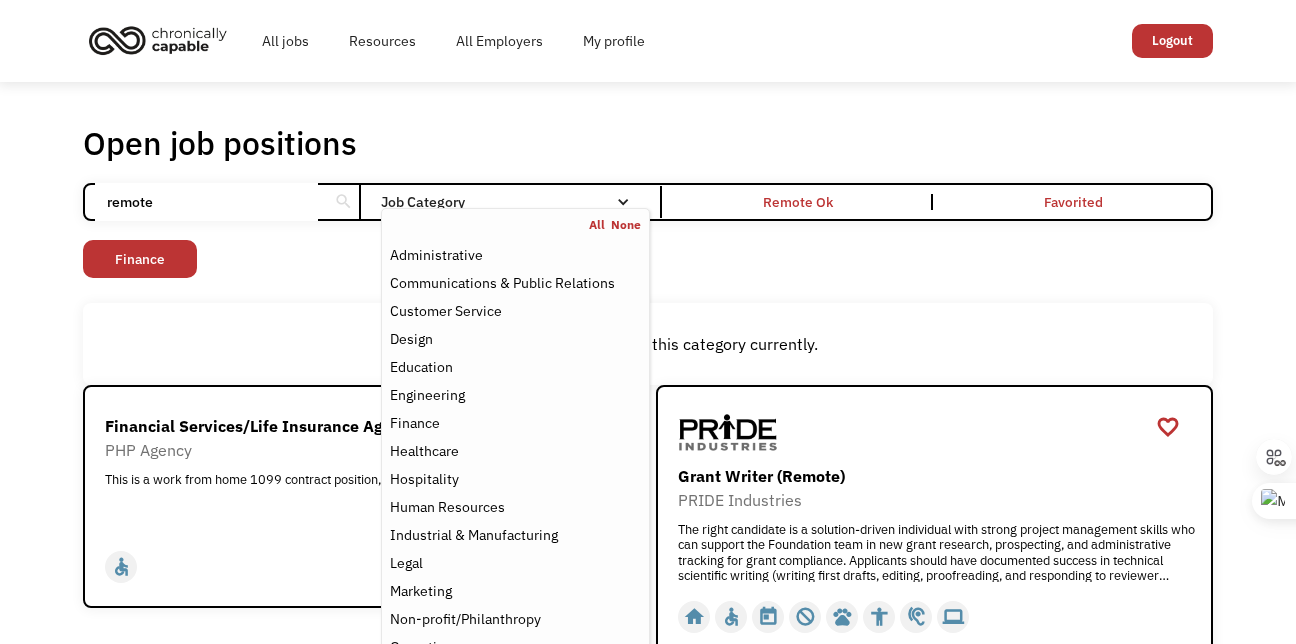click on "Job Category" at bounding box center [515, 202] 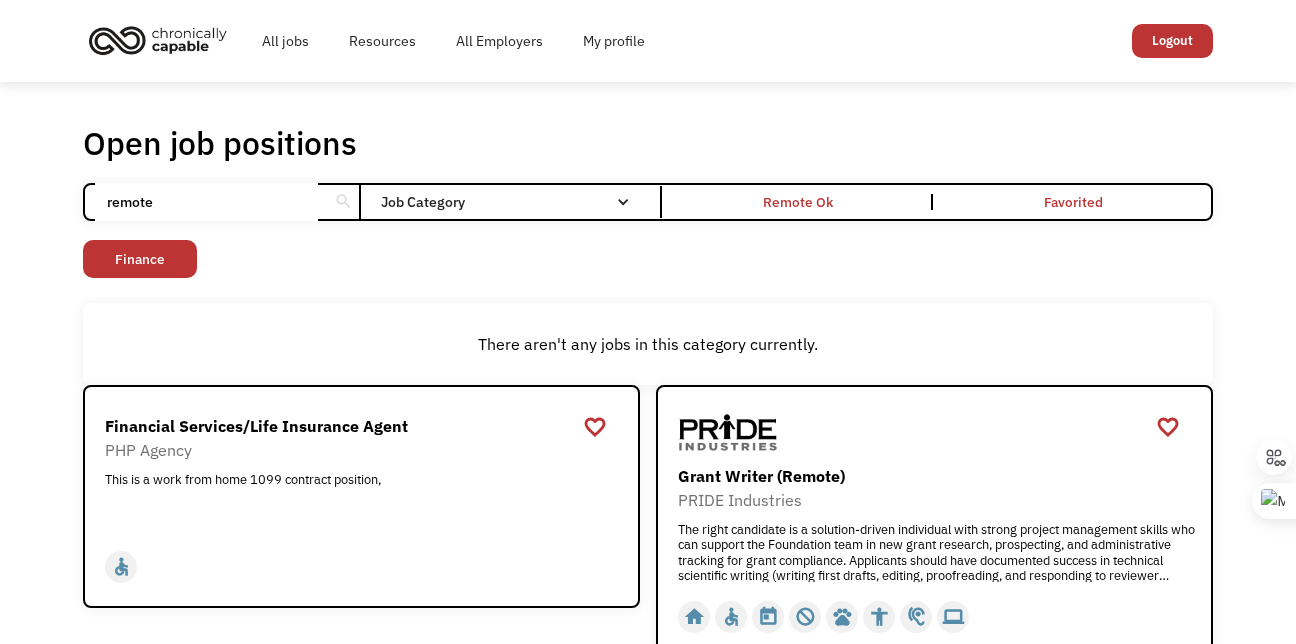 click at bounding box center [623, 202] 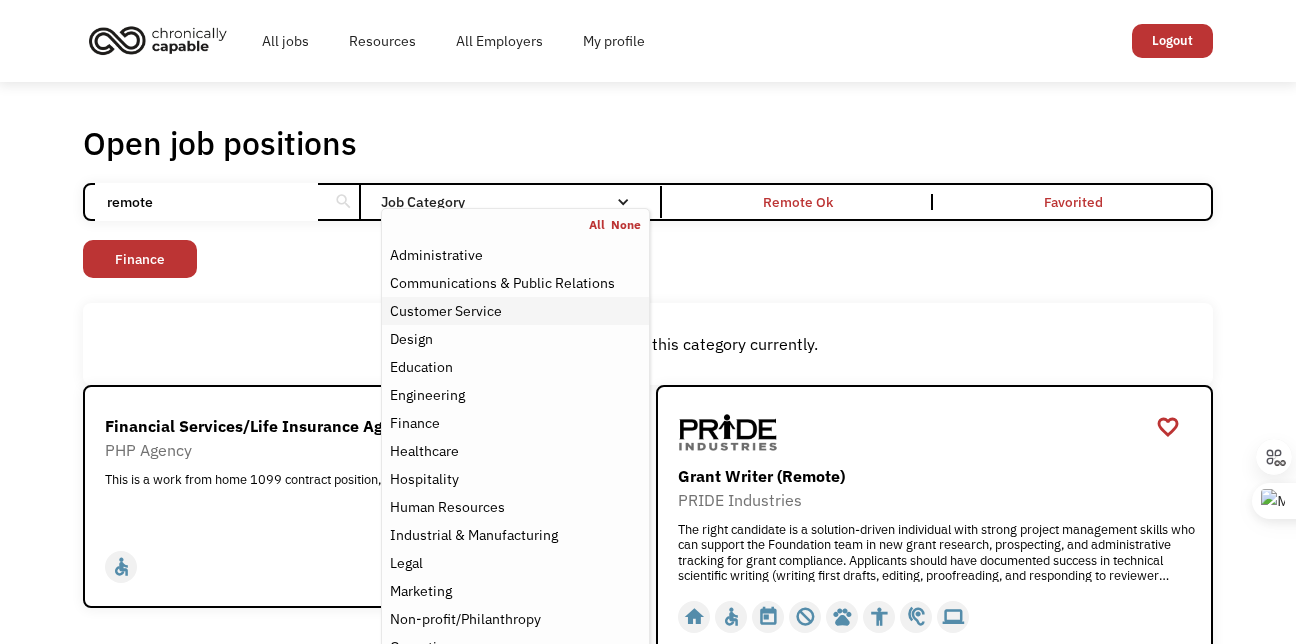 click on "Customer Service" at bounding box center [515, 311] 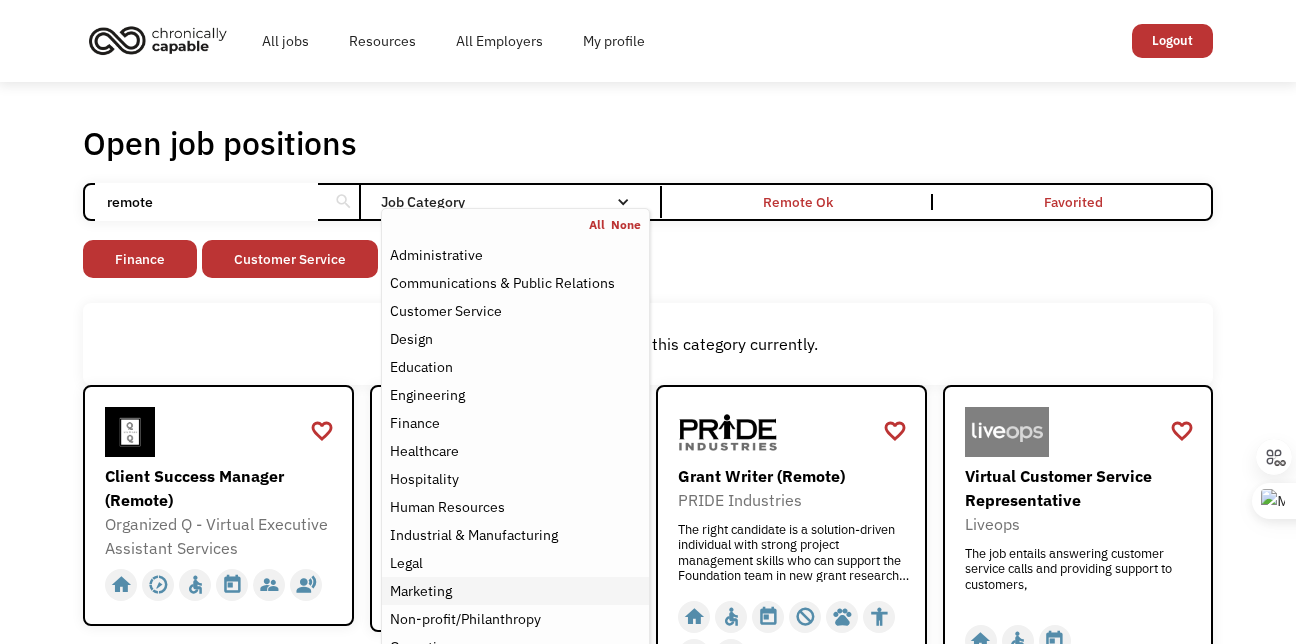 click on "Marketing" at bounding box center [515, 591] 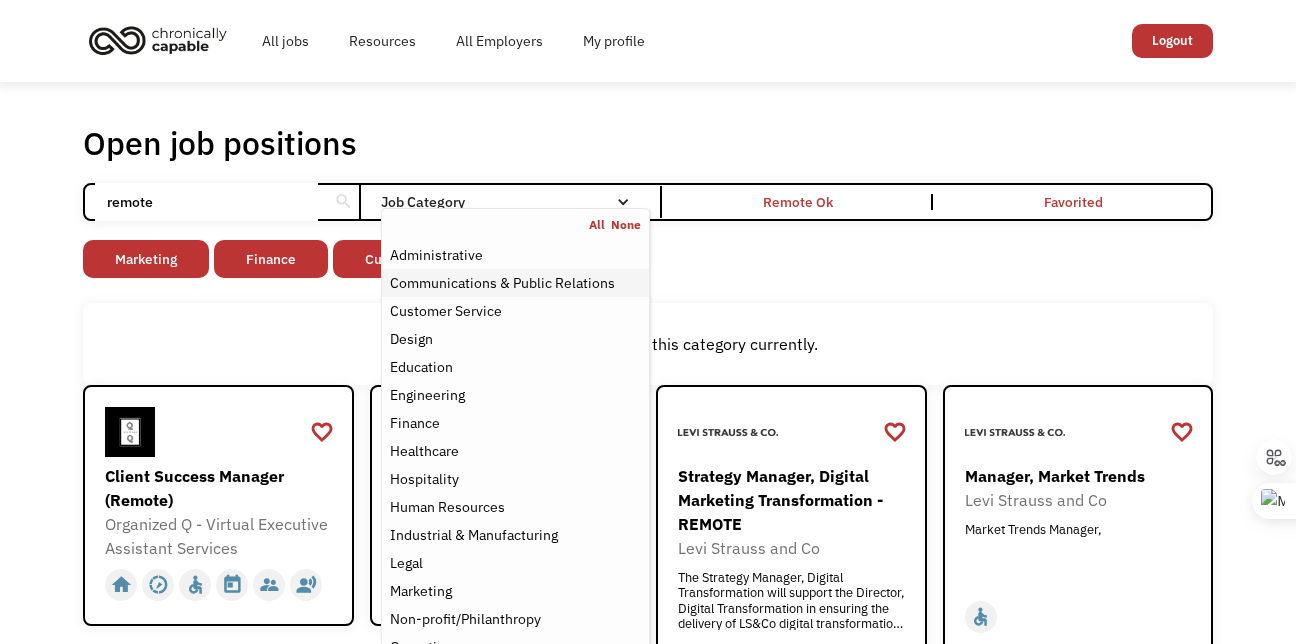 click on "Communications & Public Relations" at bounding box center [502, 283] 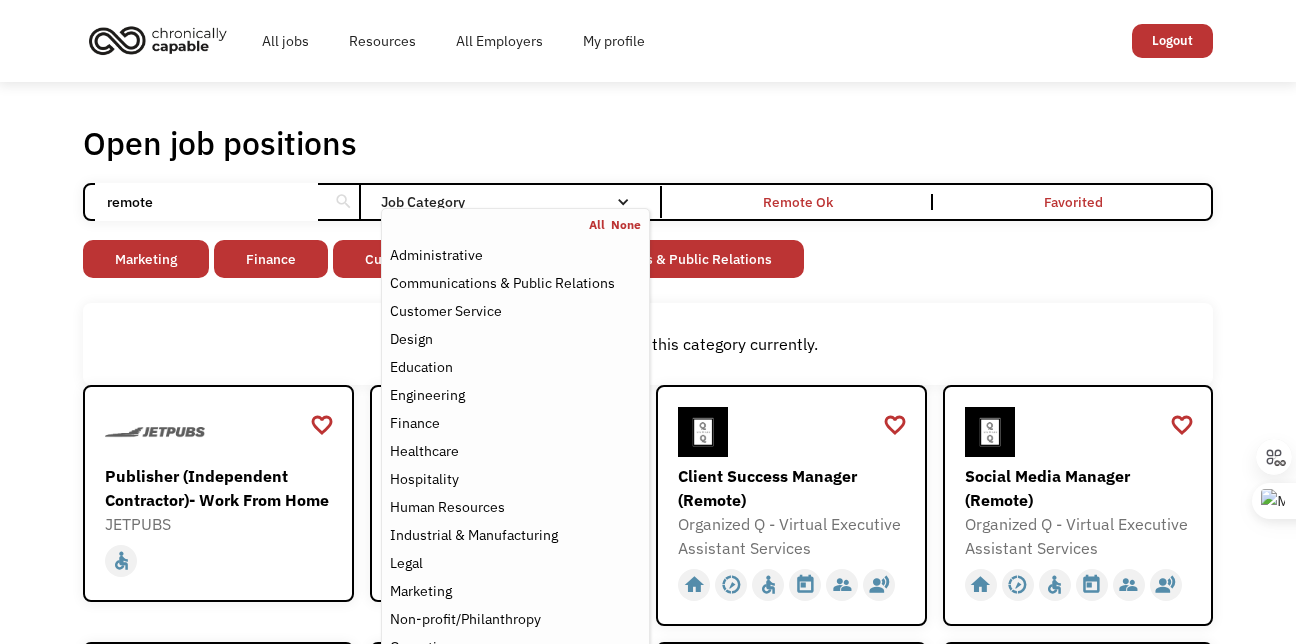 click on "There aren't any jobs in this category currently." at bounding box center [648, 344] 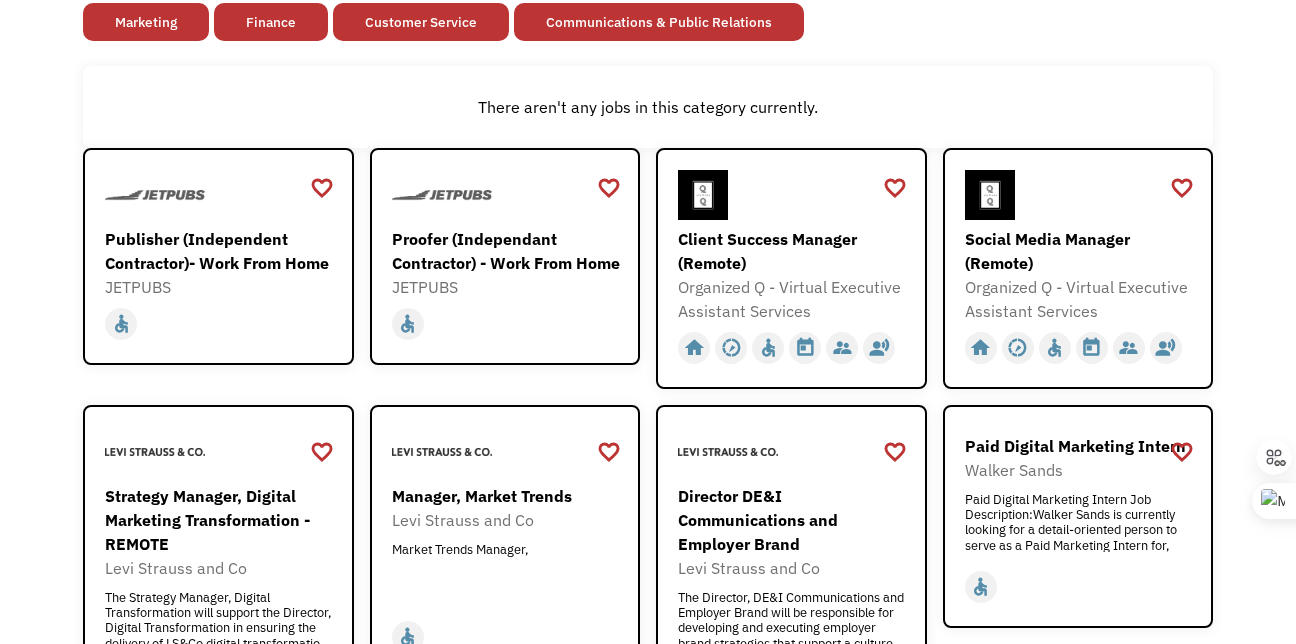 scroll, scrollTop: 240, scrollLeft: 0, axis: vertical 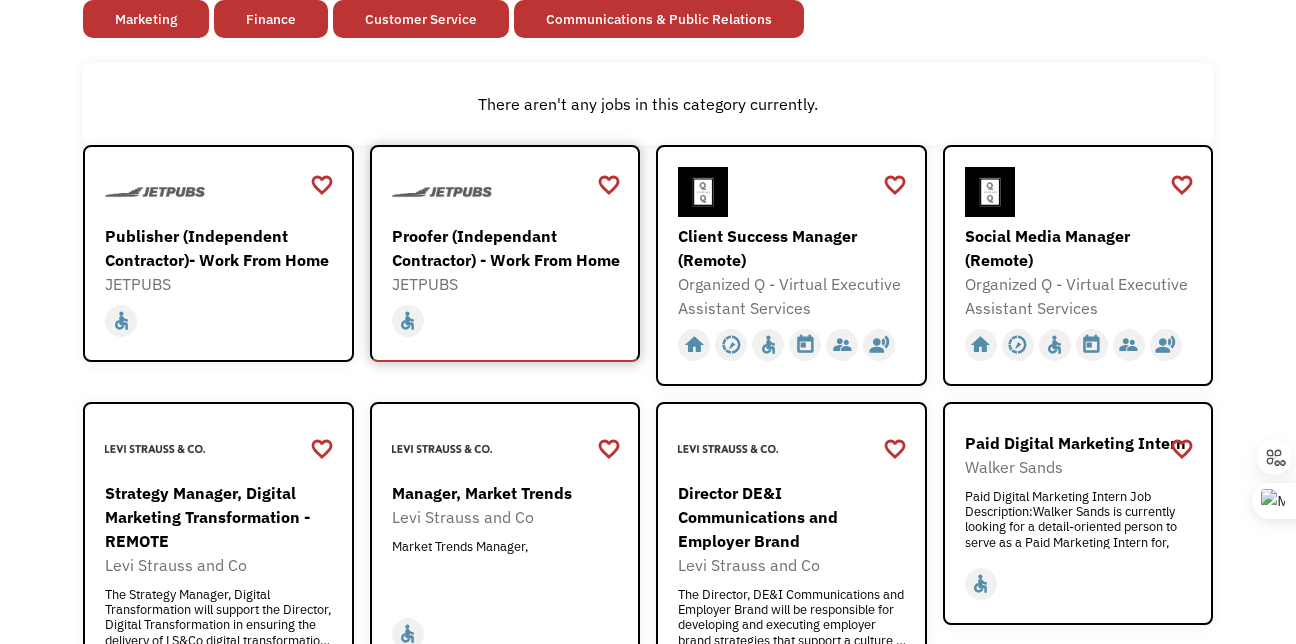 click on "Proofer (Independant Contractor) - Work From Home" at bounding box center (508, 248) 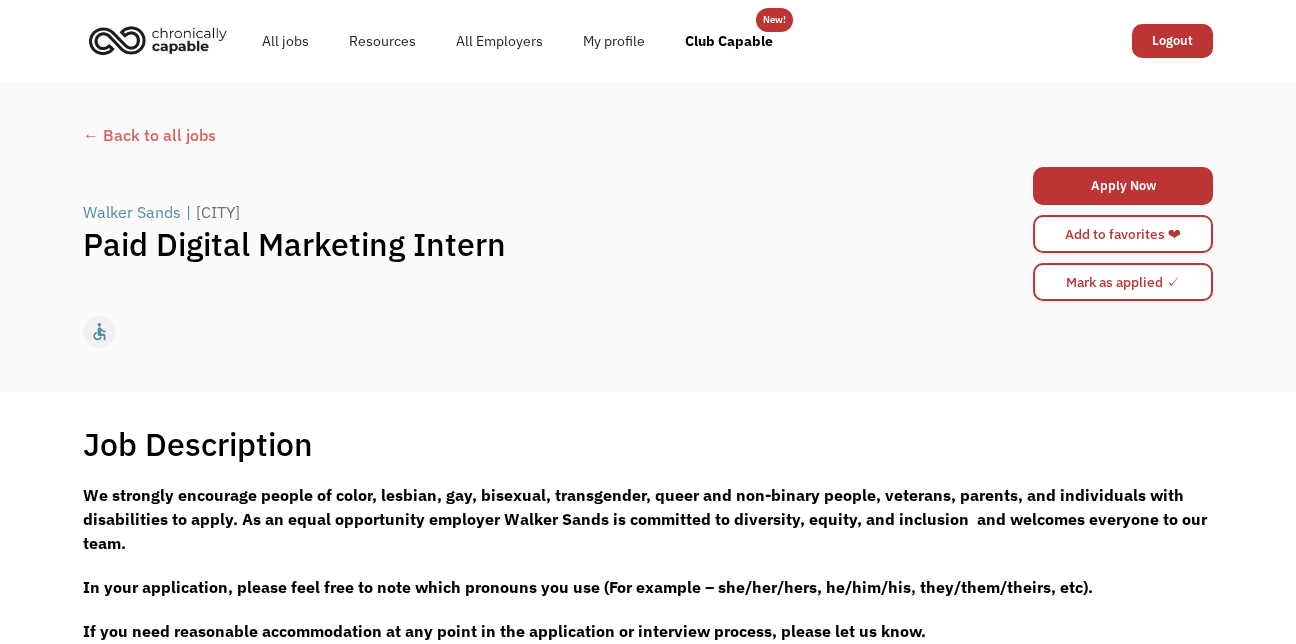 scroll, scrollTop: 40, scrollLeft: 0, axis: vertical 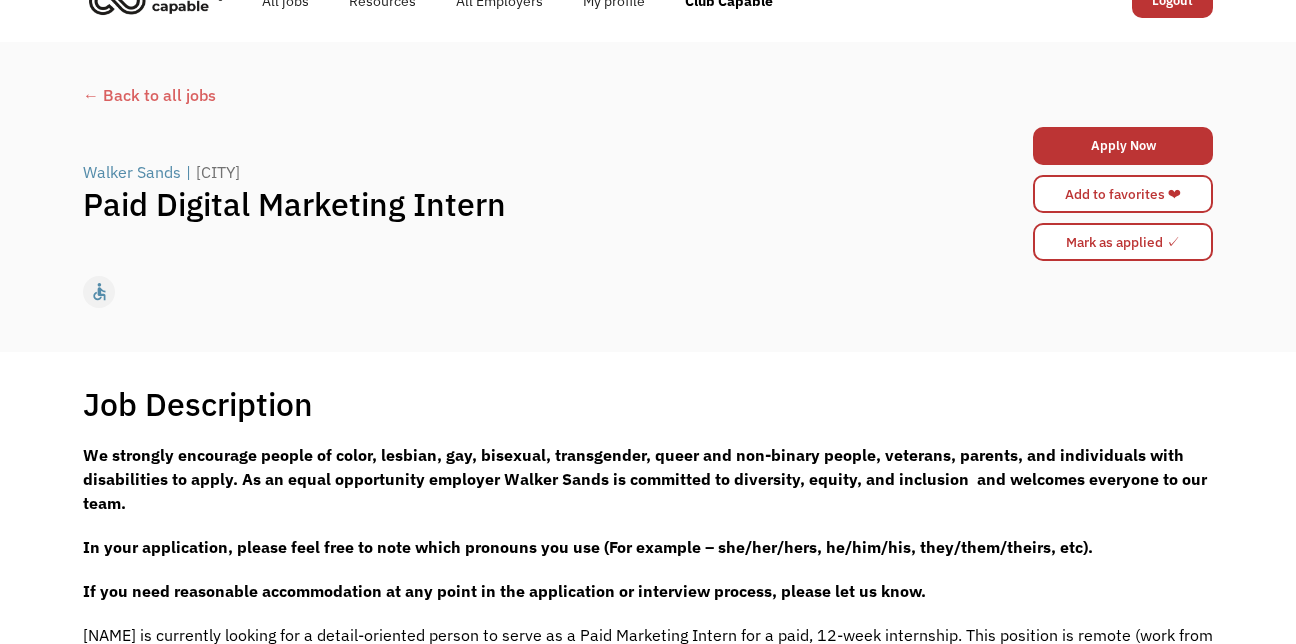 click on "We strongly encourage people of color, lesbian, gay, bisexual, transgender, queer and non-binary people, veterans, parents, and individuals with disabilities to apply. As an equal opportunity employer Walker Sands is committed to diversity, equity, and inclusion  and welcomes everyone to our team." at bounding box center (648, 479) 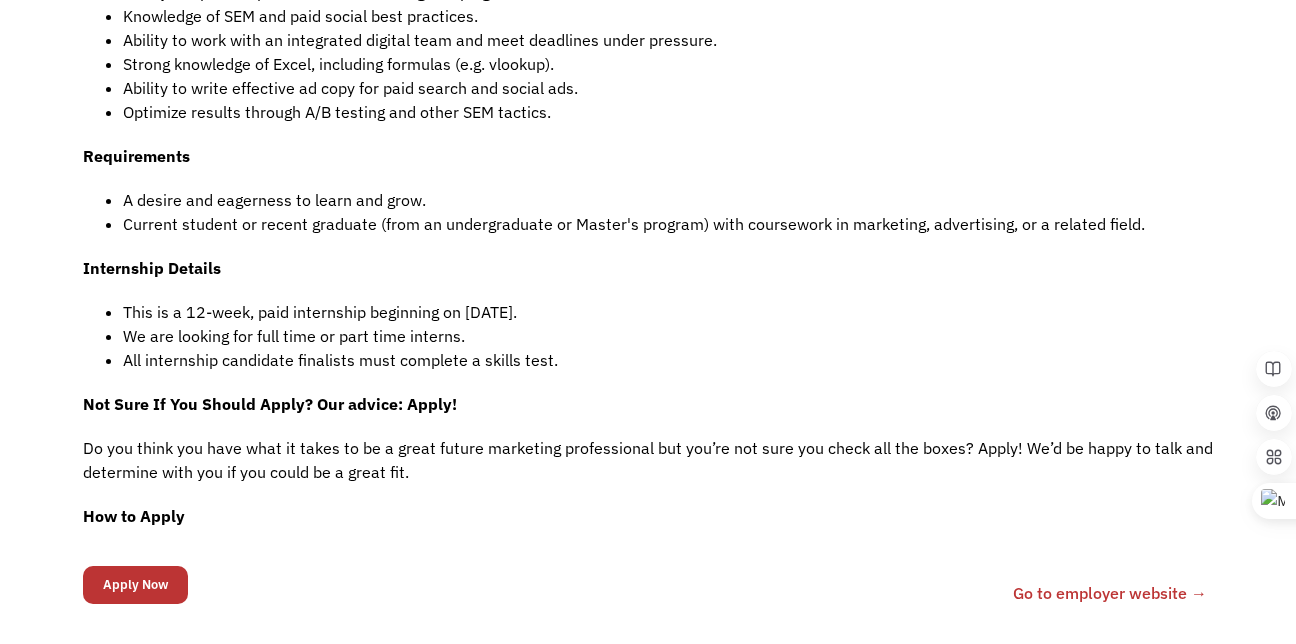 scroll, scrollTop: 1120, scrollLeft: 0, axis: vertical 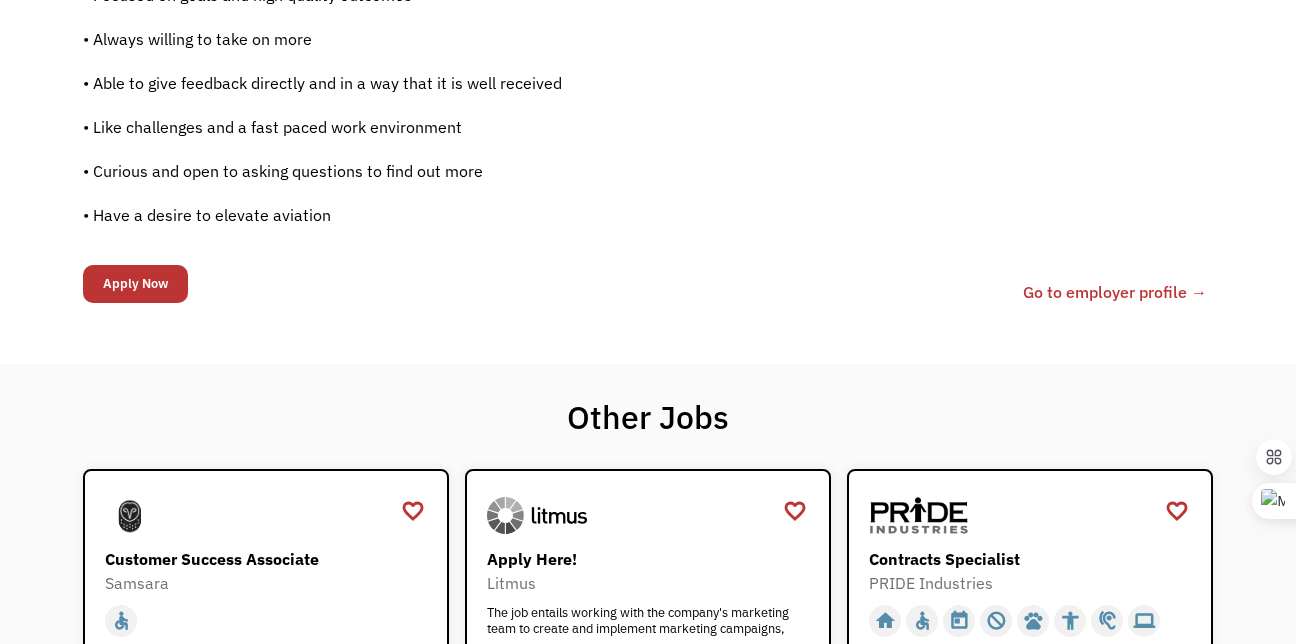 click on "Go to employer profile →" at bounding box center [1115, 292] 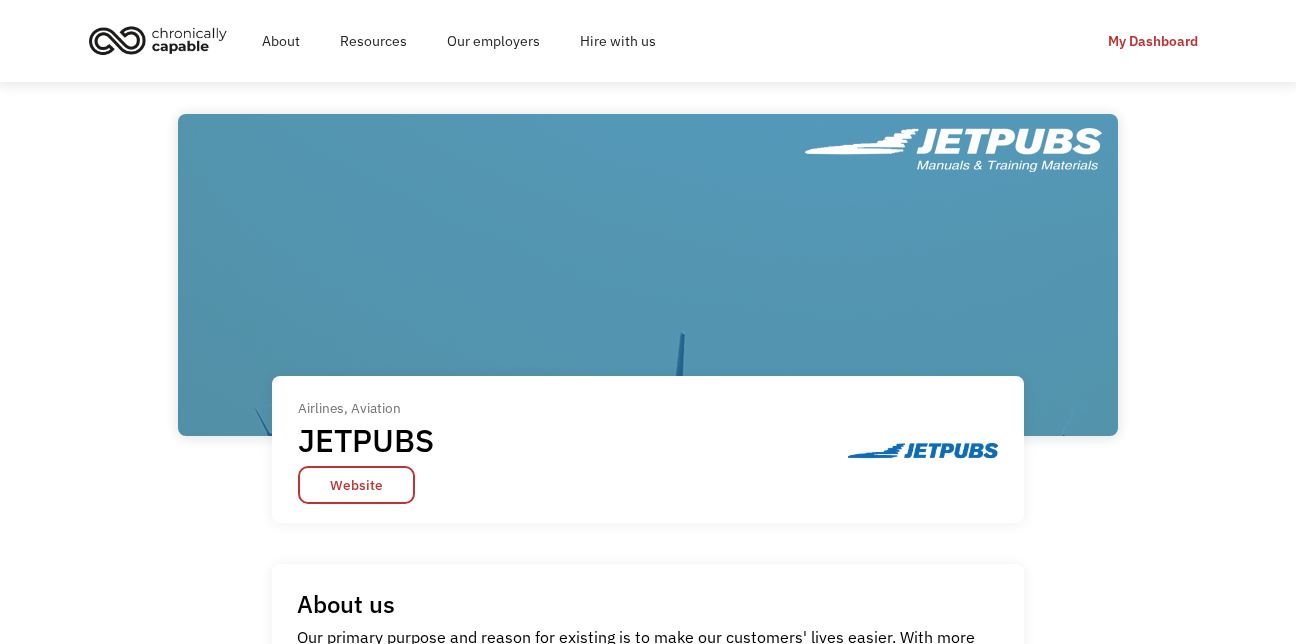 scroll, scrollTop: 0, scrollLeft: 0, axis: both 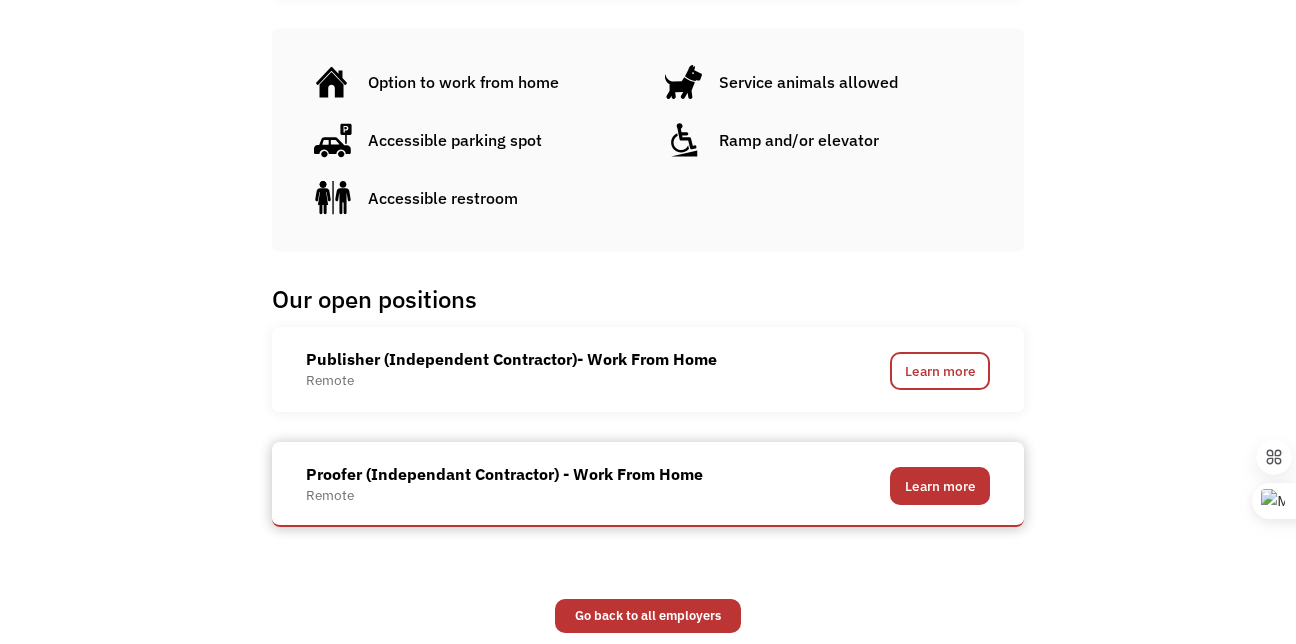 click on "Learn more" at bounding box center (940, 486) 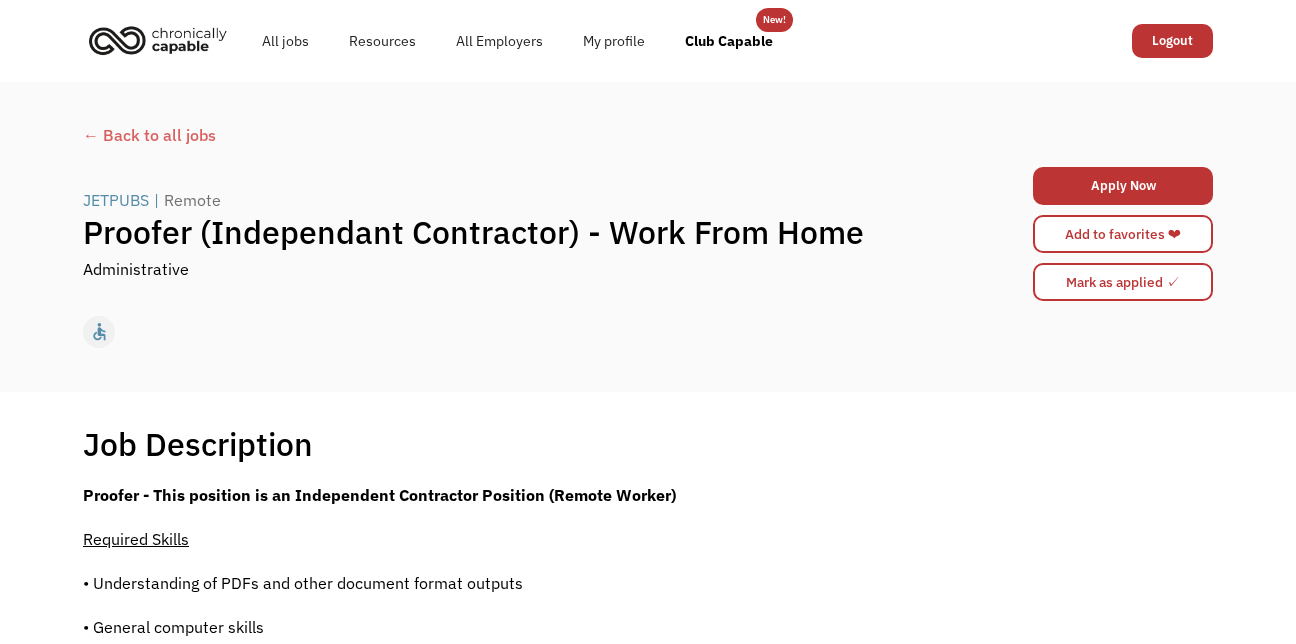scroll, scrollTop: 0, scrollLeft: 0, axis: both 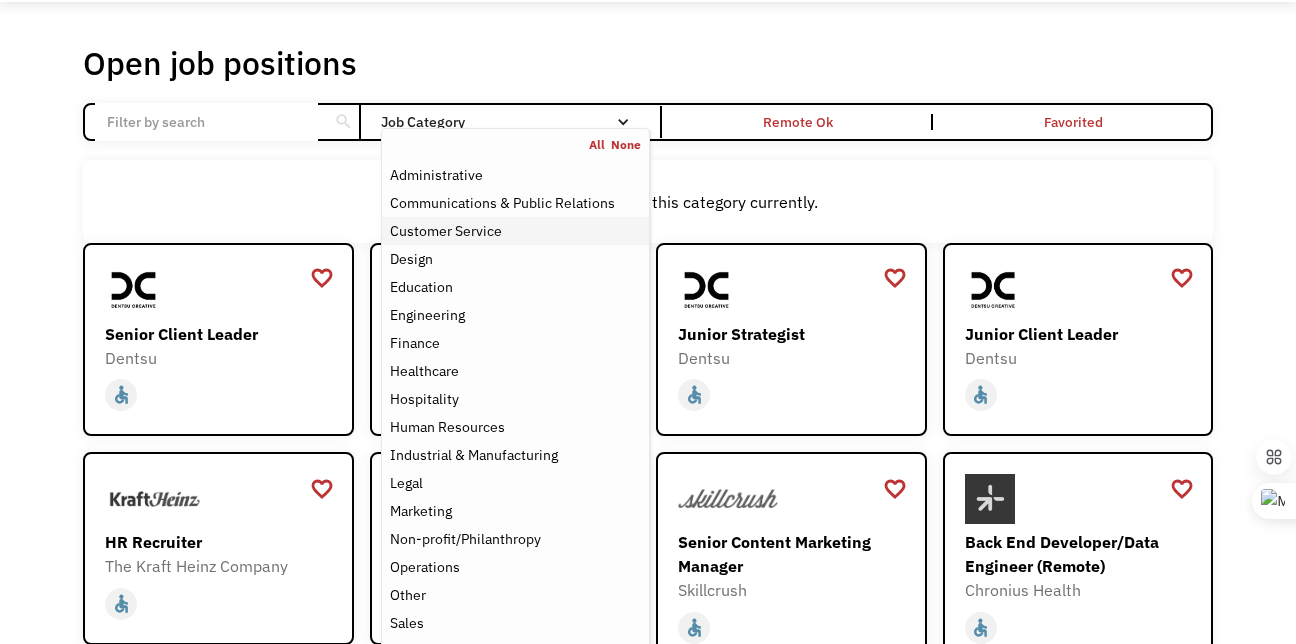 click on "Customer Service" at bounding box center [515, 231] 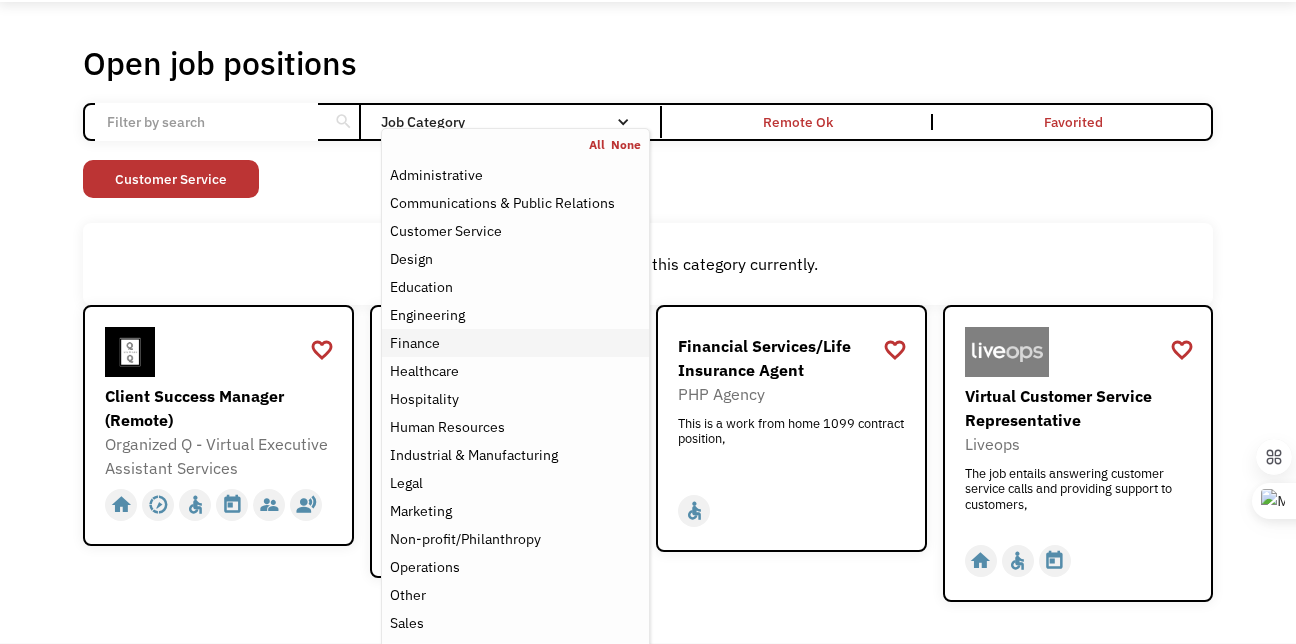 click on "Finance" at bounding box center (515, 343) 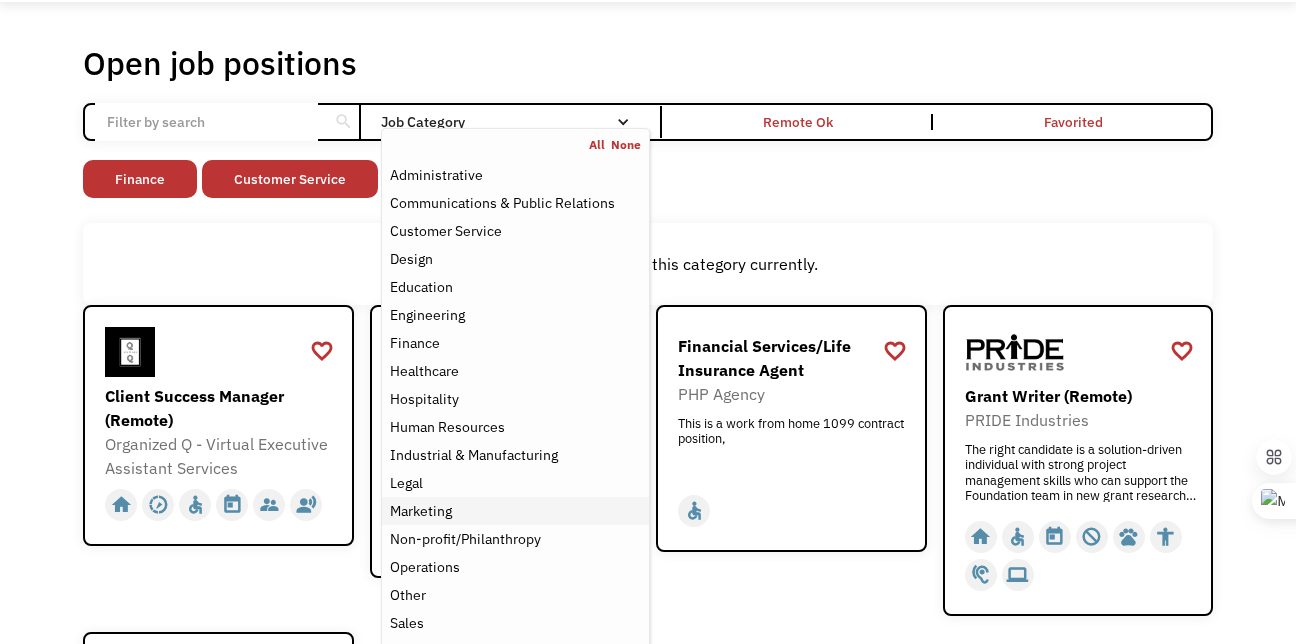 click on "Marketing" at bounding box center [515, 511] 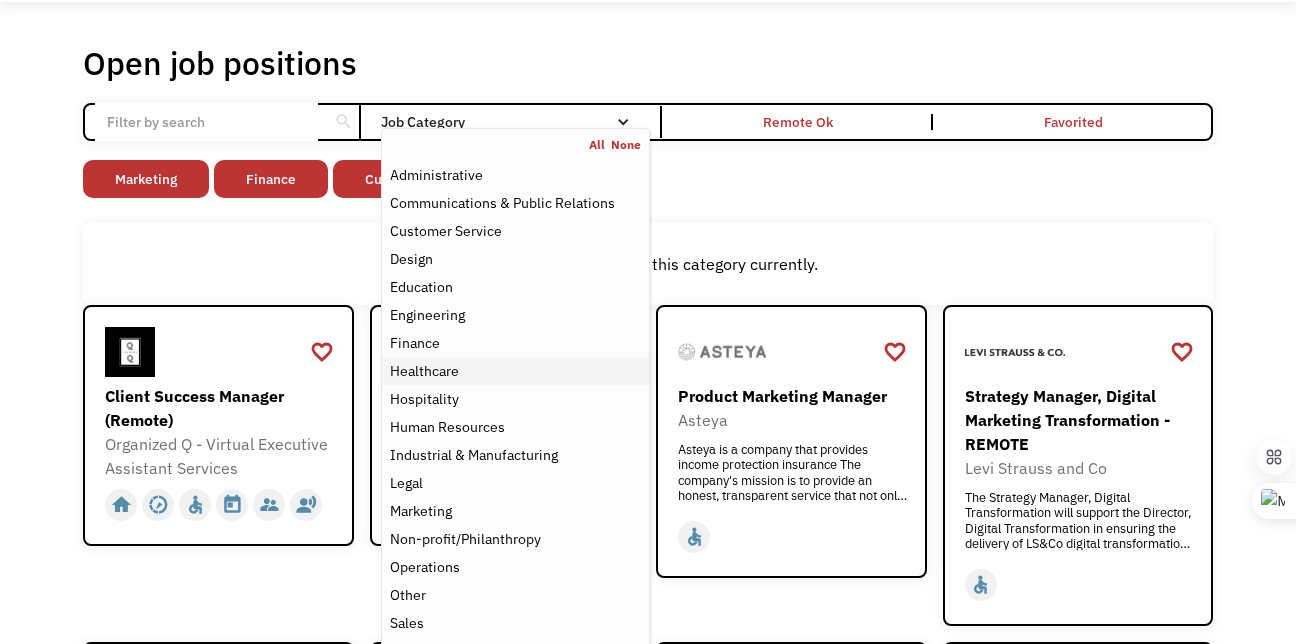 click on "Healthcare" at bounding box center [515, 371] 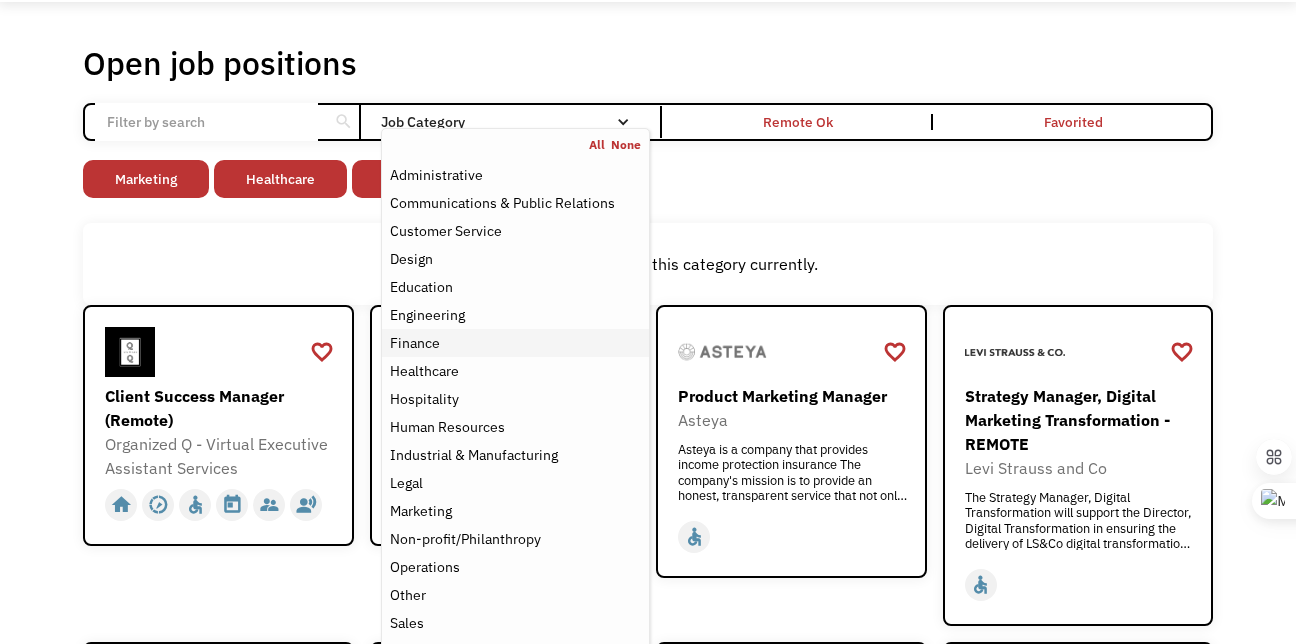 click on "Finance" at bounding box center (515, 343) 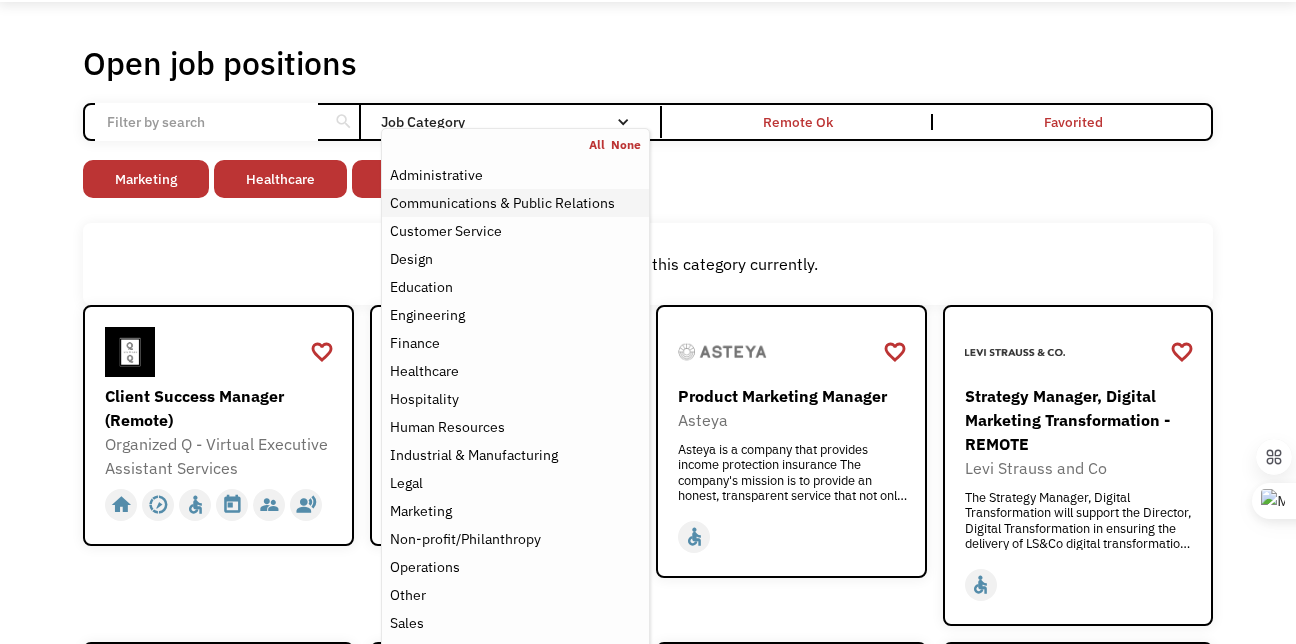 click on "Communications & Public Relations" at bounding box center [502, 203] 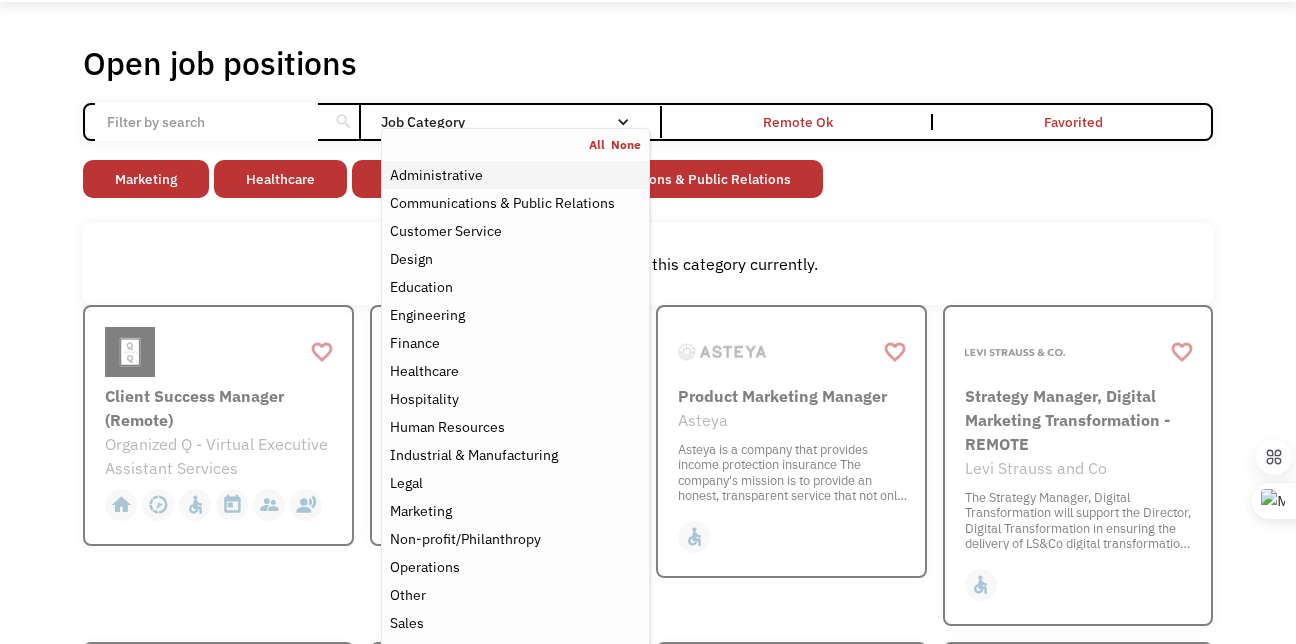click on "Administrative" at bounding box center (515, 175) 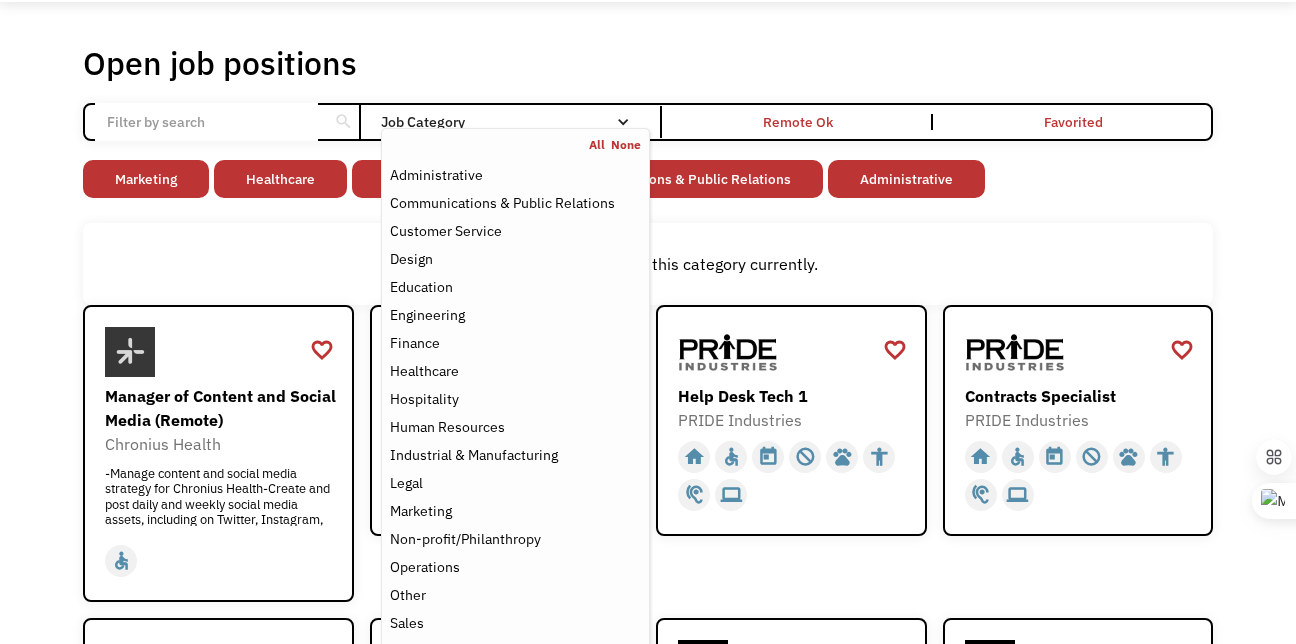 click on "There aren't any jobs in this category currently." at bounding box center [648, 264] 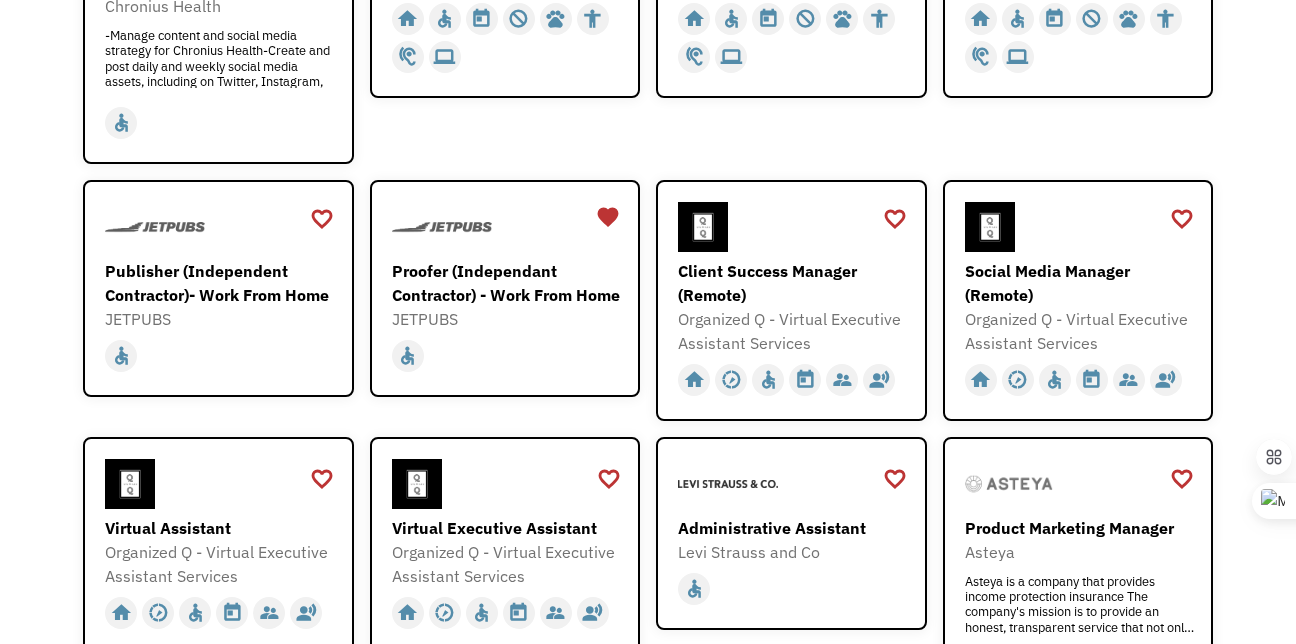 scroll, scrollTop: 520, scrollLeft: 0, axis: vertical 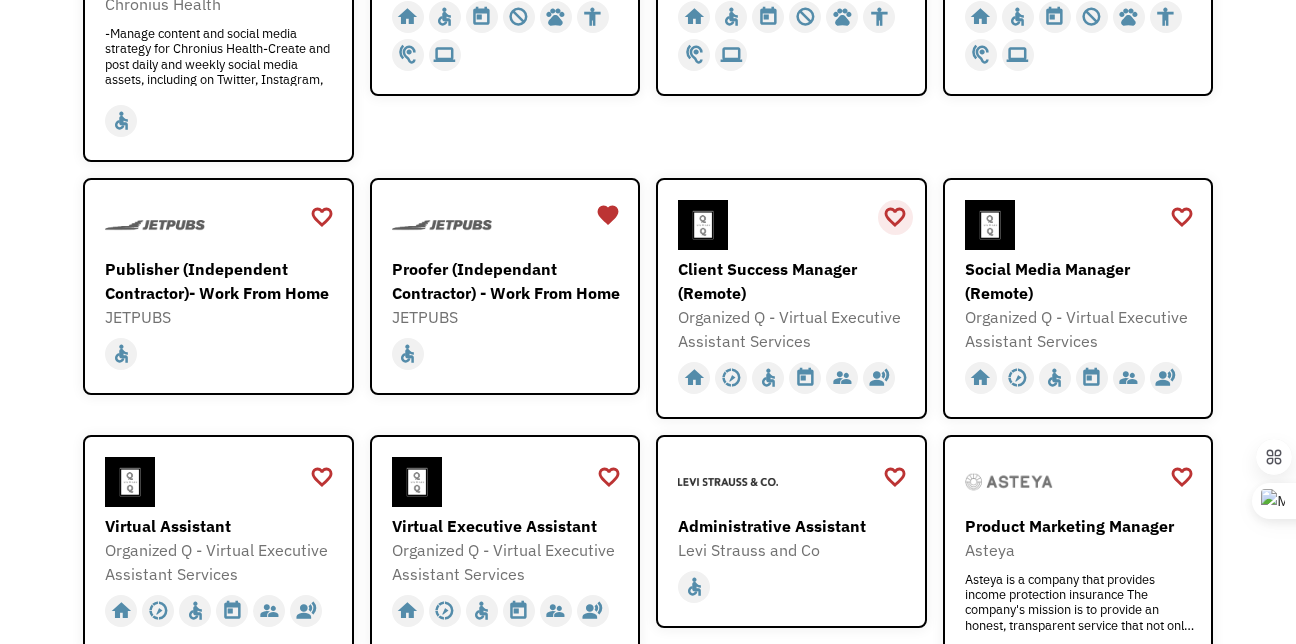 click on "favorite_border" at bounding box center [895, 217] 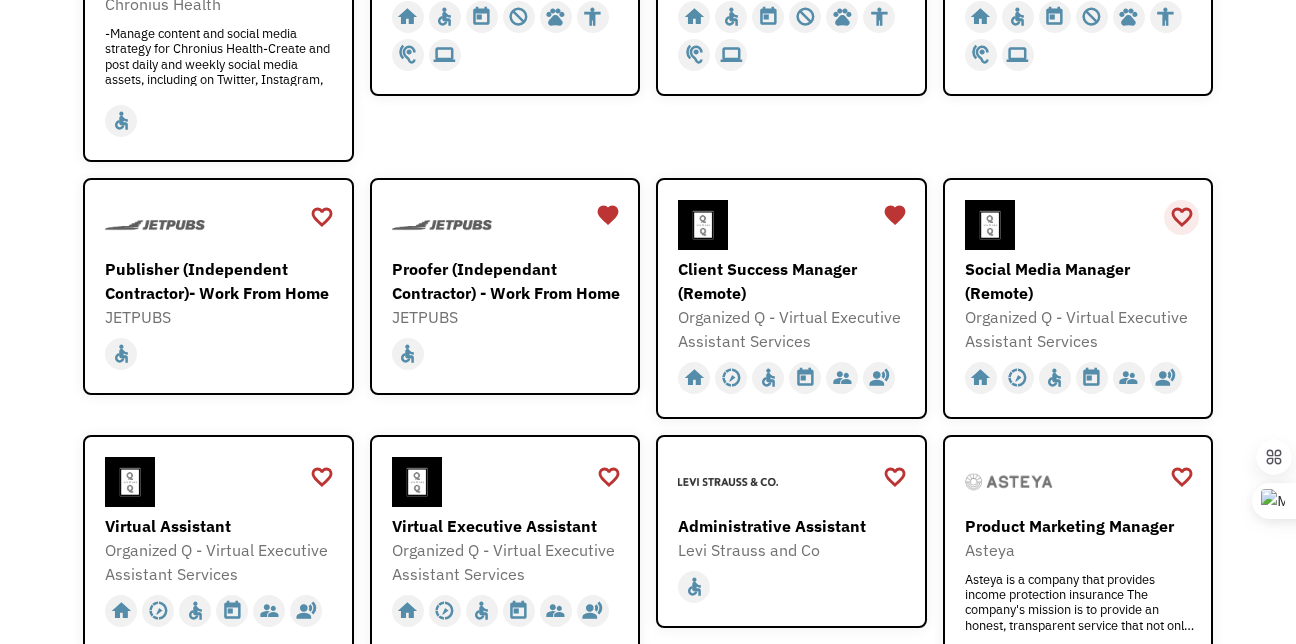 click on "favorite_border" at bounding box center [1182, 217] 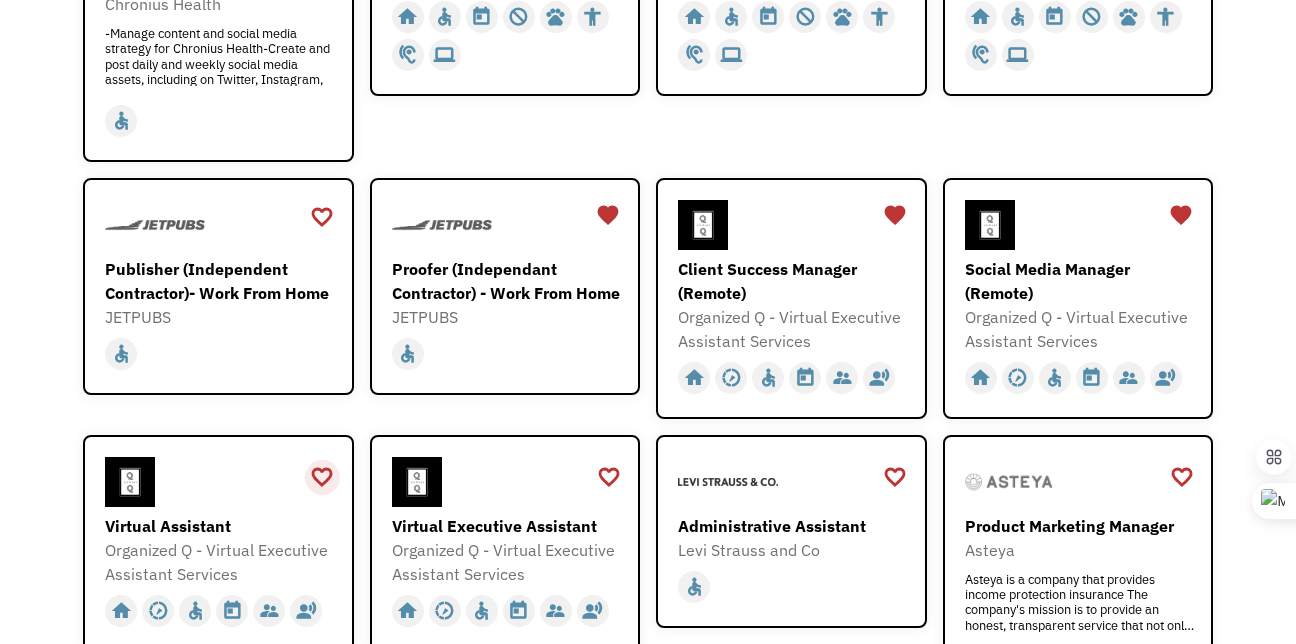 click on "favorite_border favorite Saving" at bounding box center (322, 477) 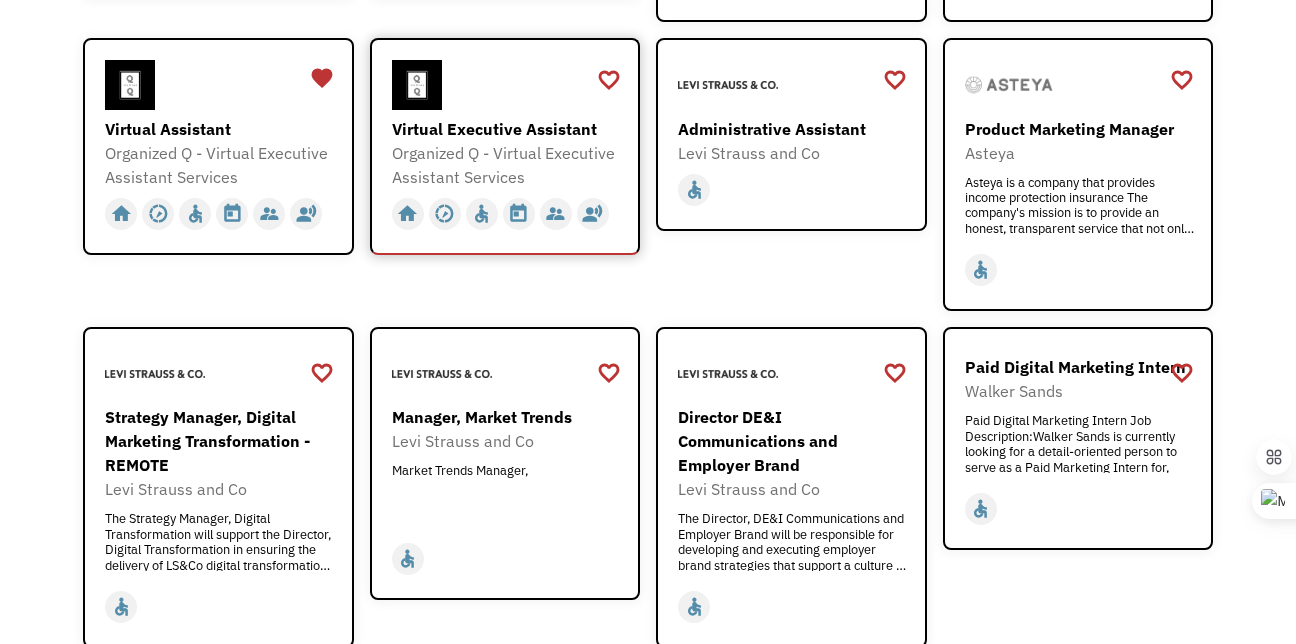 scroll, scrollTop: 920, scrollLeft: 0, axis: vertical 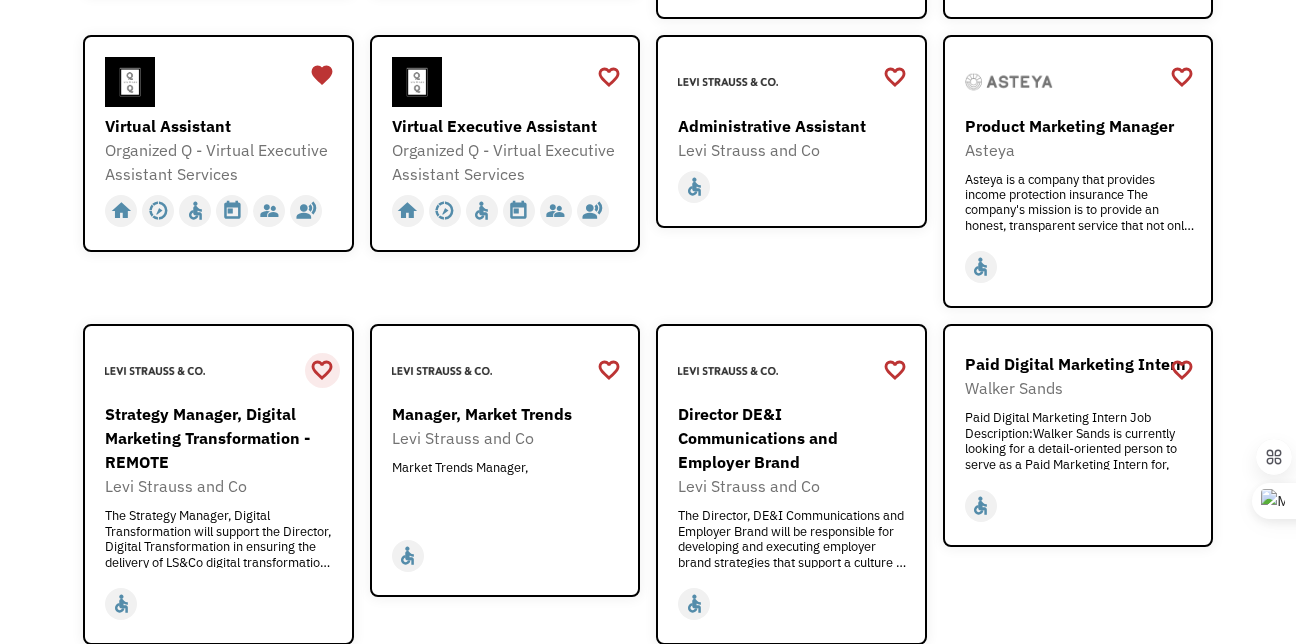 click on "favorite_border" at bounding box center (322, 370) 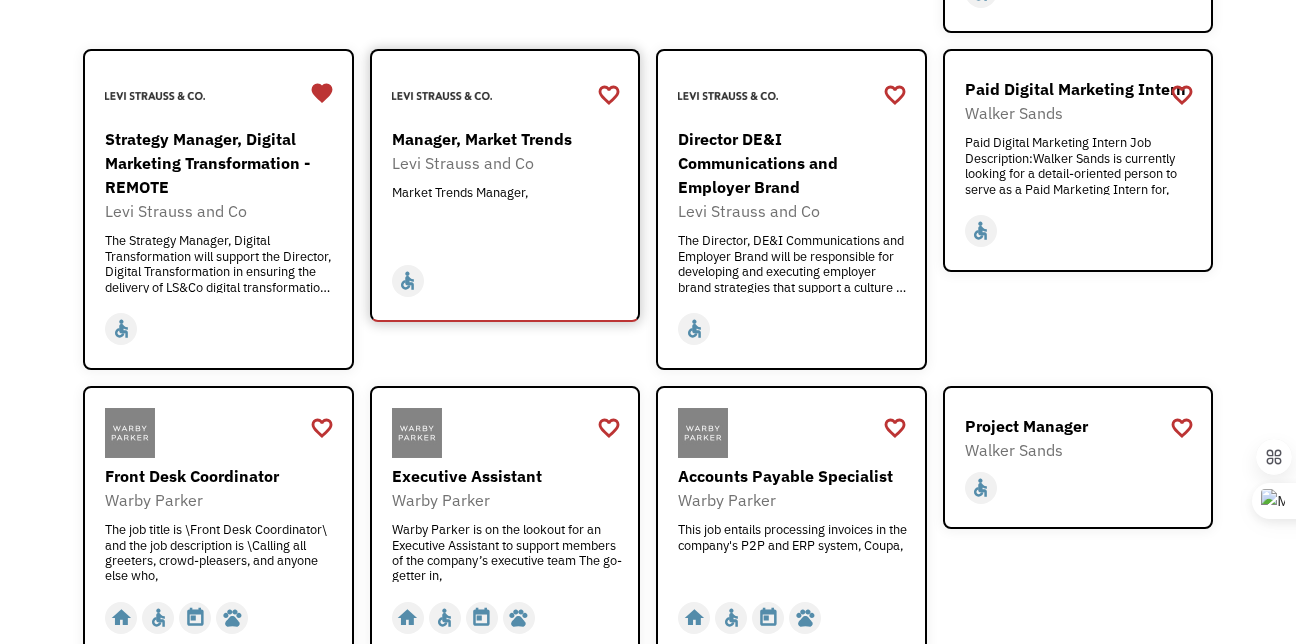 scroll, scrollTop: 1200, scrollLeft: 0, axis: vertical 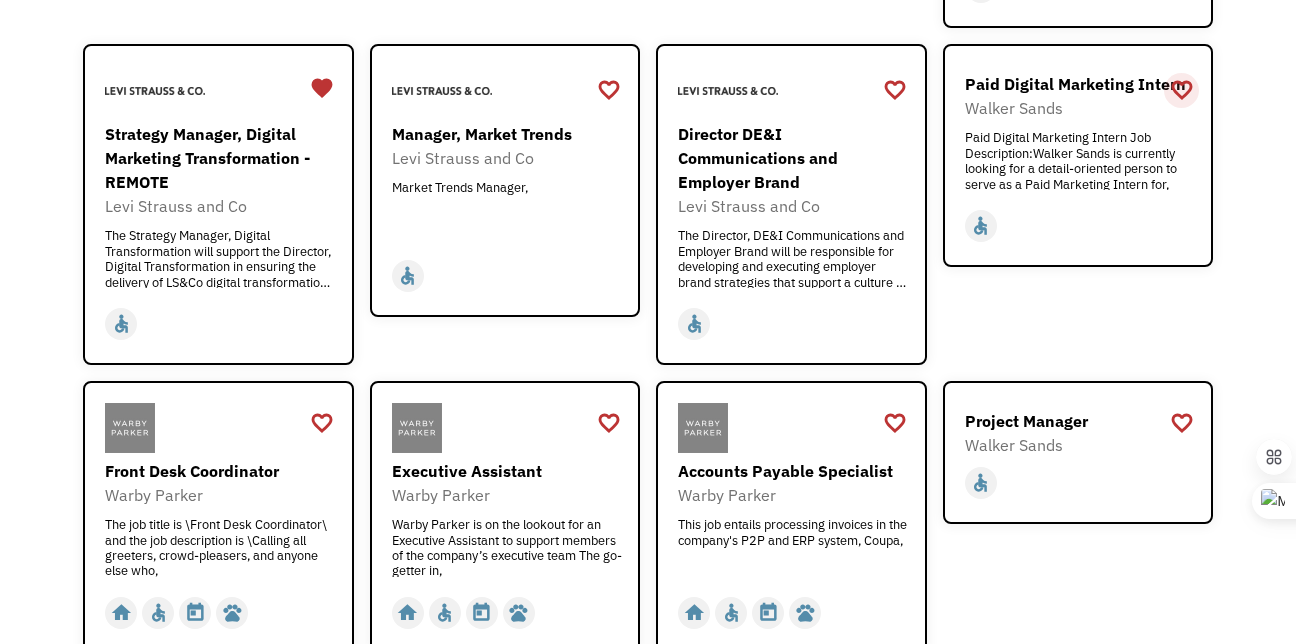 click on "favorite_border" at bounding box center [1182, 90] 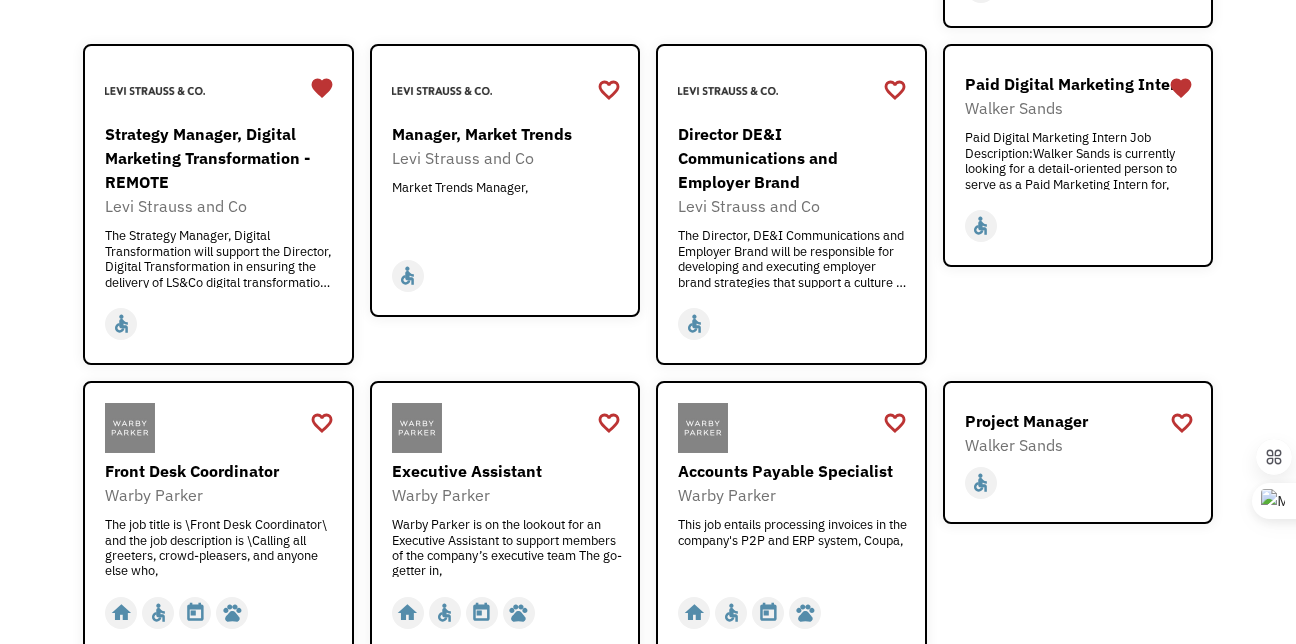 click on "Open job positions You have  X  liked items Search search Filter by category Administration Communications & Public Relations Customer Service Design Education Engineering Finance Healthcare Hospitality Human Resources Industrial & Manufacturing Legal Marketing Operations Sales Science Technology Transportation Other Job Category All None Administrative Communications & Public Relations Customer Service Design Education Engineering Finance Healthcare Hospitality Human Resources Industrial & Manufacturing Legal Marketing Non-profit/Philanthropy Operations Other Sales Science Technology Transportation Filter by type Full-time Part-time Remote Ok Favorited Favorited Thank you! Your submission has been received! Oops! Something went wrong while submitting the form. Non-profit/Philanthropy Other Transportation Technology Science Sales Operations Marketing Legal Industrial & Manufacturing Human Resources Hospitality Healthcare Finance Engineering Education Design Customer Service Communications & Public Relations" at bounding box center (648, 315) 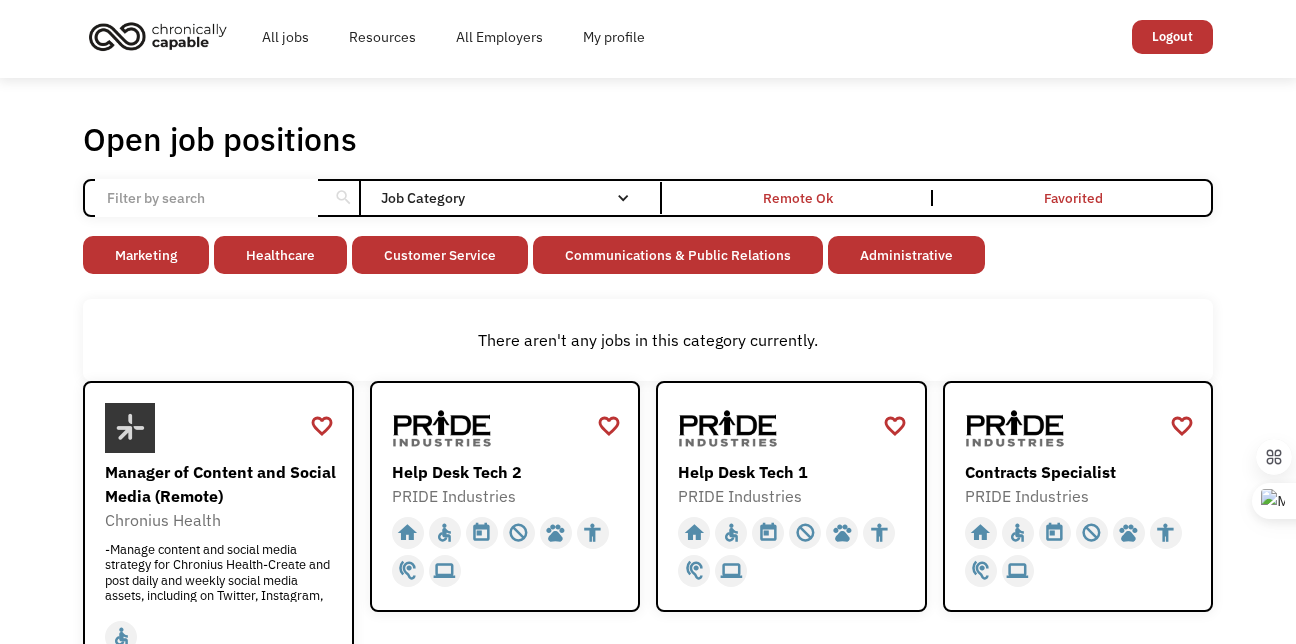 scroll, scrollTop: 0, scrollLeft: 0, axis: both 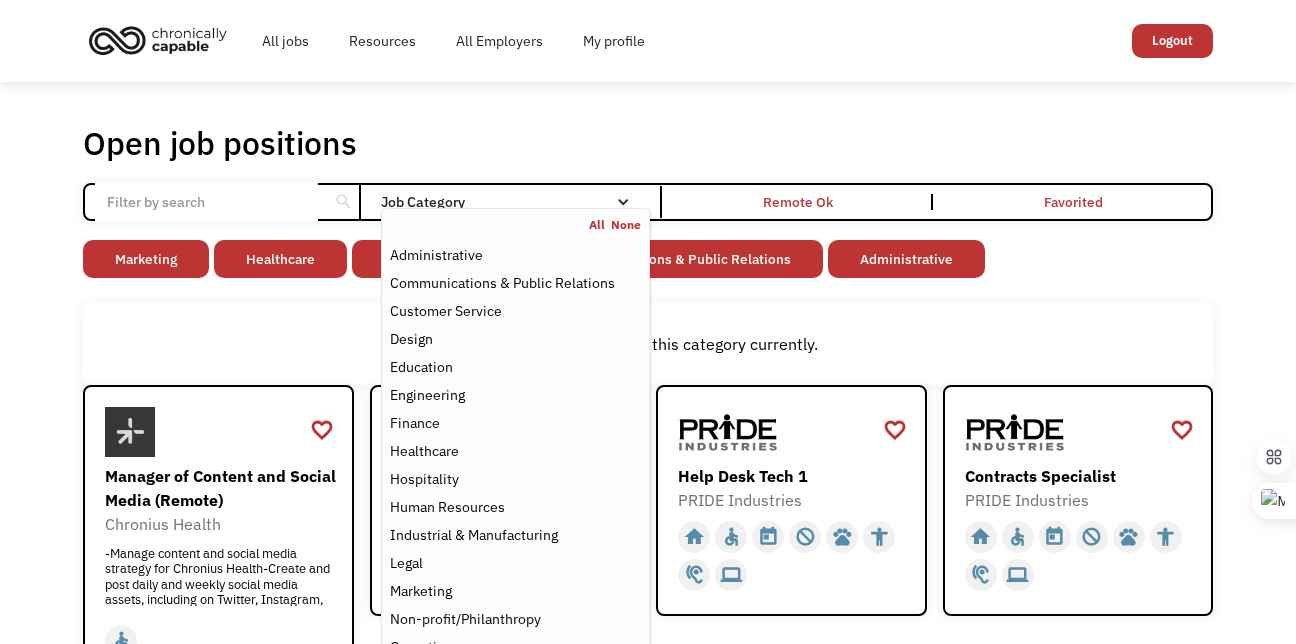 click on "All" at bounding box center (600, 225) 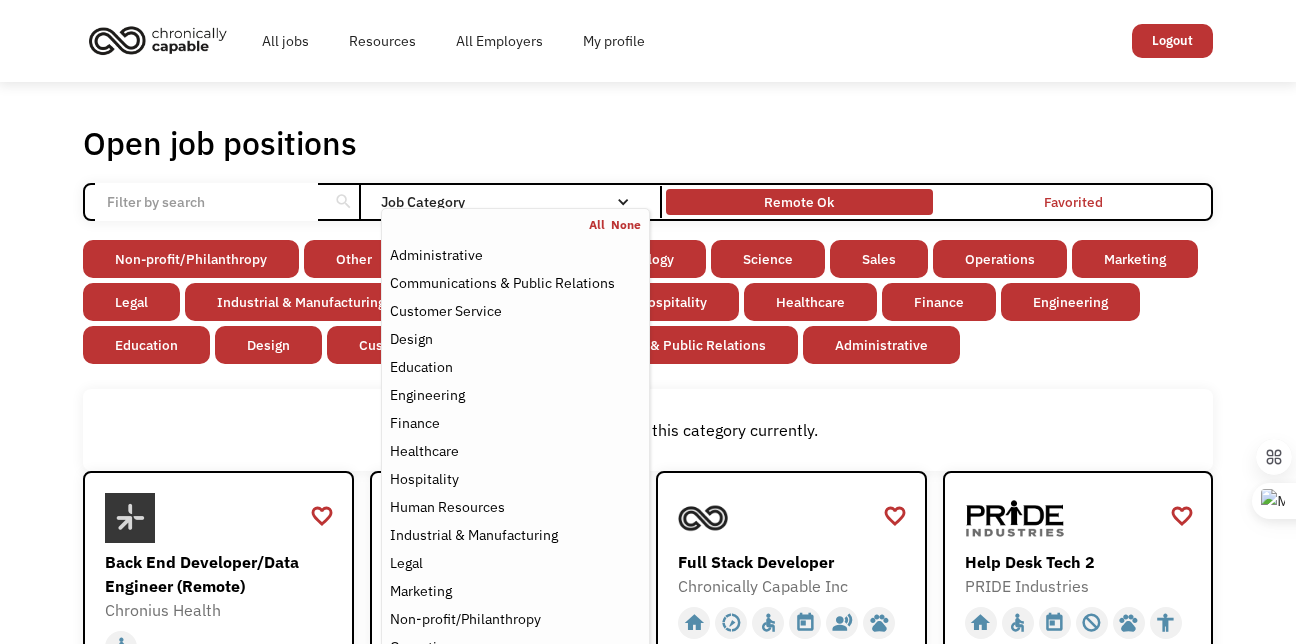click on "Remote Ok" at bounding box center (799, 202) 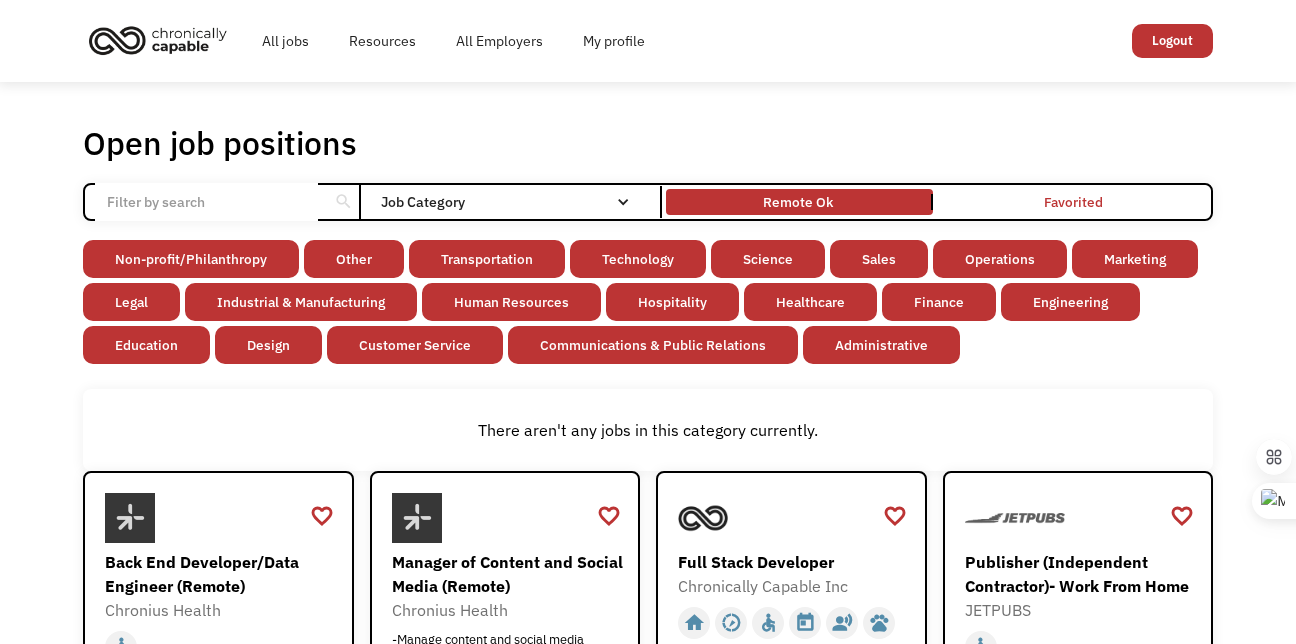 click on "There aren't any jobs in this category currently." at bounding box center [648, 430] 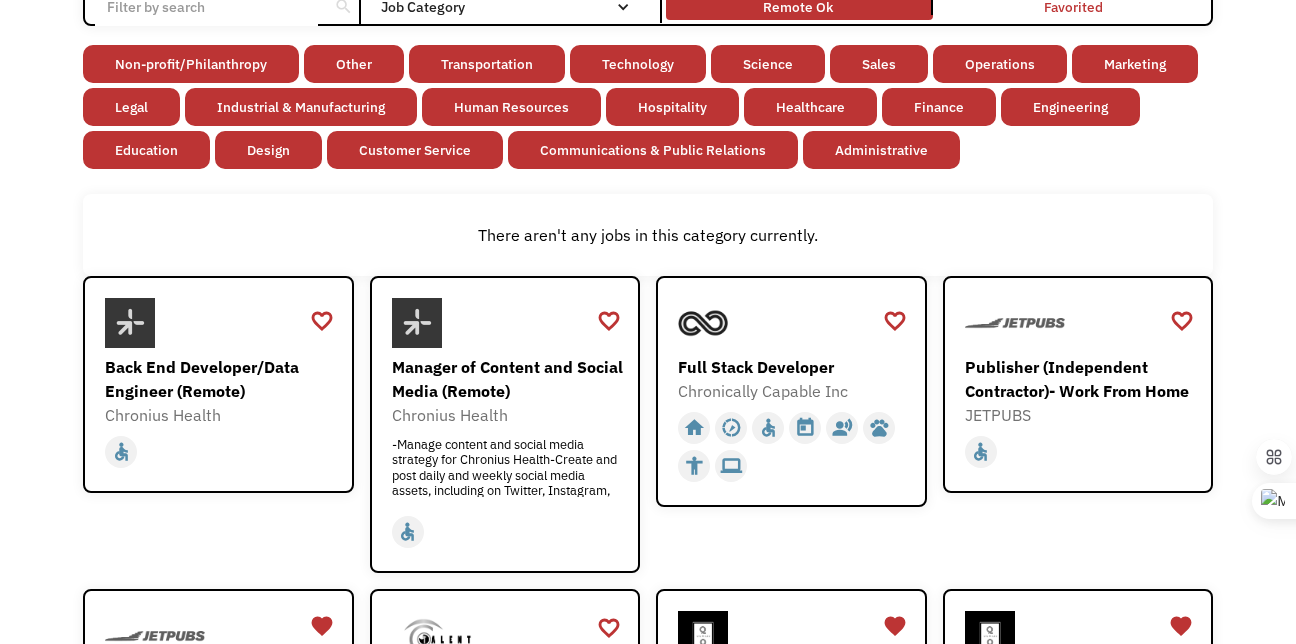 scroll, scrollTop: 280, scrollLeft: 0, axis: vertical 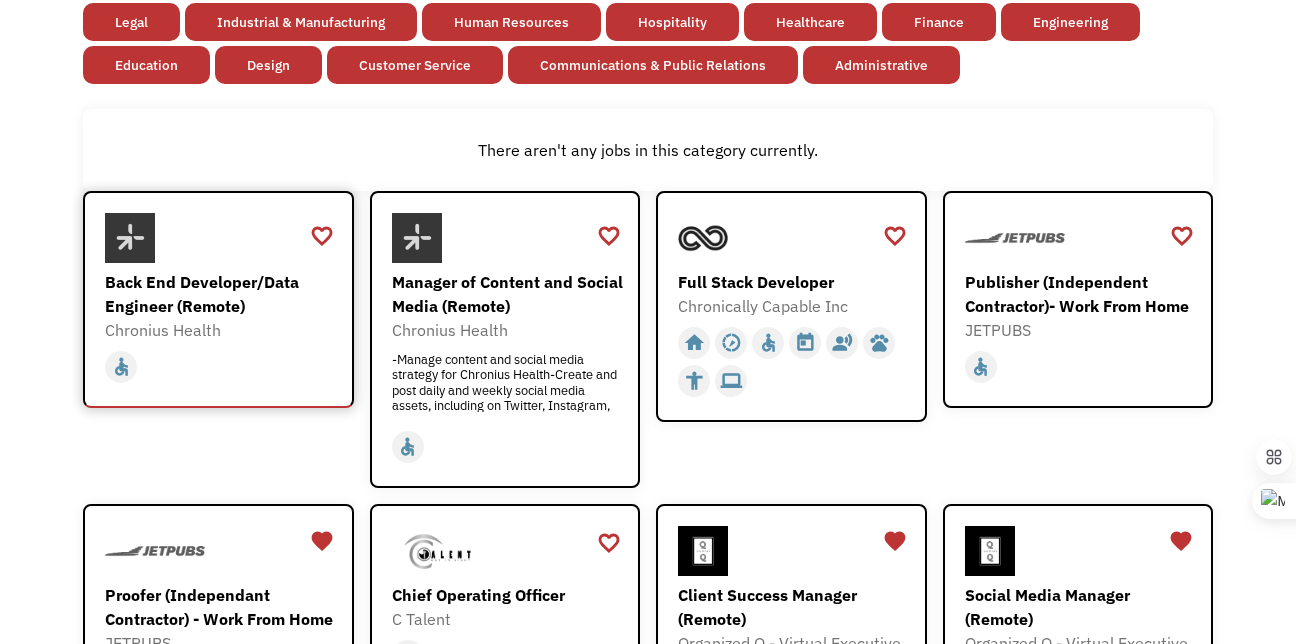 click on "Back End Developer/Data Engineer (Remote)" at bounding box center (221, 294) 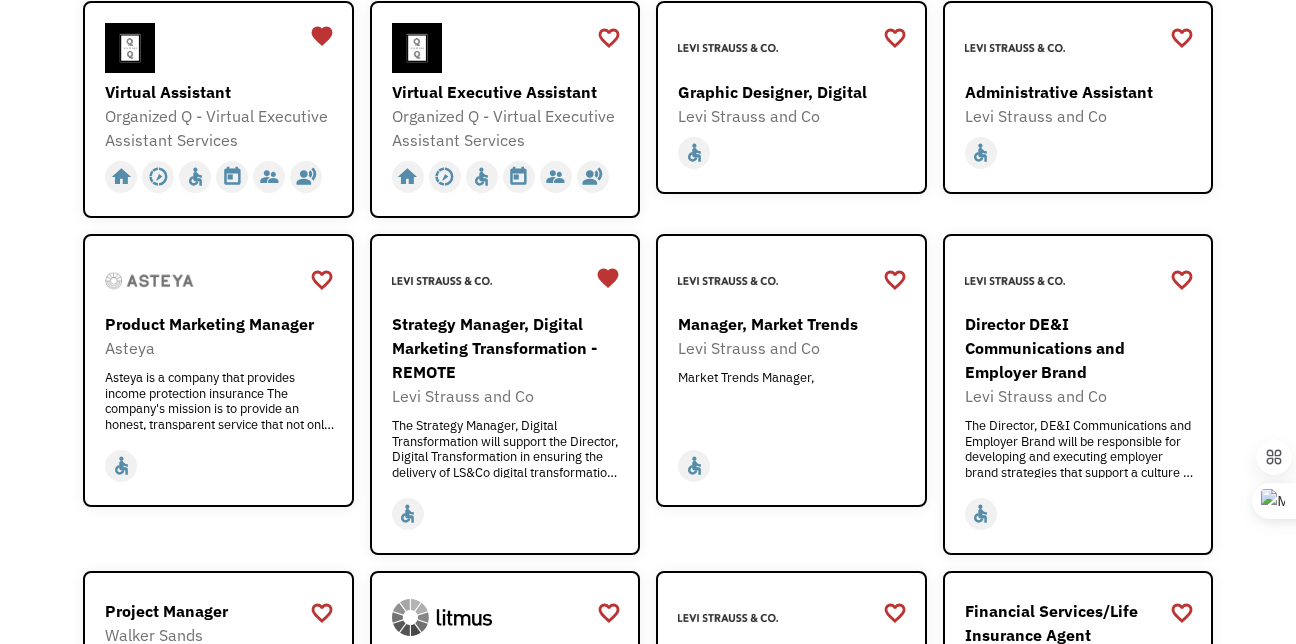 scroll, scrollTop: 1080, scrollLeft: 0, axis: vertical 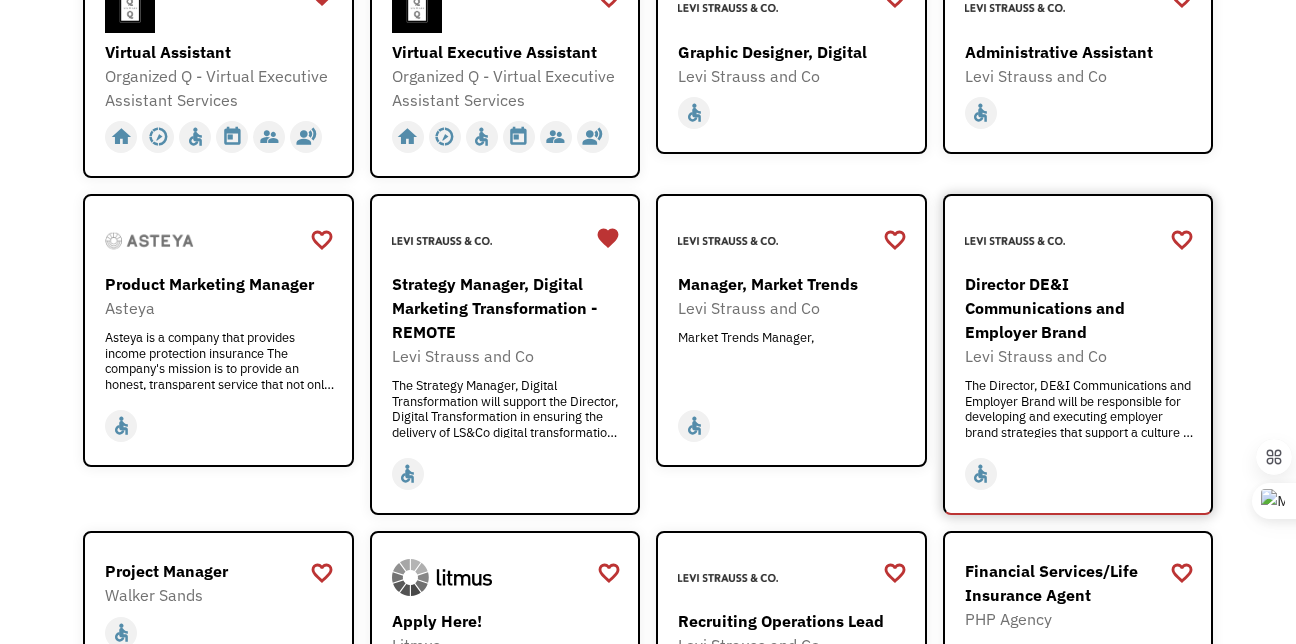 click on "Director DE&I Communications and Employer Brand" at bounding box center [1081, 308] 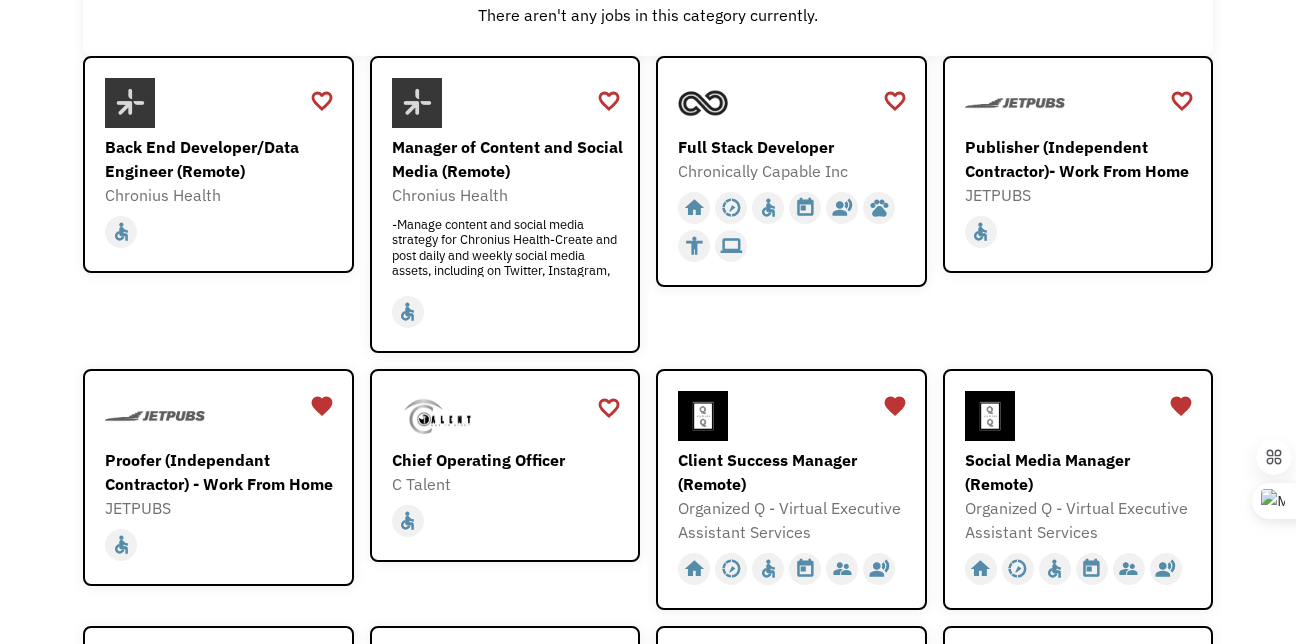 scroll, scrollTop: 520, scrollLeft: 0, axis: vertical 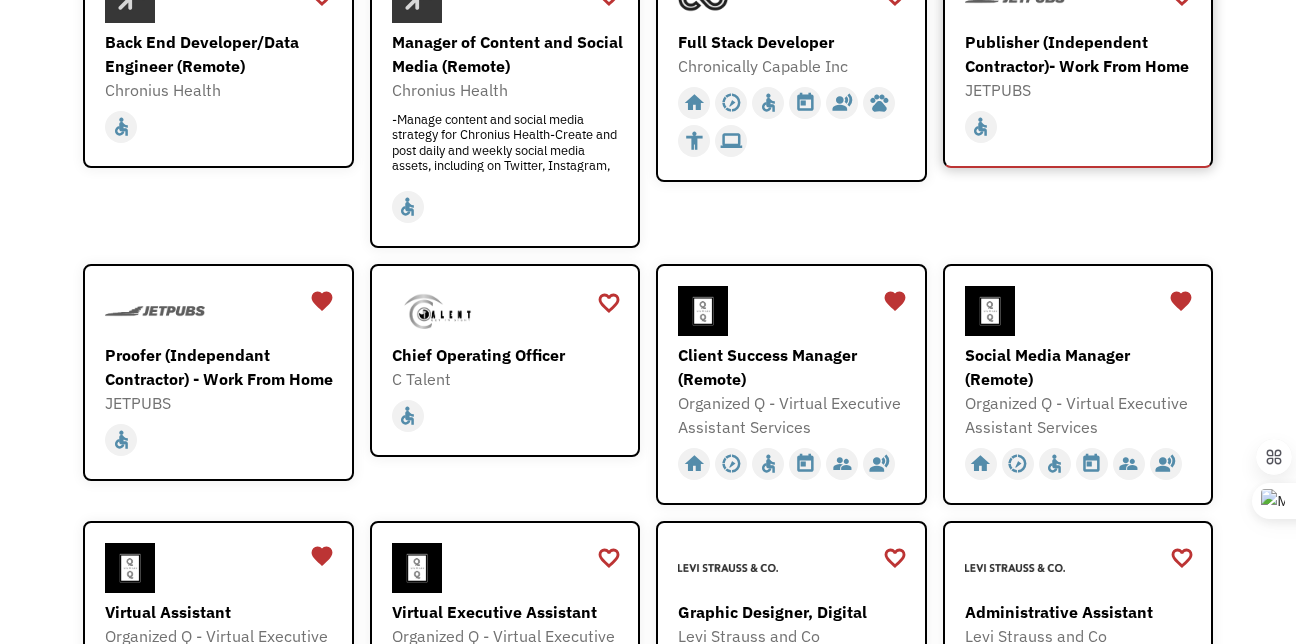 click on "Publisher (Independent Contractor)- Work From Home" at bounding box center (1081, 54) 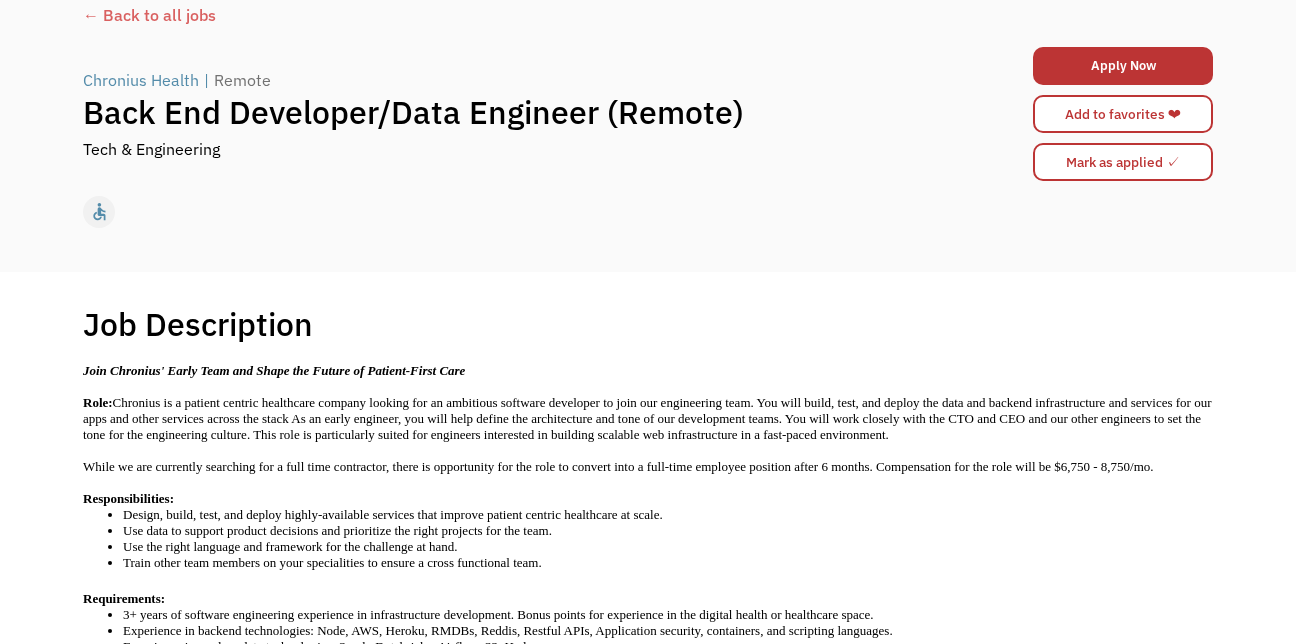 scroll, scrollTop: 120, scrollLeft: 0, axis: vertical 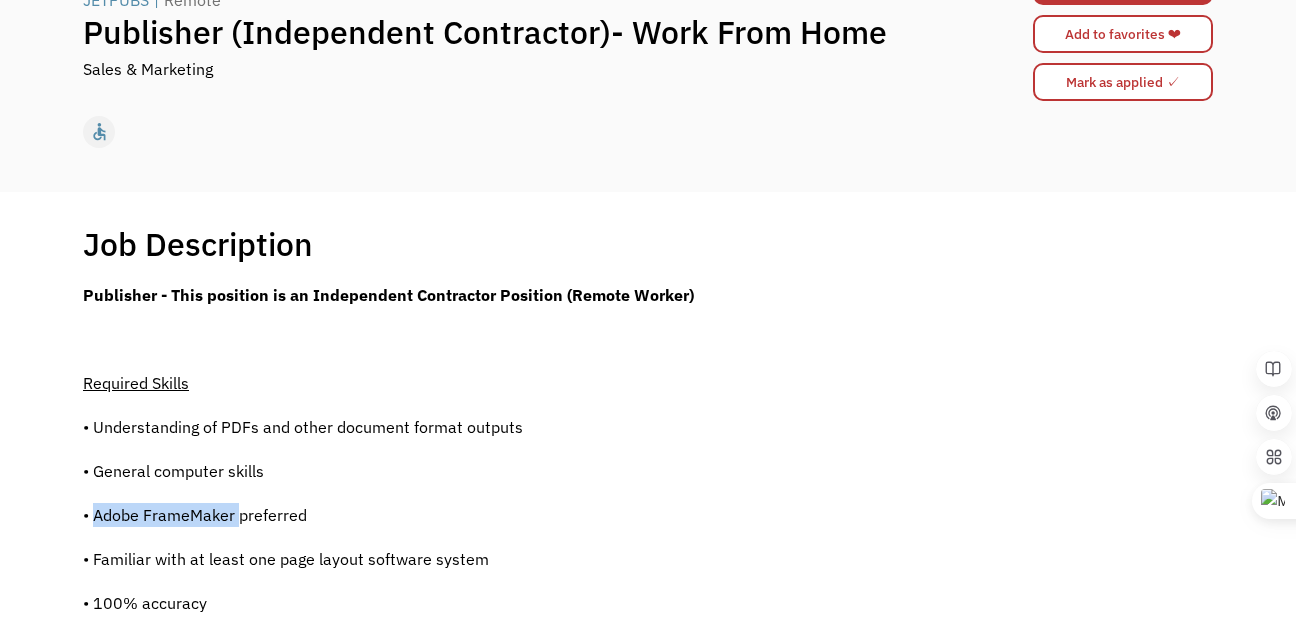 drag, startPoint x: 94, startPoint y: 515, endPoint x: 238, endPoint y: 514, distance: 144.00348 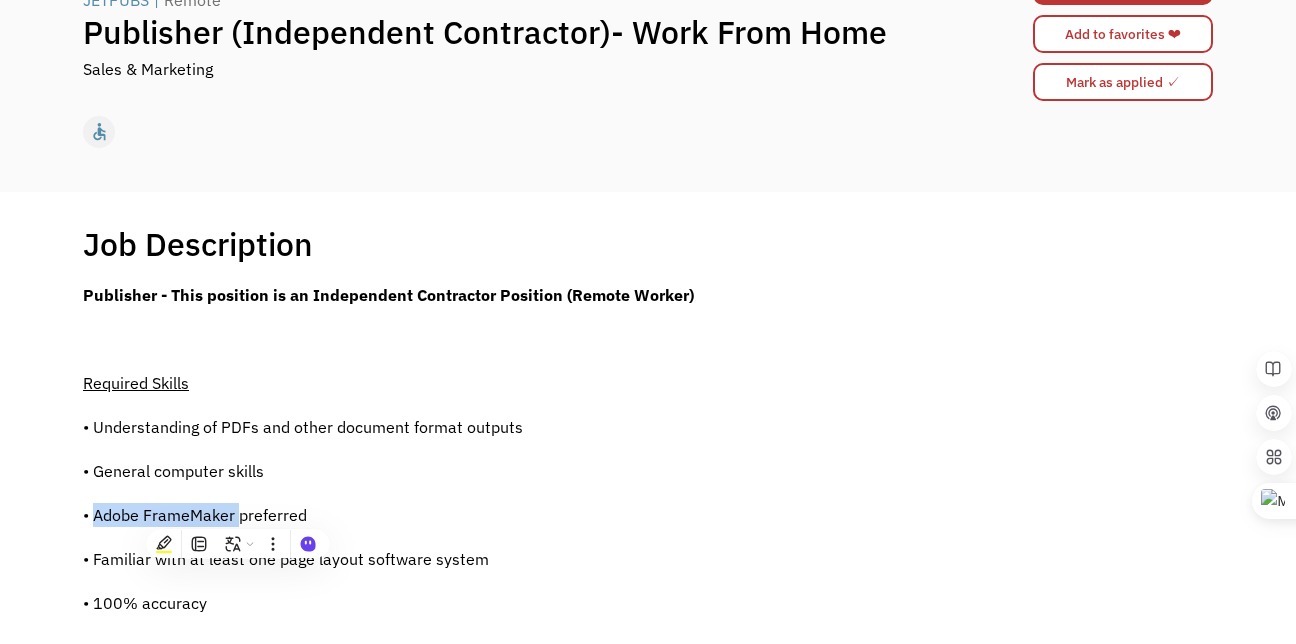 copy on "Adobe FrameMaker" 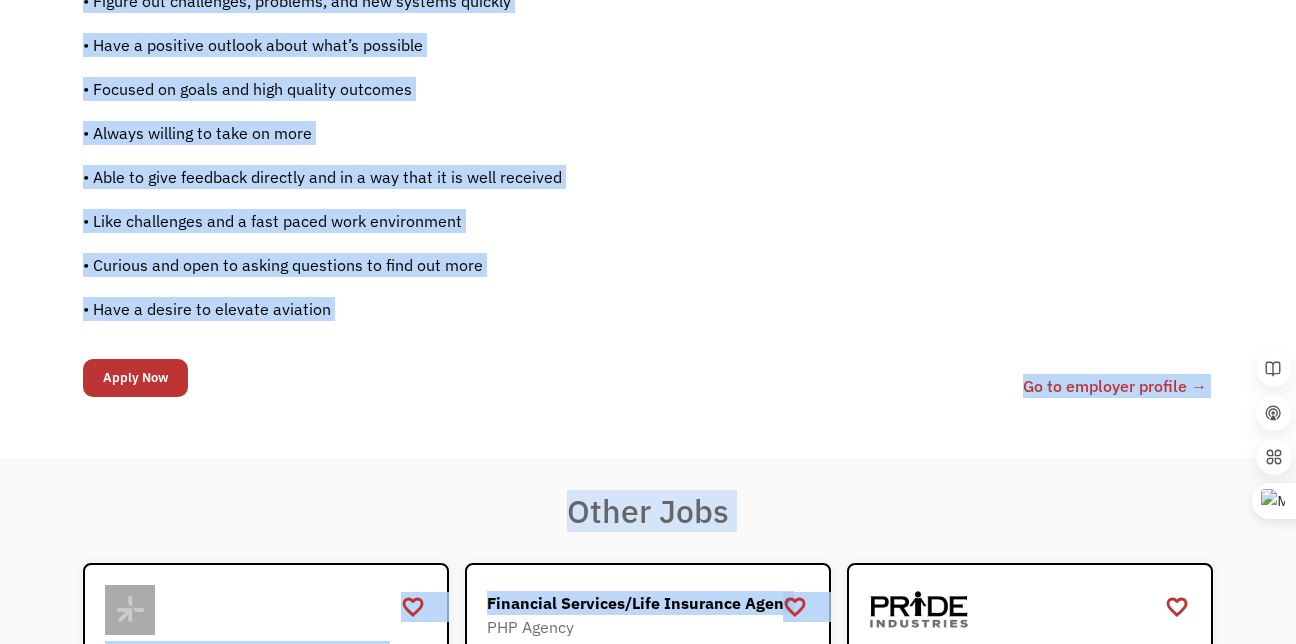scroll, scrollTop: 1651, scrollLeft: 0, axis: vertical 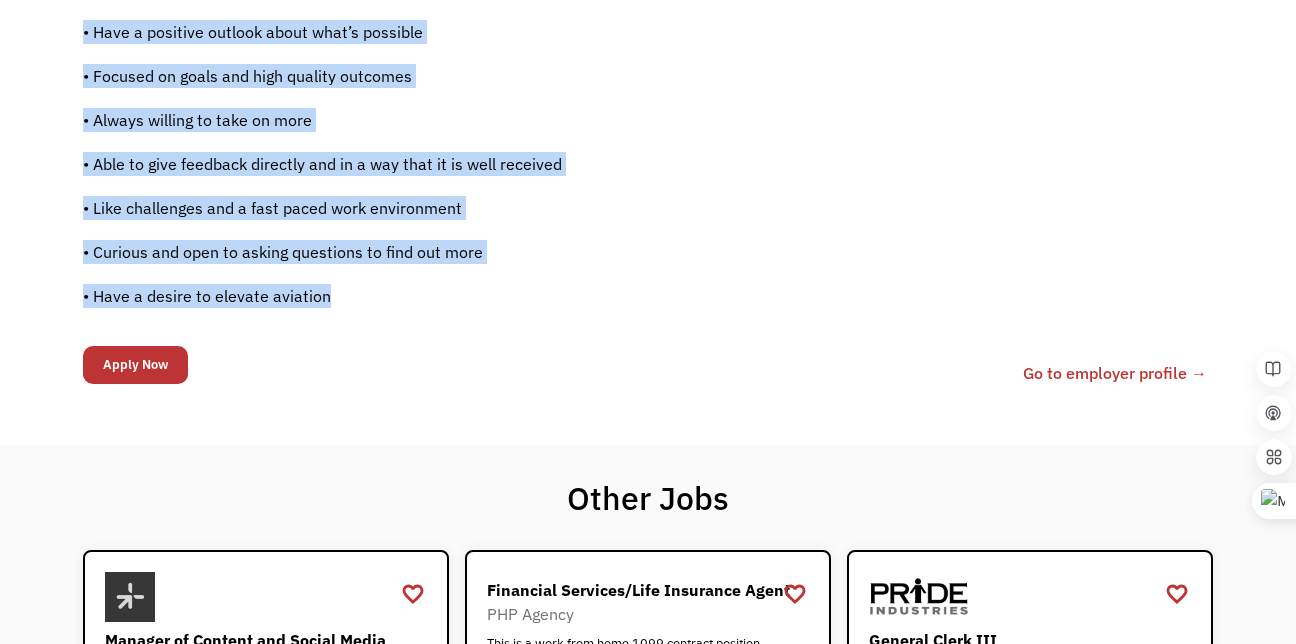 drag, startPoint x: 84, startPoint y: 382, endPoint x: 493, endPoint y: 315, distance: 414.45145 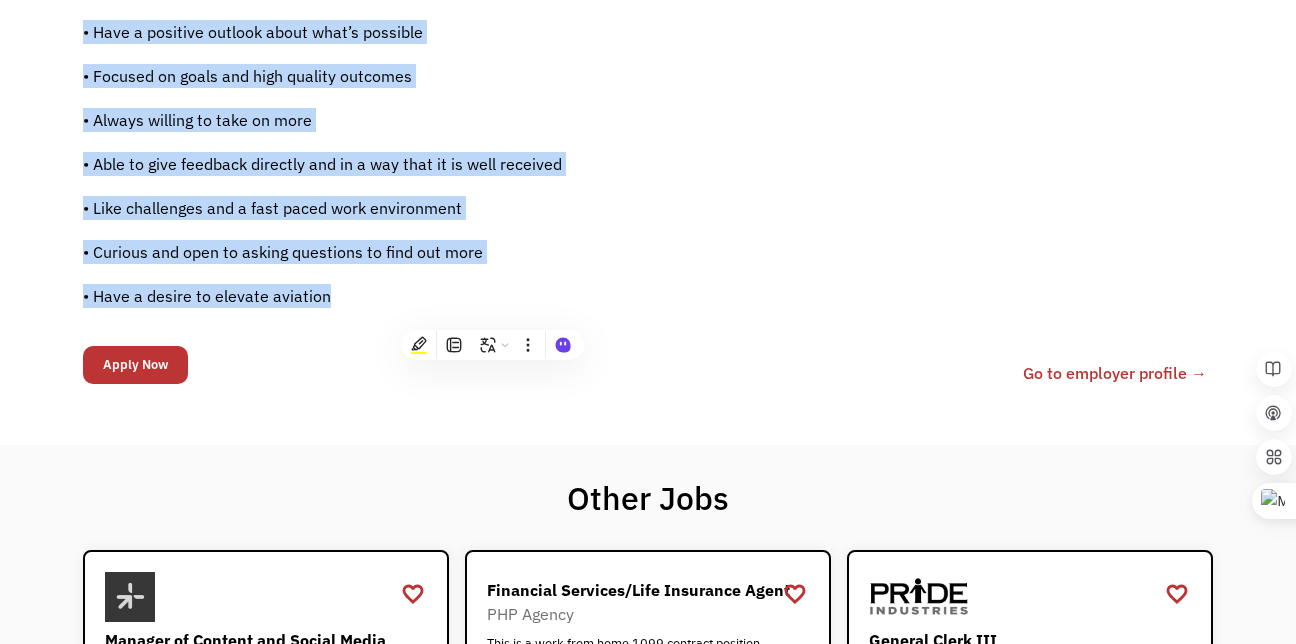 copy on "Required Skills
• Understanding of PDFs and other document format outputs
• General computer skills
• Adobe FrameMaker preferred
• Familiar with at least one page layout software system
• 100% accuracy
Typical Day
• Work in partnership with other Publishers/Proofers to complete project with accuracy and adherence to templates
Who you are:
• High attention to detail and consistency, you probably find mistakes on
restaurant menus all the time
• Deep vocabulary, outstanding spelling and grammar application abilities
• Able to focus on one task for long periods of time
• Thinks in a structured manner and can see how to get to an organized
place from a currently non-organized document
• Have a high standard of quality for your work and what’s acceptable
• Organized, detail focused, and flexible, can re-prioritize quickly
• Pushes through to complete difficult and complex projects on time
• Coachable, with a desire to continually improve yourself
• Highly confident in your o..." 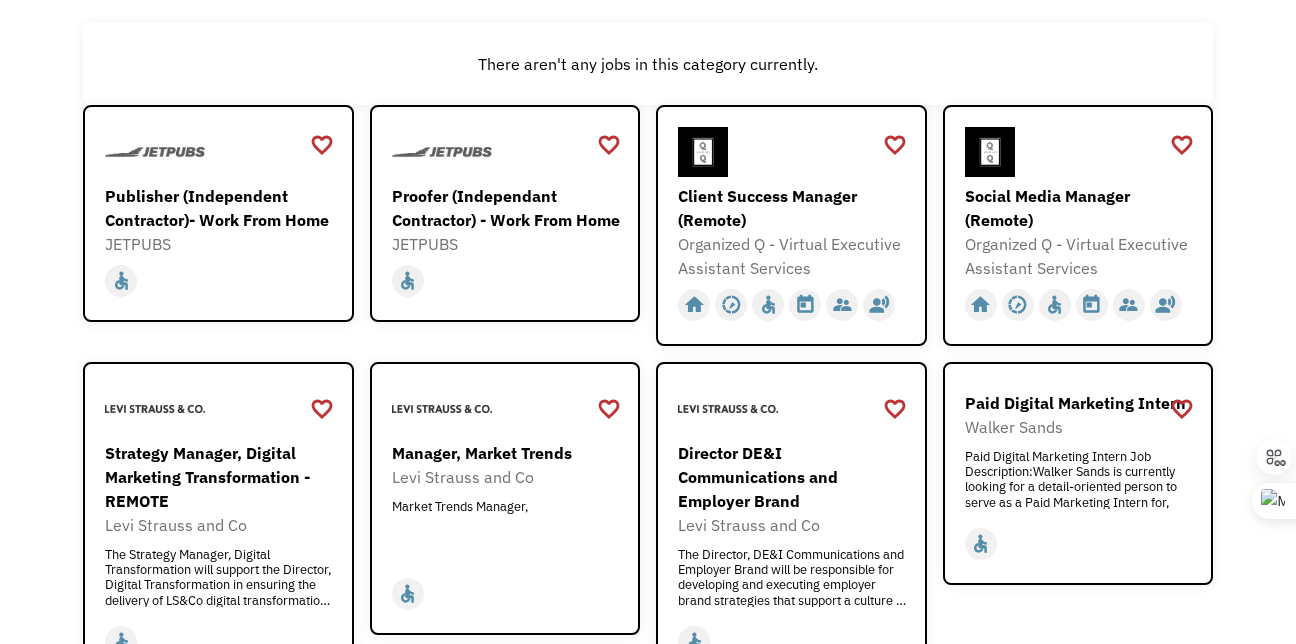scroll, scrollTop: 280, scrollLeft: 0, axis: vertical 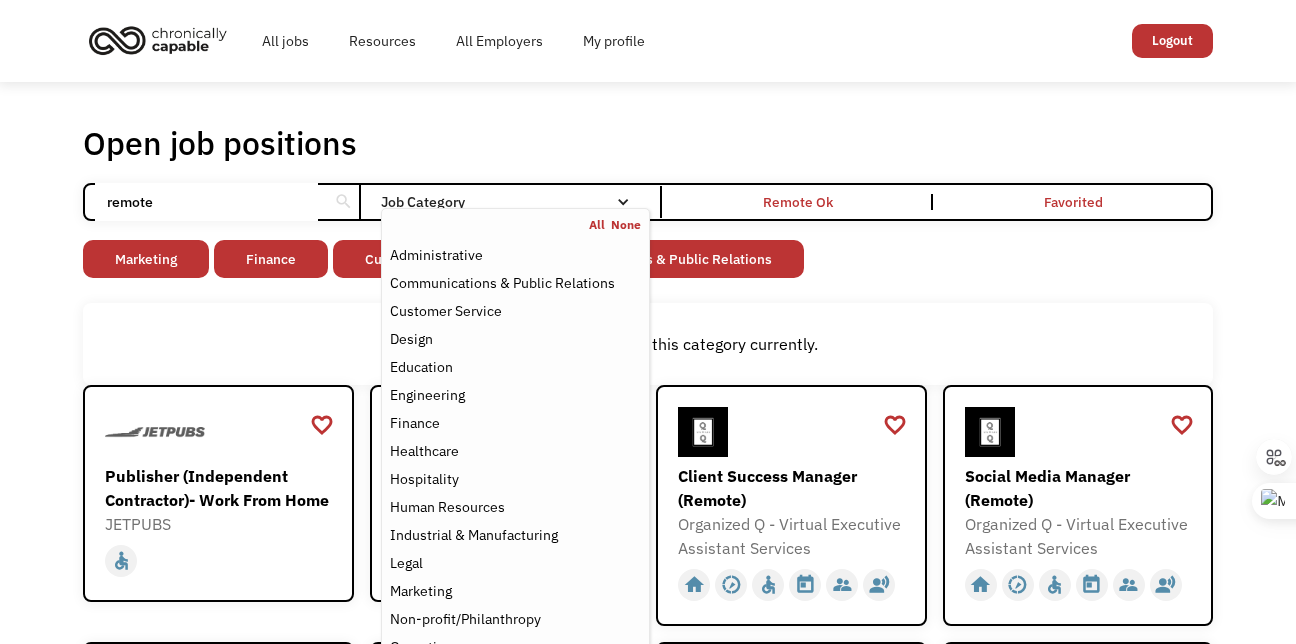 click at bounding box center [623, 202] 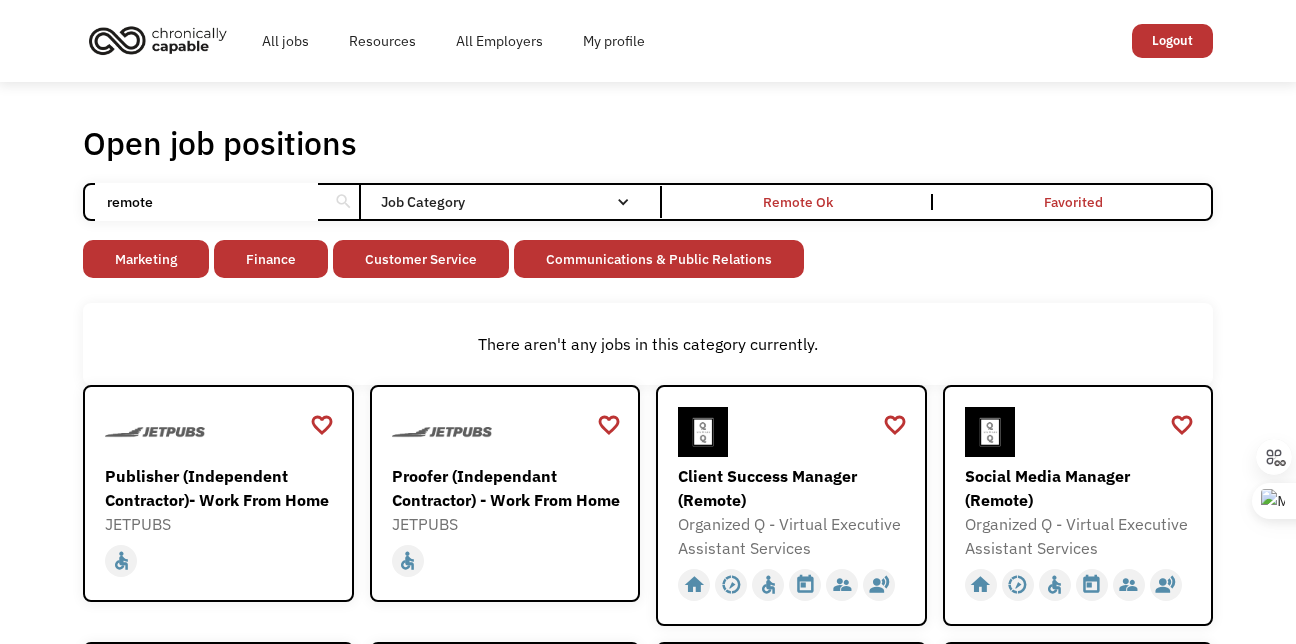 click at bounding box center (623, 202) 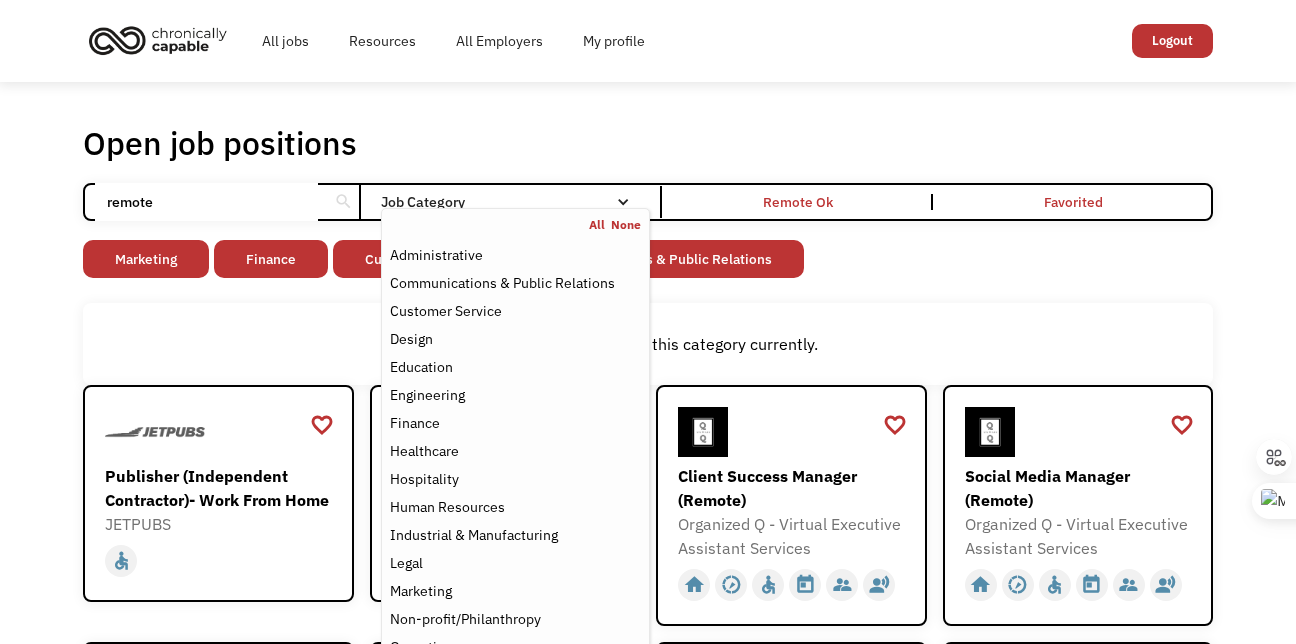click on "None" at bounding box center [626, 225] 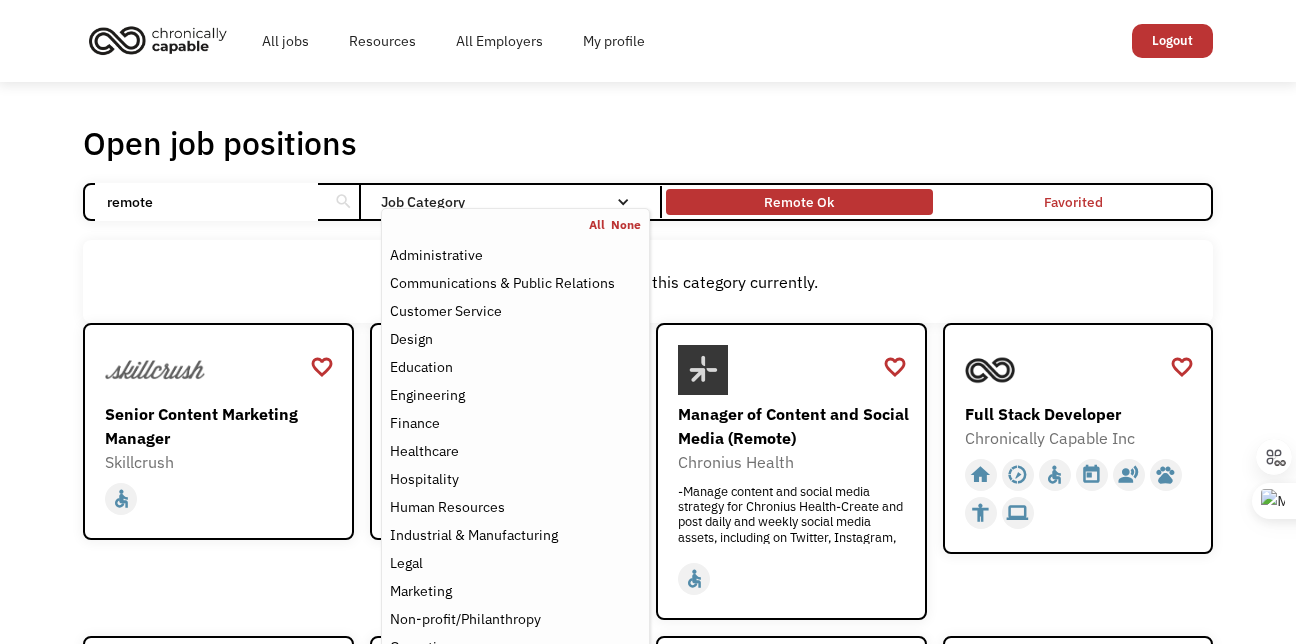 click on "Remote Ok" at bounding box center (799, 202) 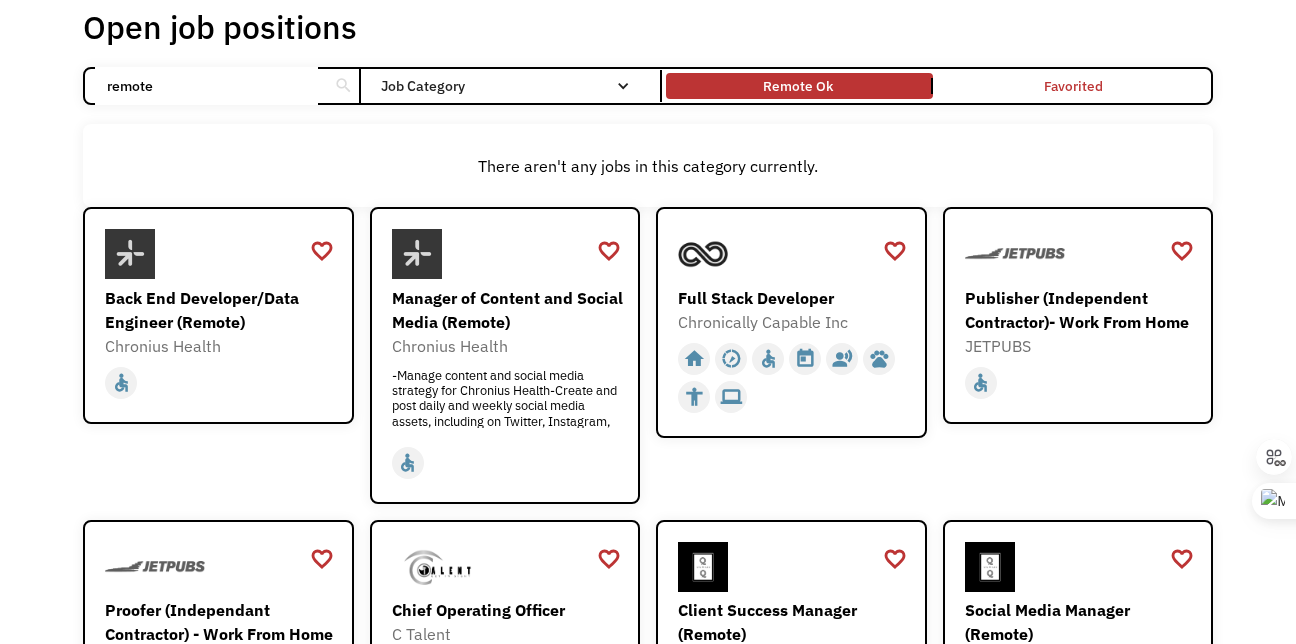 scroll, scrollTop: 120, scrollLeft: 0, axis: vertical 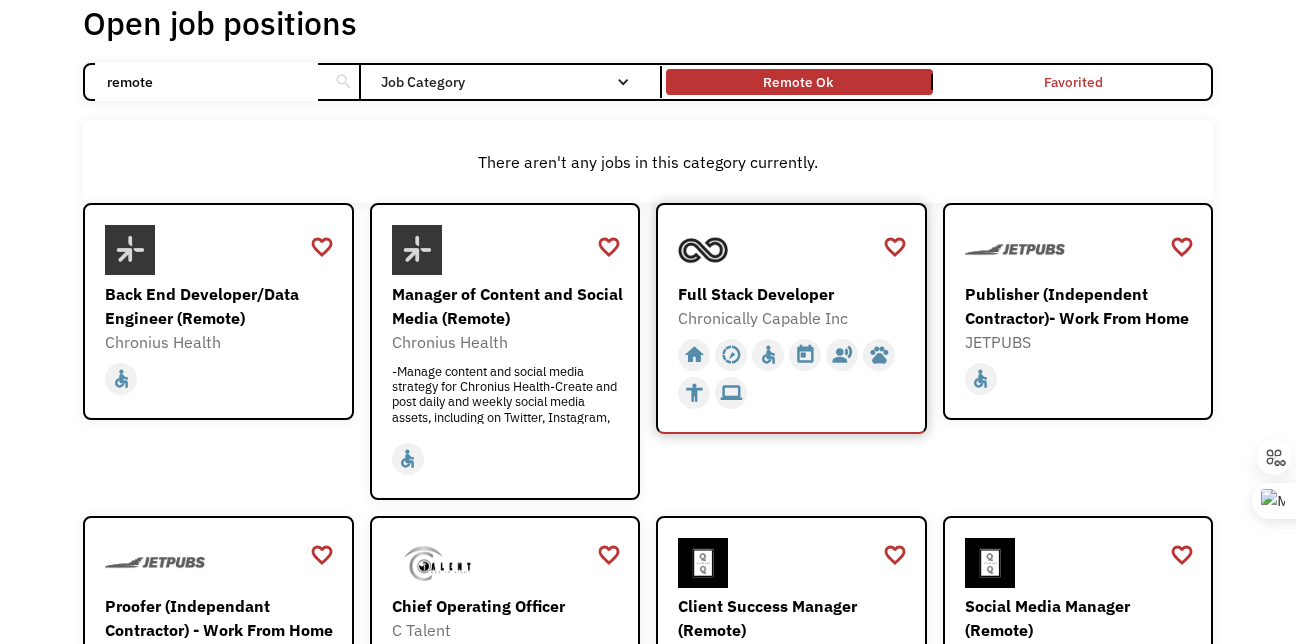 click on "Full Stack Developer" at bounding box center (794, 294) 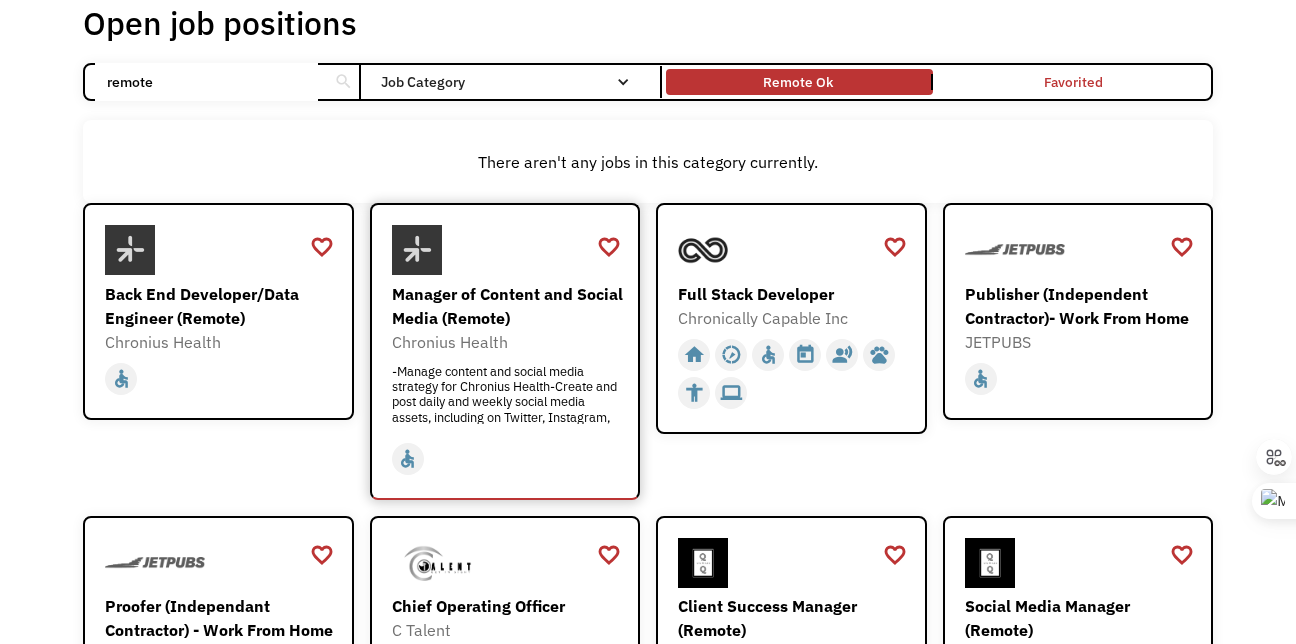 click on "Manager of Content and Social Media (Remote)" at bounding box center (508, 306) 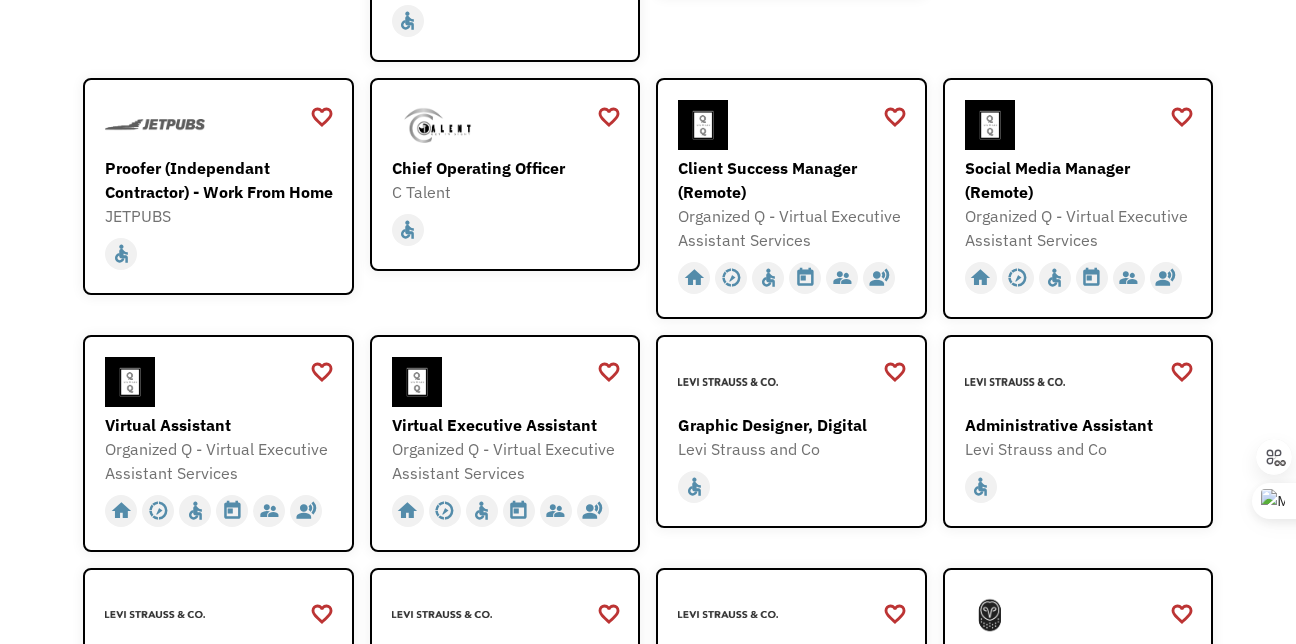 scroll, scrollTop: 560, scrollLeft: 0, axis: vertical 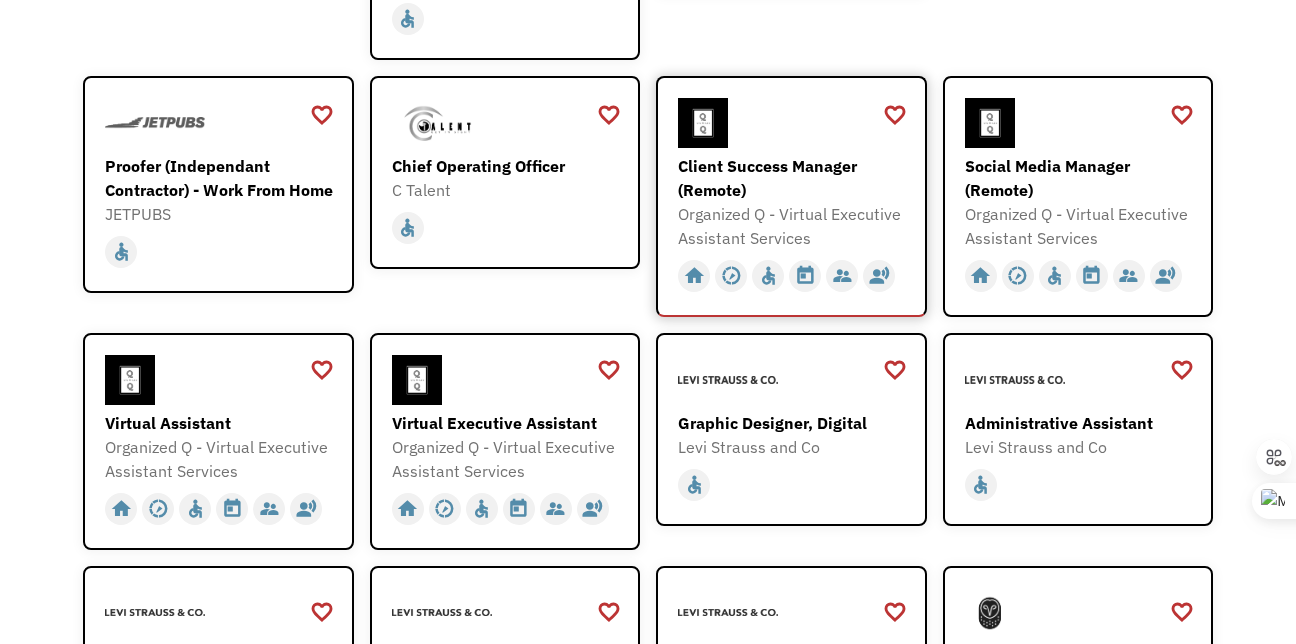 click on "Client Success Manager (Remote)" at bounding box center (794, 178) 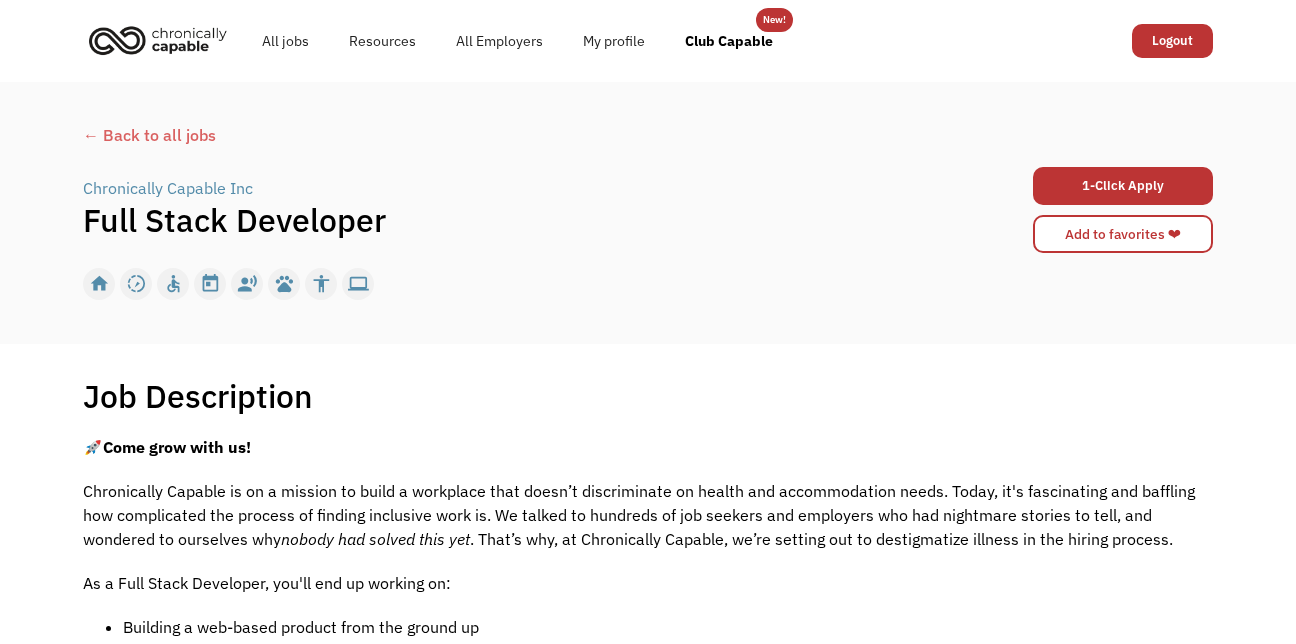 scroll, scrollTop: 120, scrollLeft: 0, axis: vertical 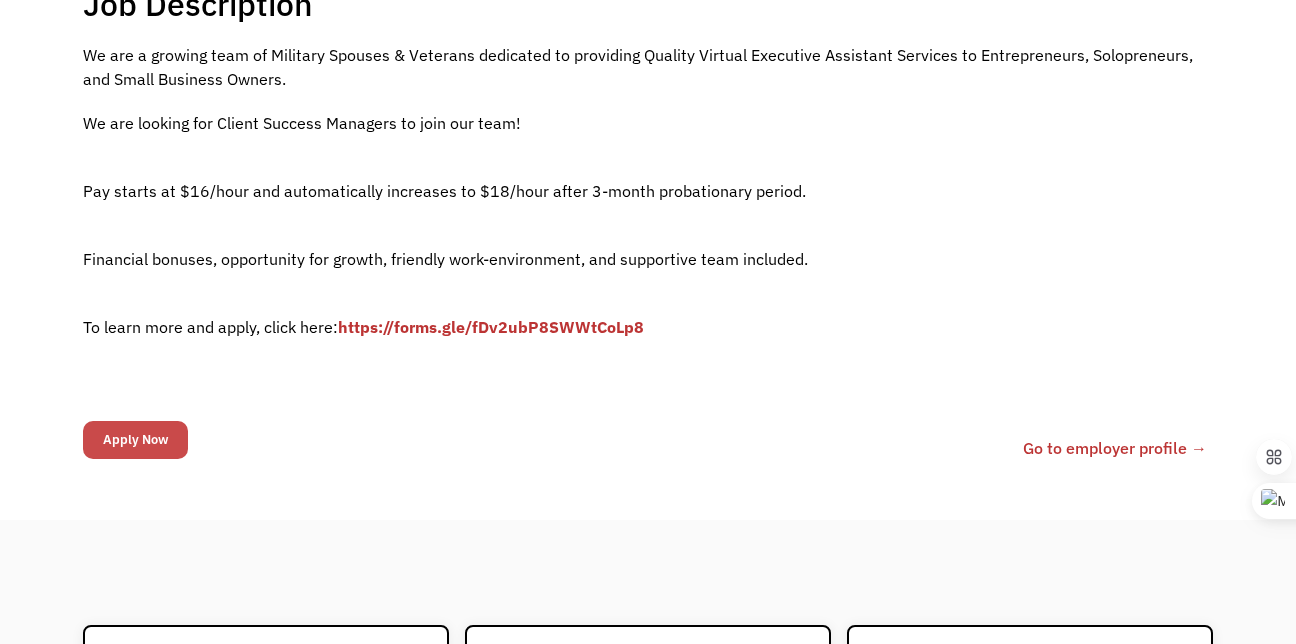 click on "Apply Now" at bounding box center (135, 440) 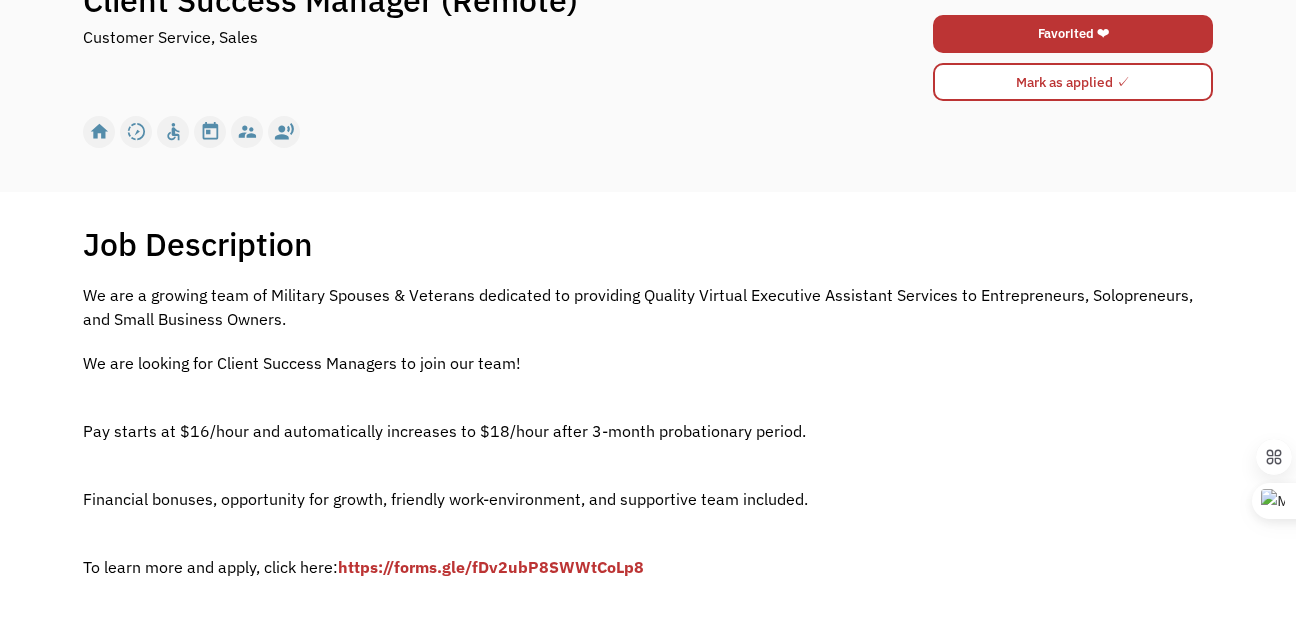 scroll, scrollTop: 224, scrollLeft: 0, axis: vertical 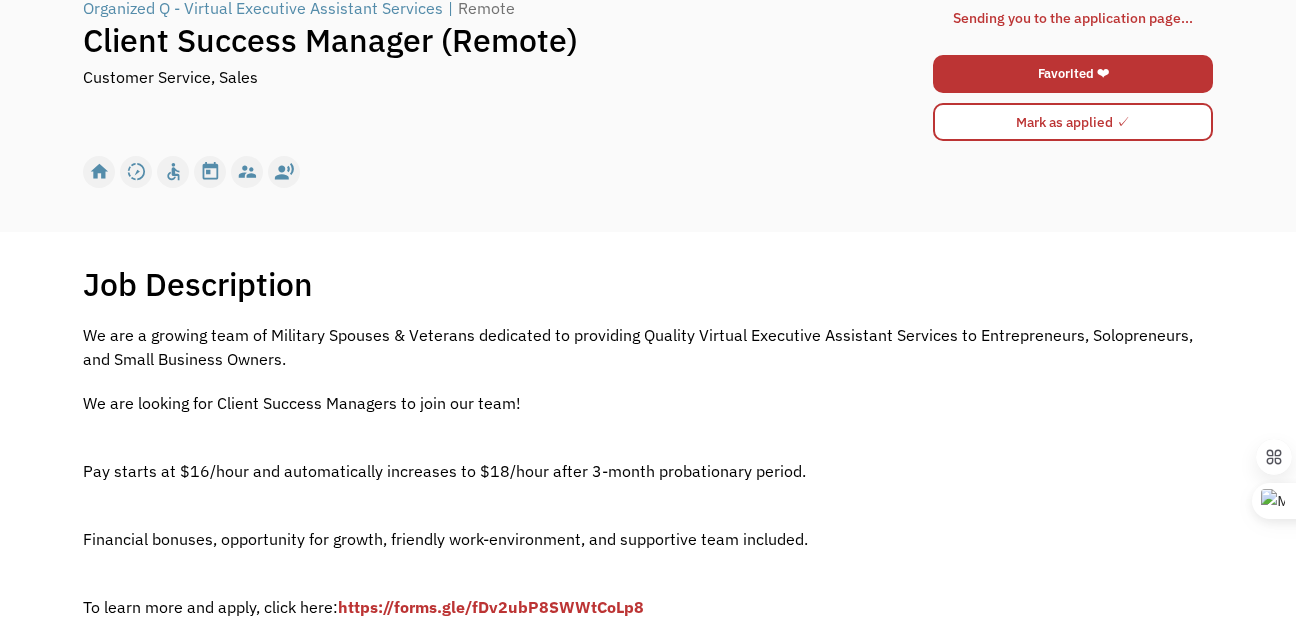 click on "home slow_motion_video accessible today not_interested supervisor_account record_voice_over pets accessibility hearing computer" at bounding box center [648, 172] 